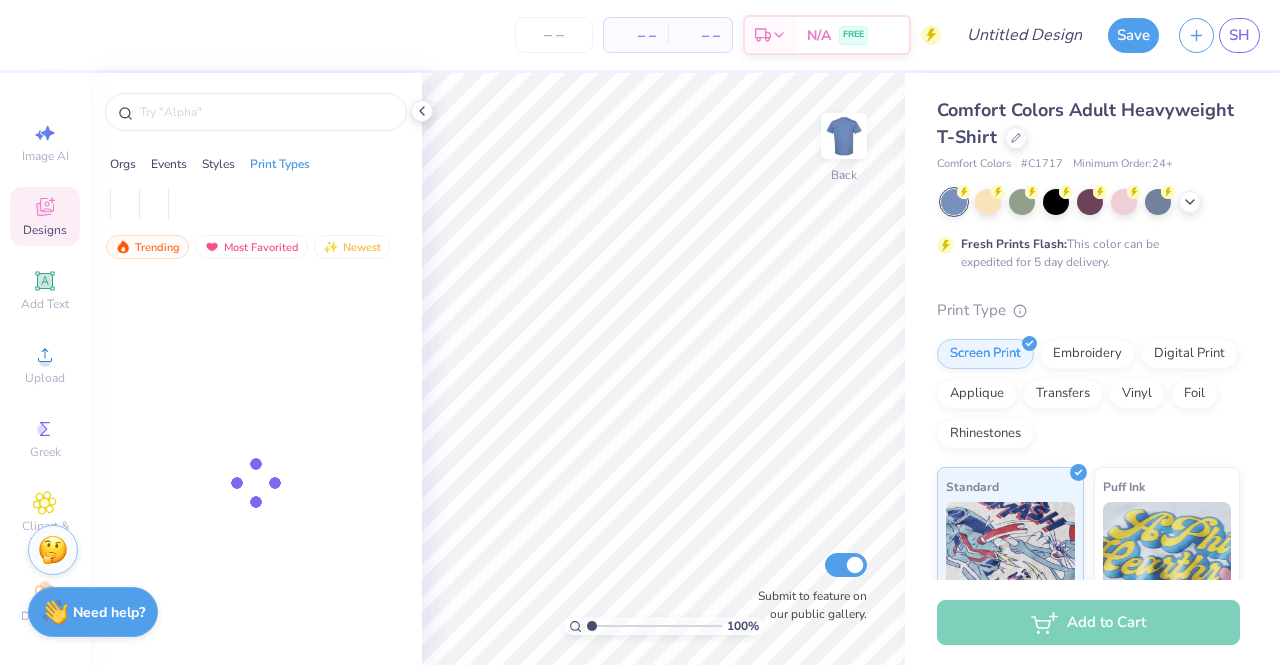 scroll, scrollTop: 0, scrollLeft: 0, axis: both 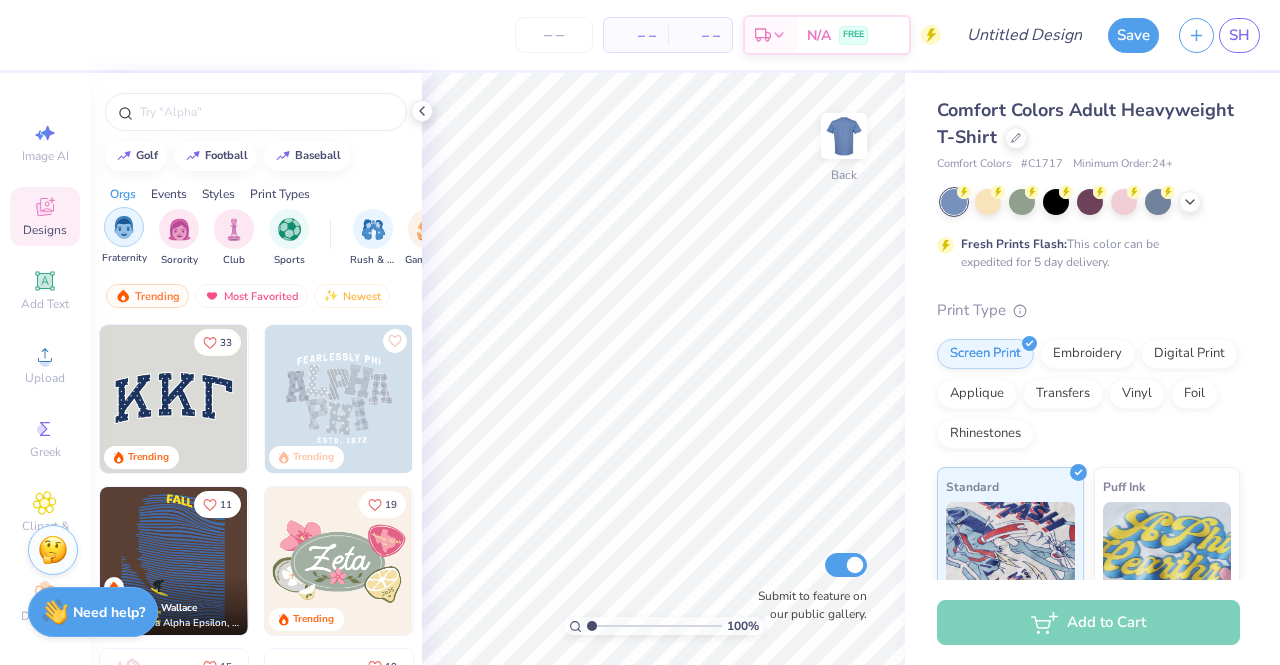 click at bounding box center (124, 227) 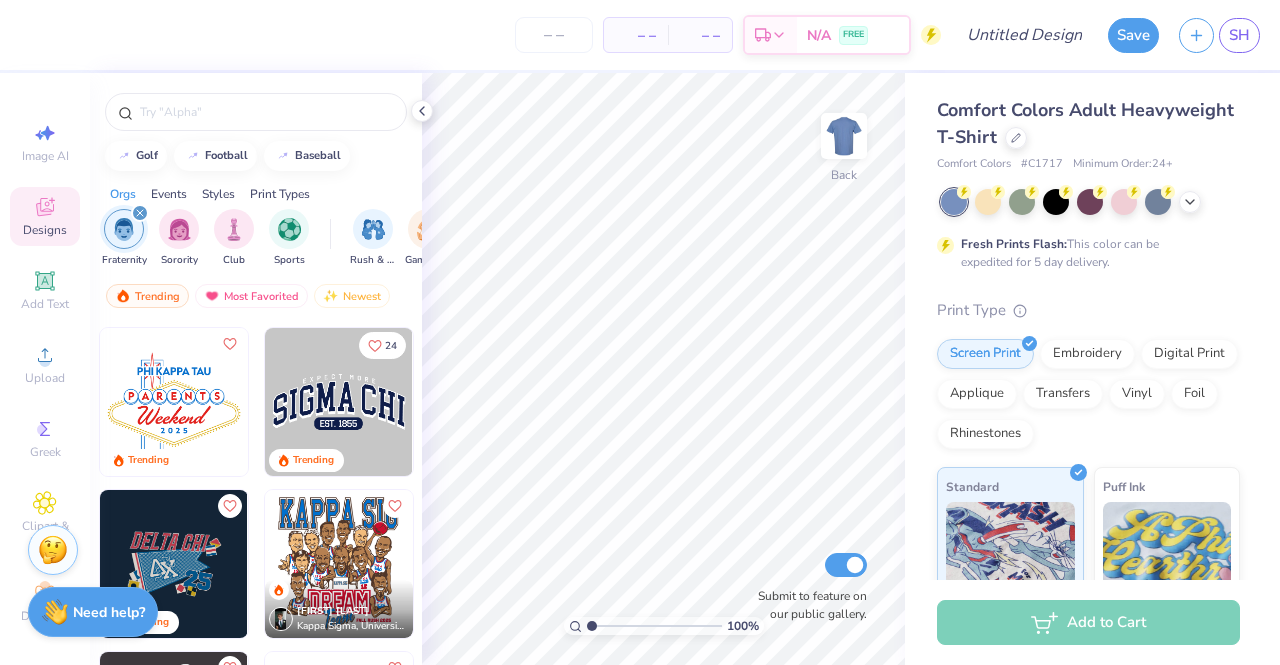 scroll, scrollTop: 1145, scrollLeft: 0, axis: vertical 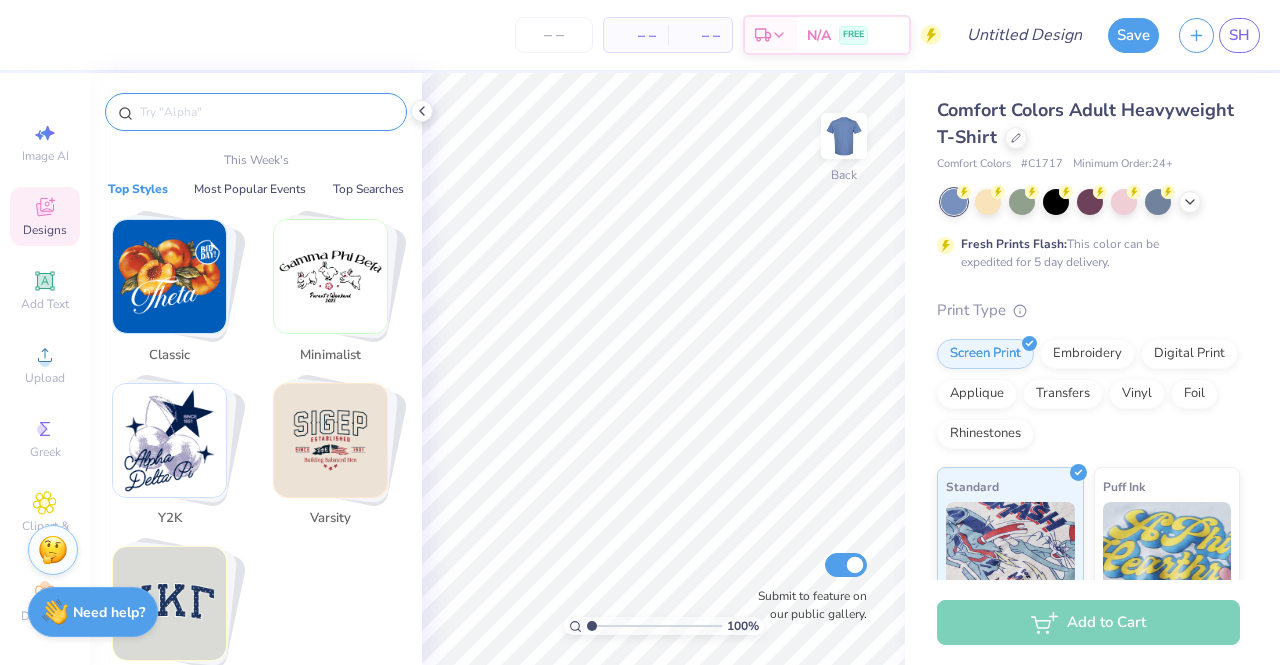 click at bounding box center [266, 112] 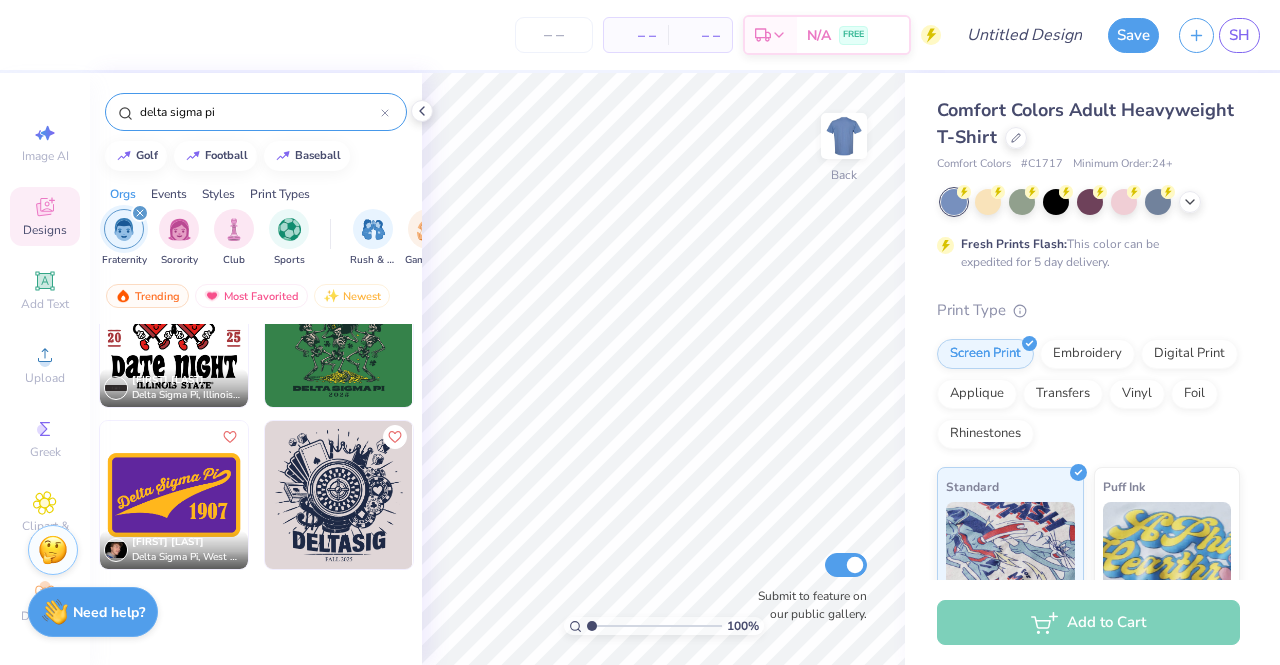 scroll, scrollTop: 0, scrollLeft: 0, axis: both 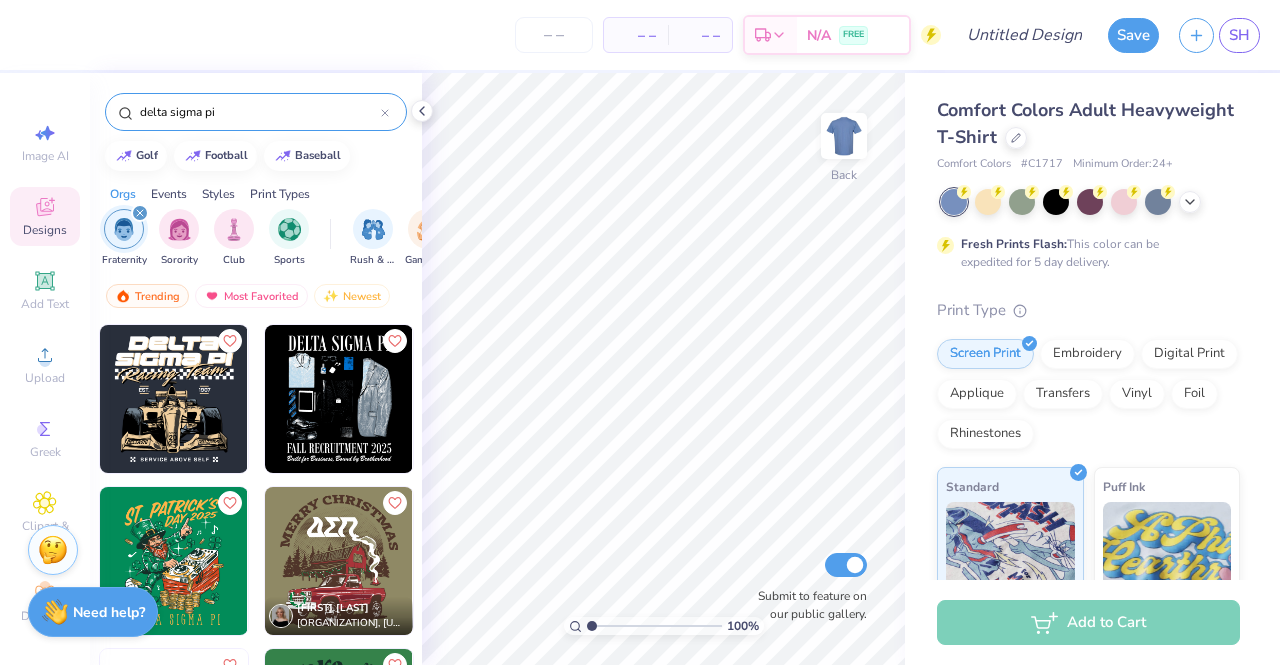 type on "delta sigma pi" 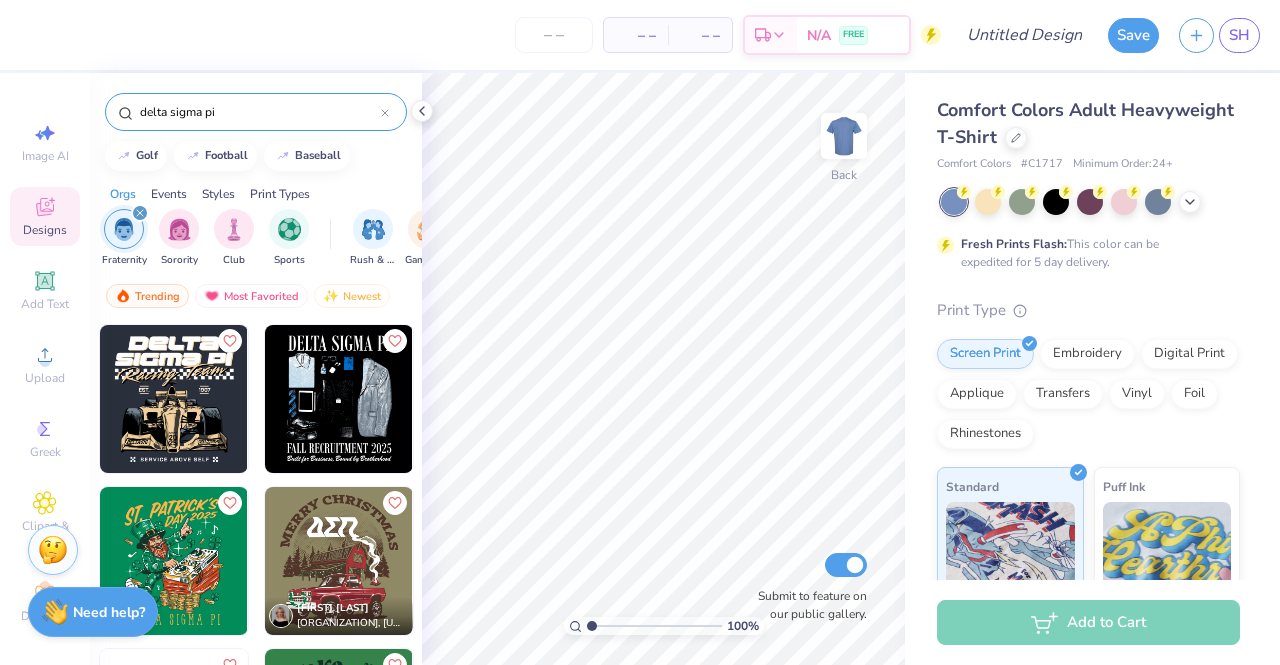 click at bounding box center [174, 399] 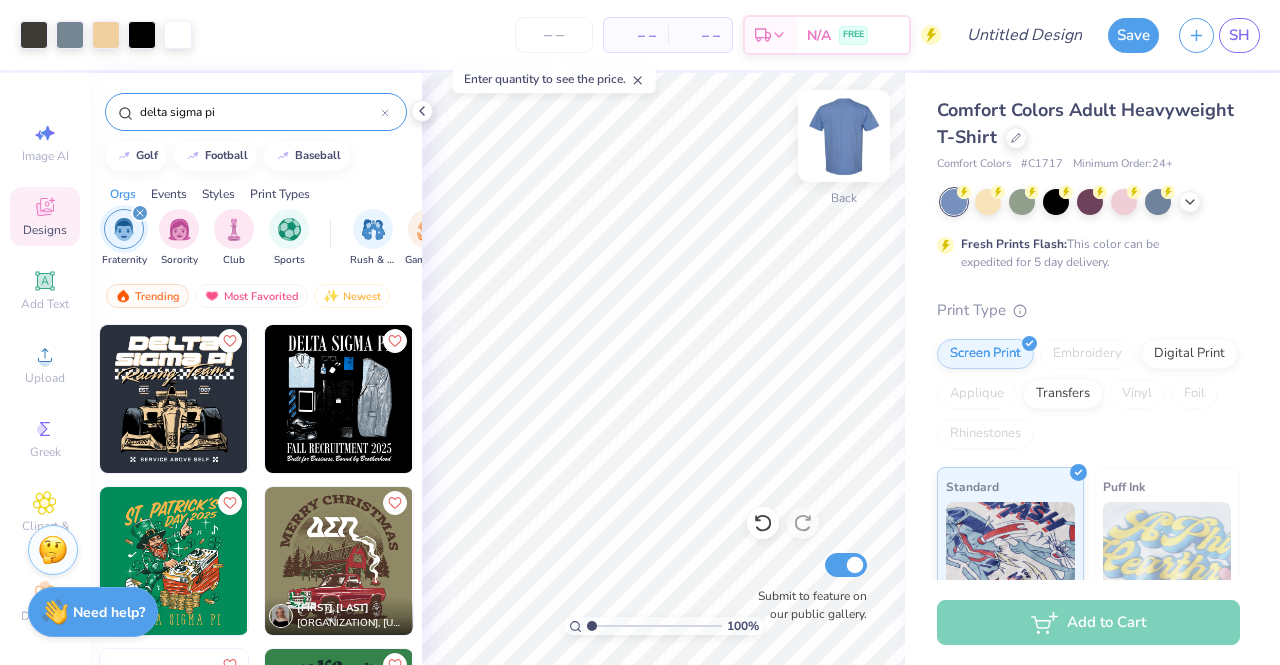 click at bounding box center (844, 136) 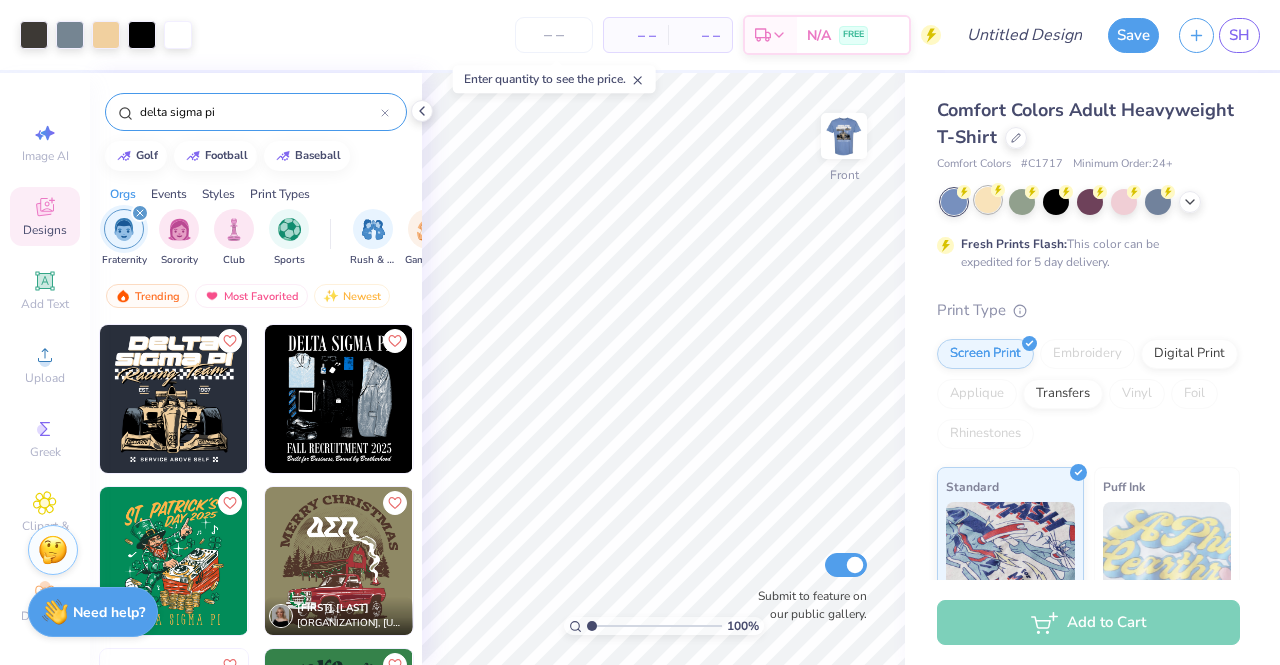 click at bounding box center (988, 200) 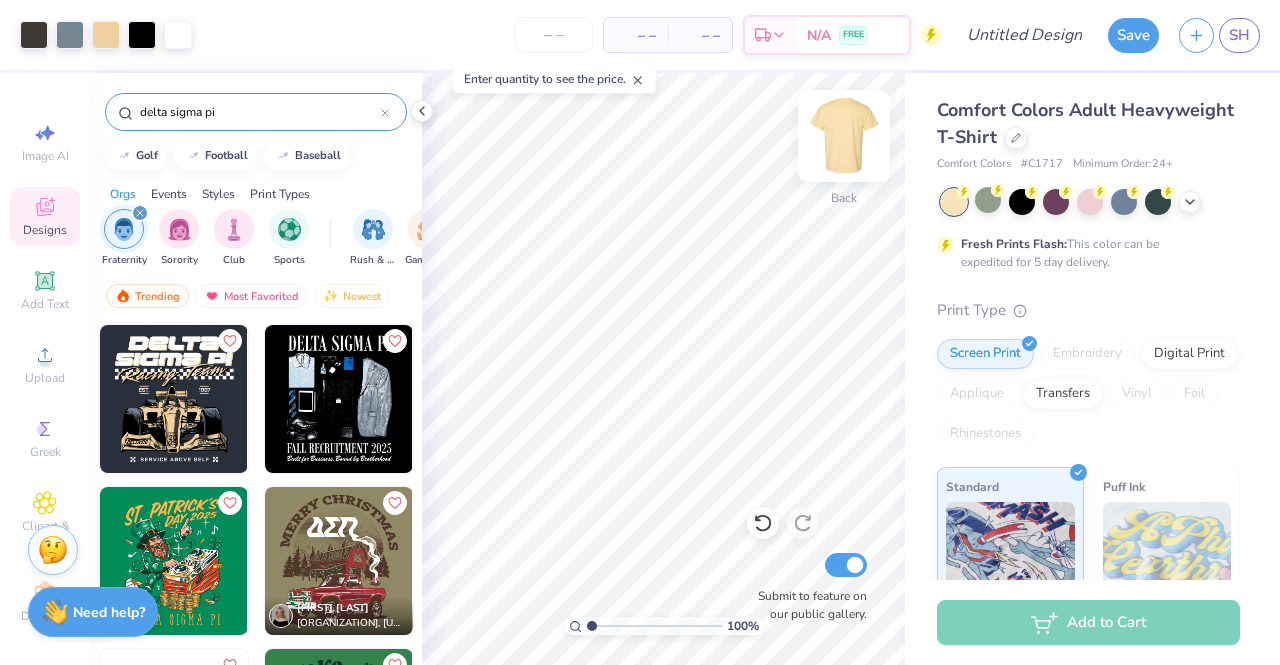 click at bounding box center (844, 136) 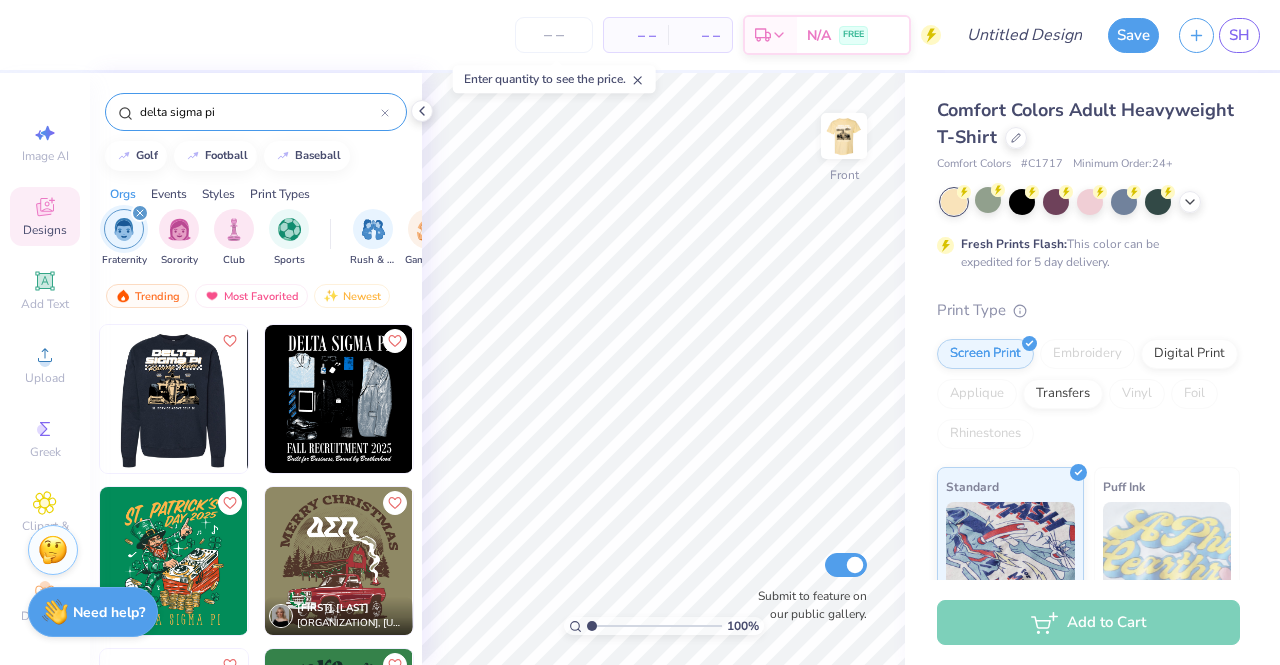 click at bounding box center [173, 399] 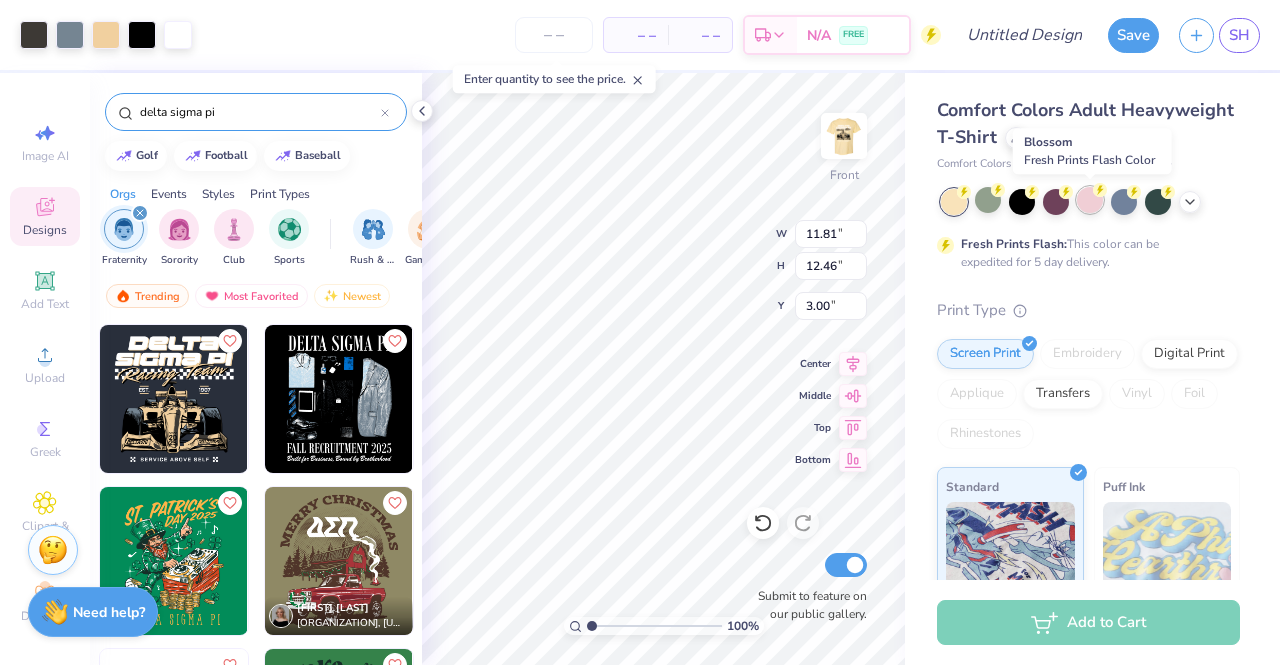 click at bounding box center [1090, 200] 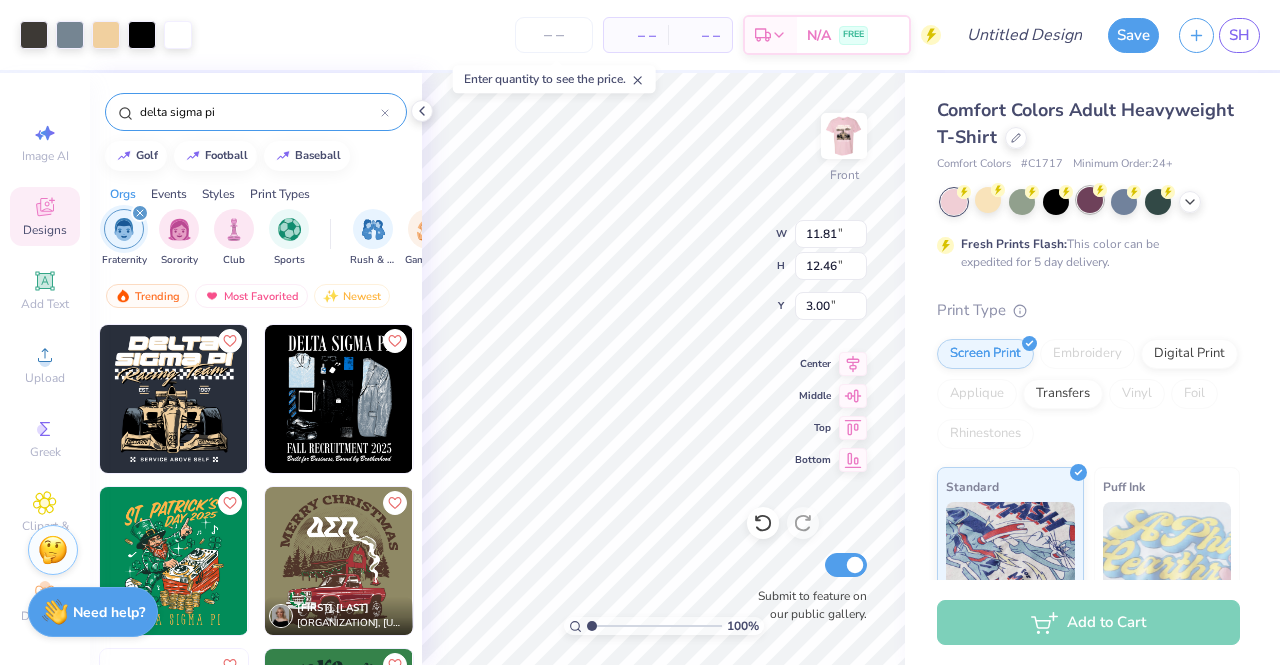 click at bounding box center [1090, 200] 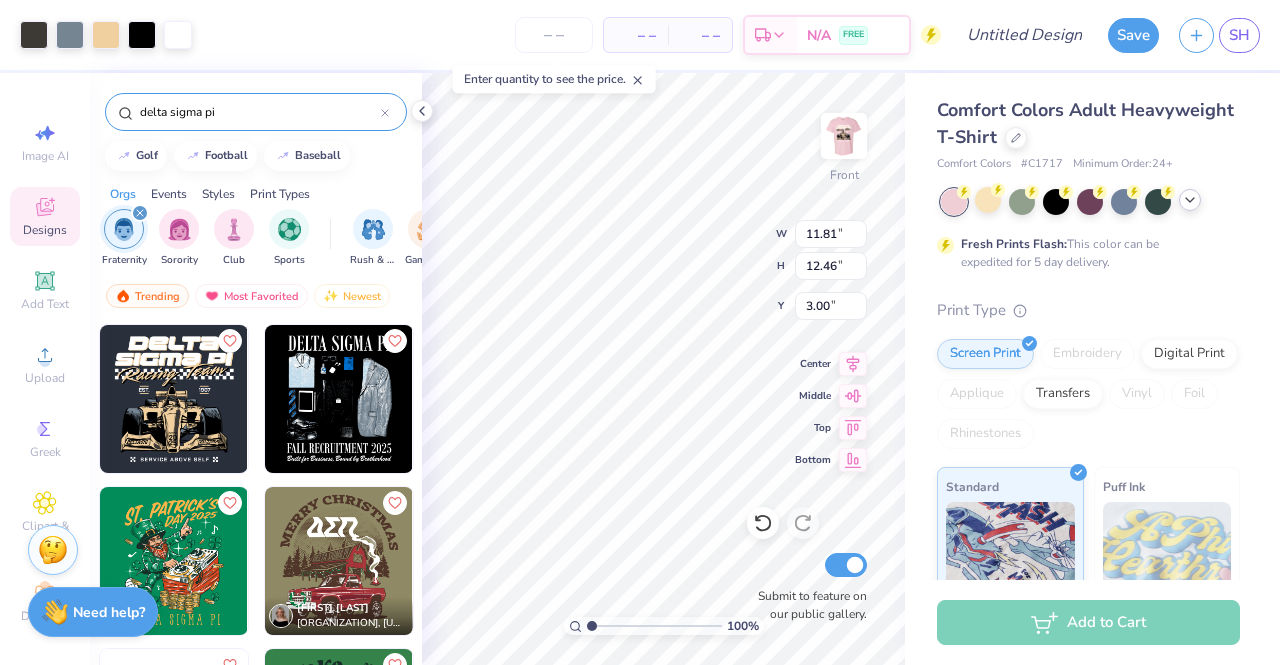 click at bounding box center (1124, 202) 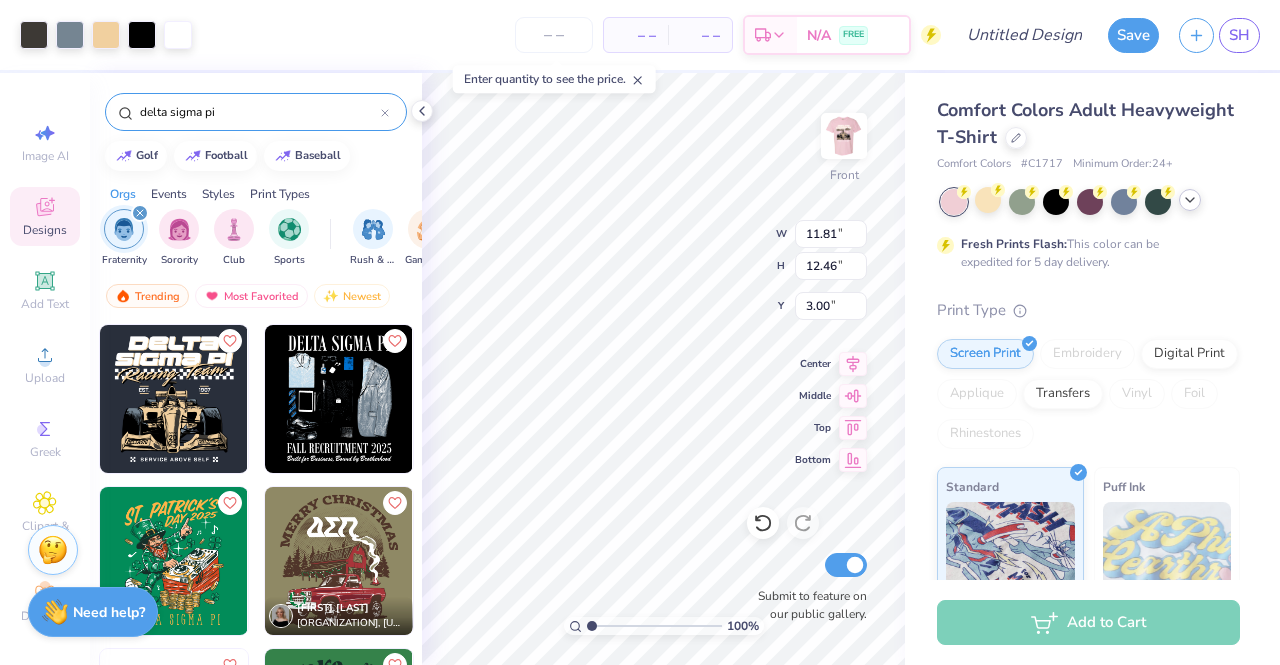 click at bounding box center [1158, 202] 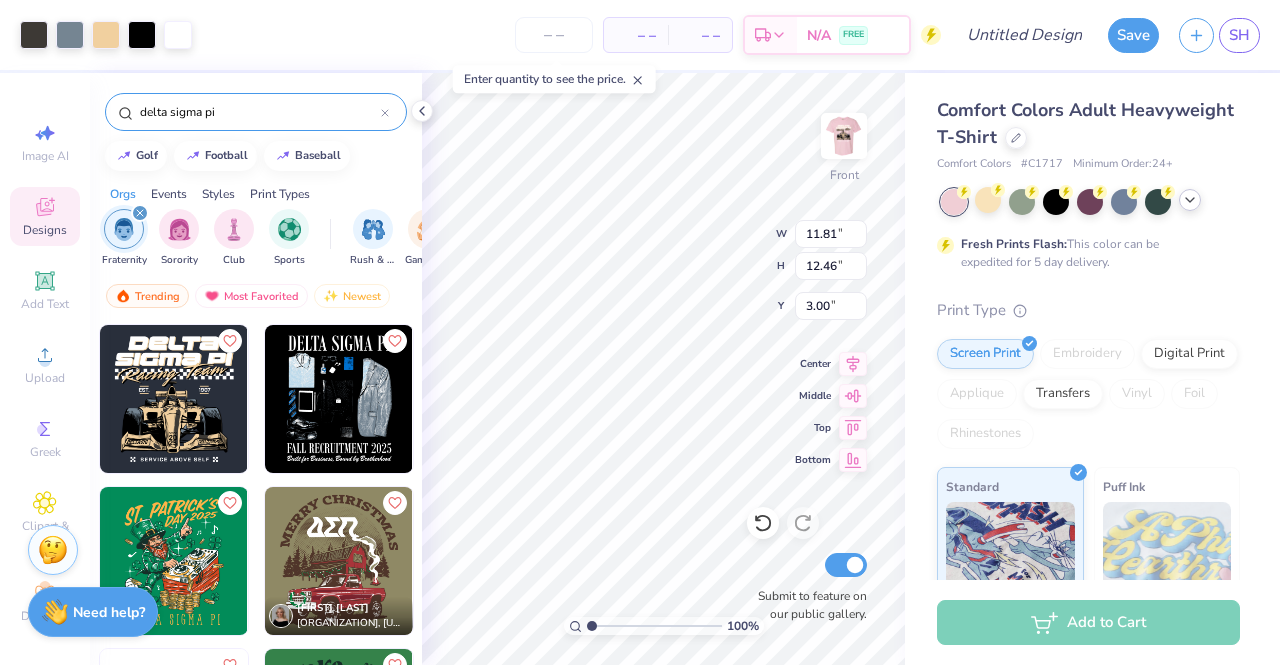click 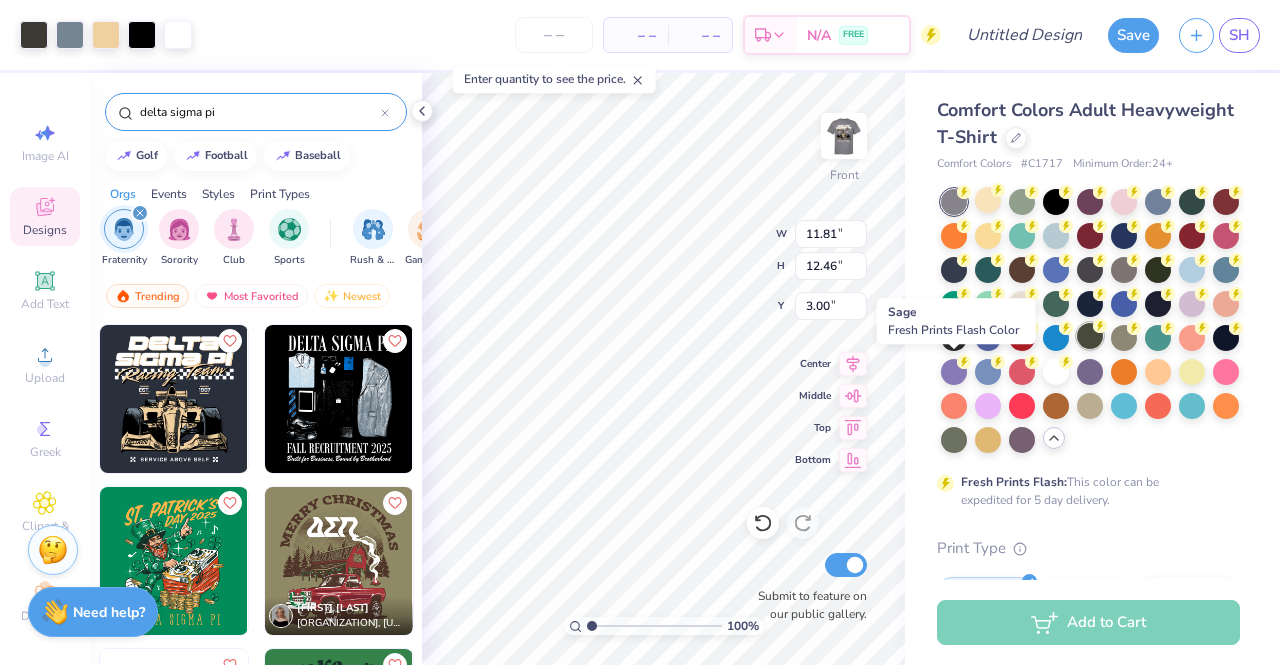click at bounding box center (1090, 336) 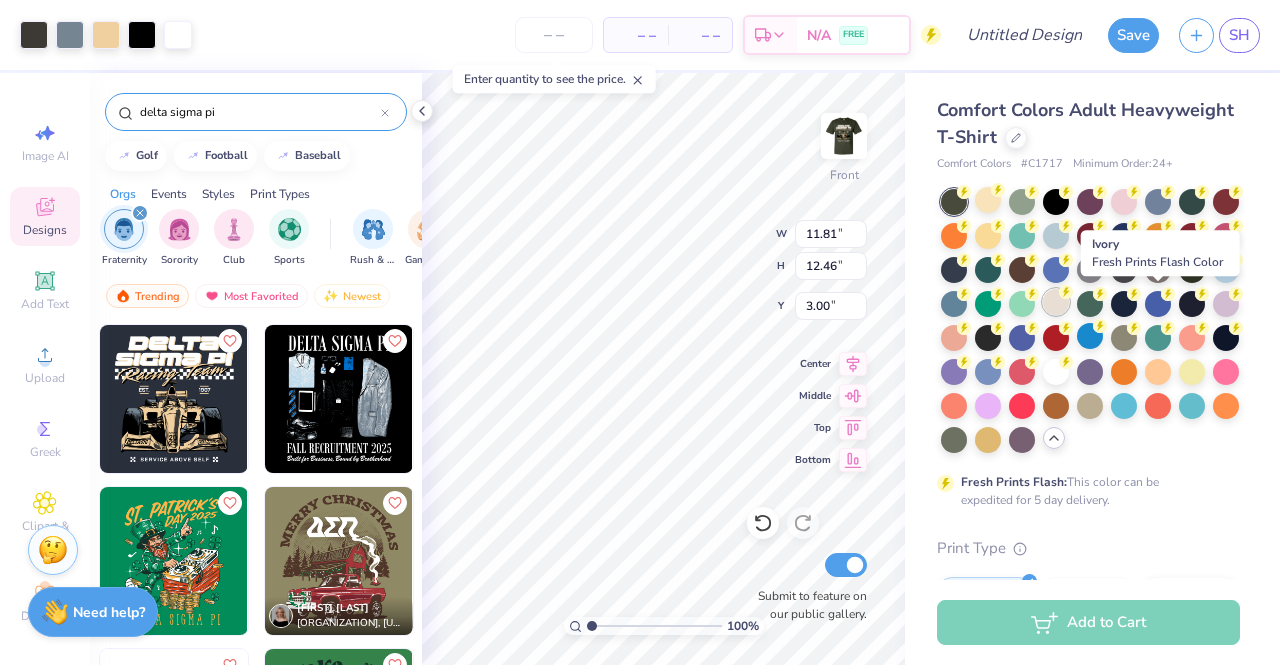 click at bounding box center (1056, 302) 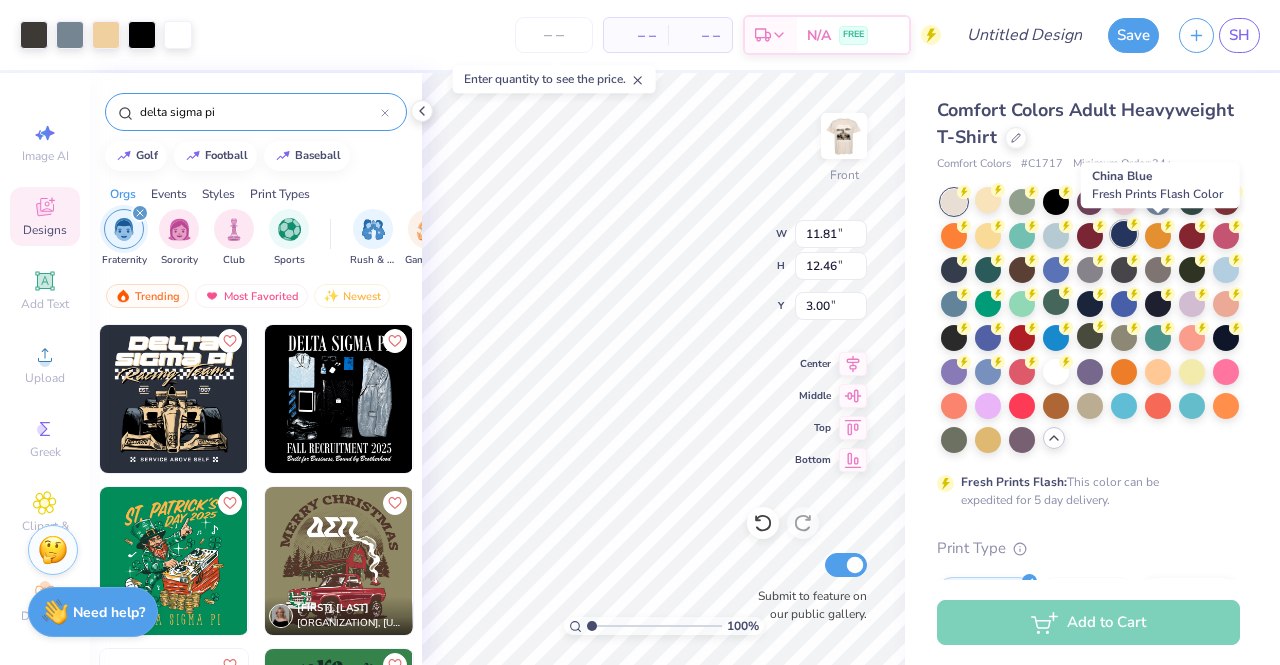 click at bounding box center [1124, 234] 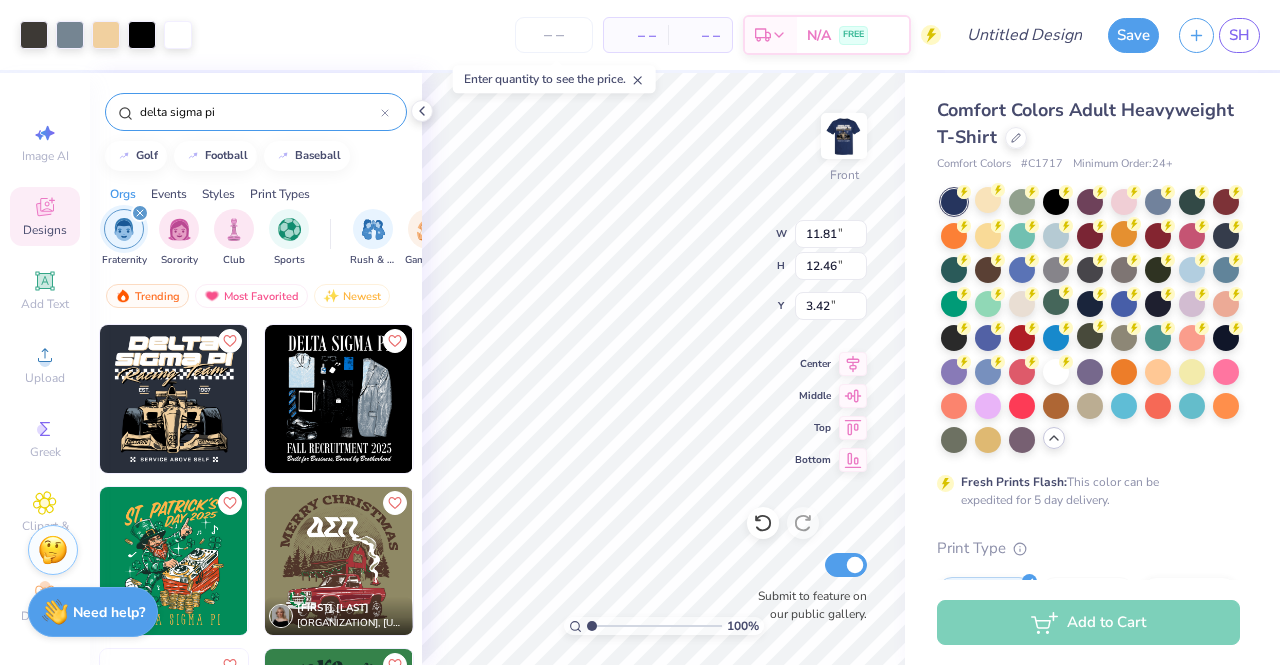 type on "3.42" 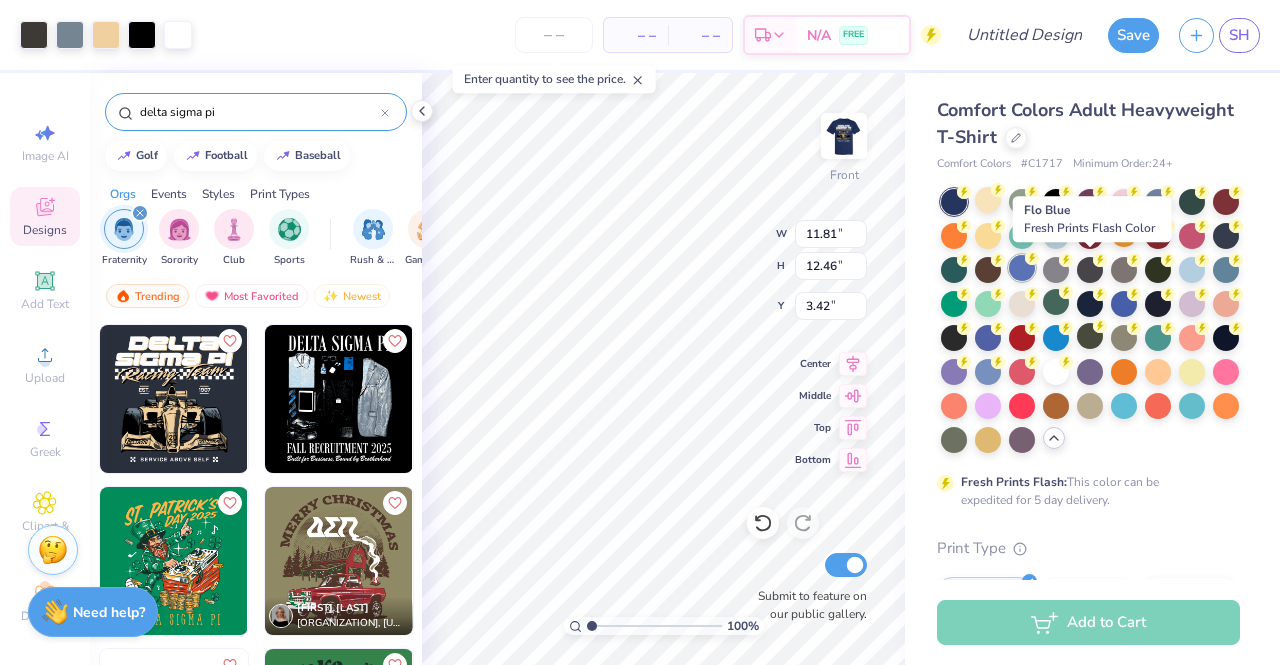 click at bounding box center (1022, 268) 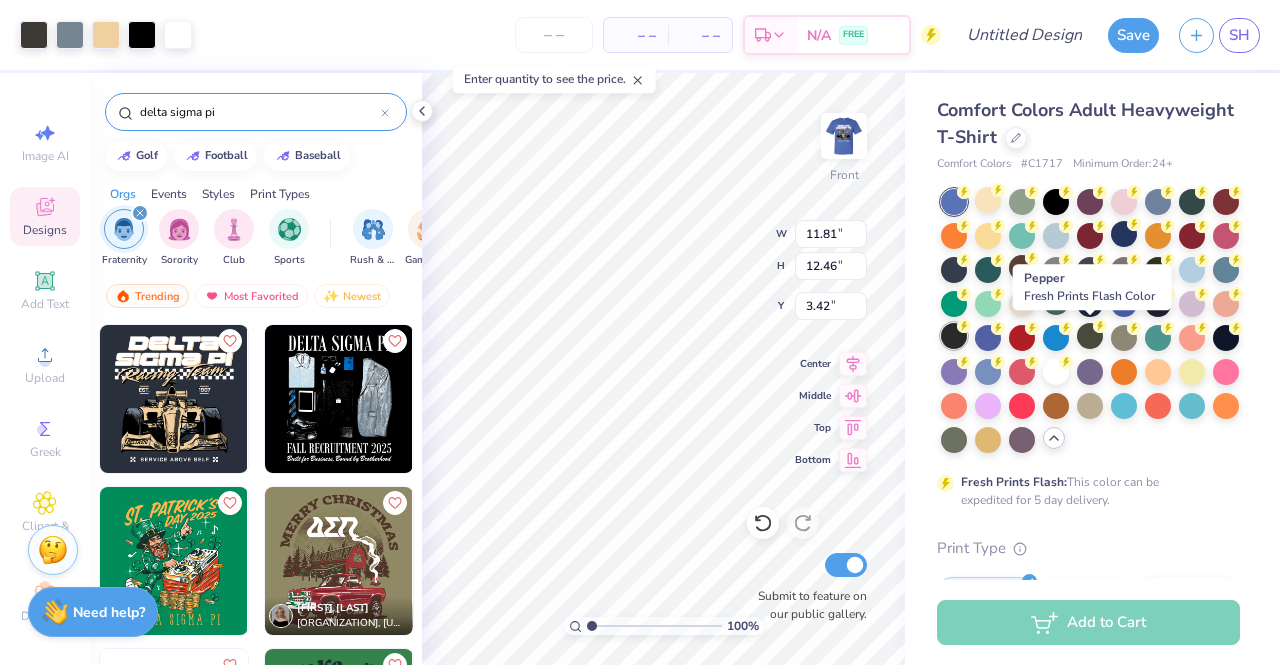click at bounding box center [954, 336] 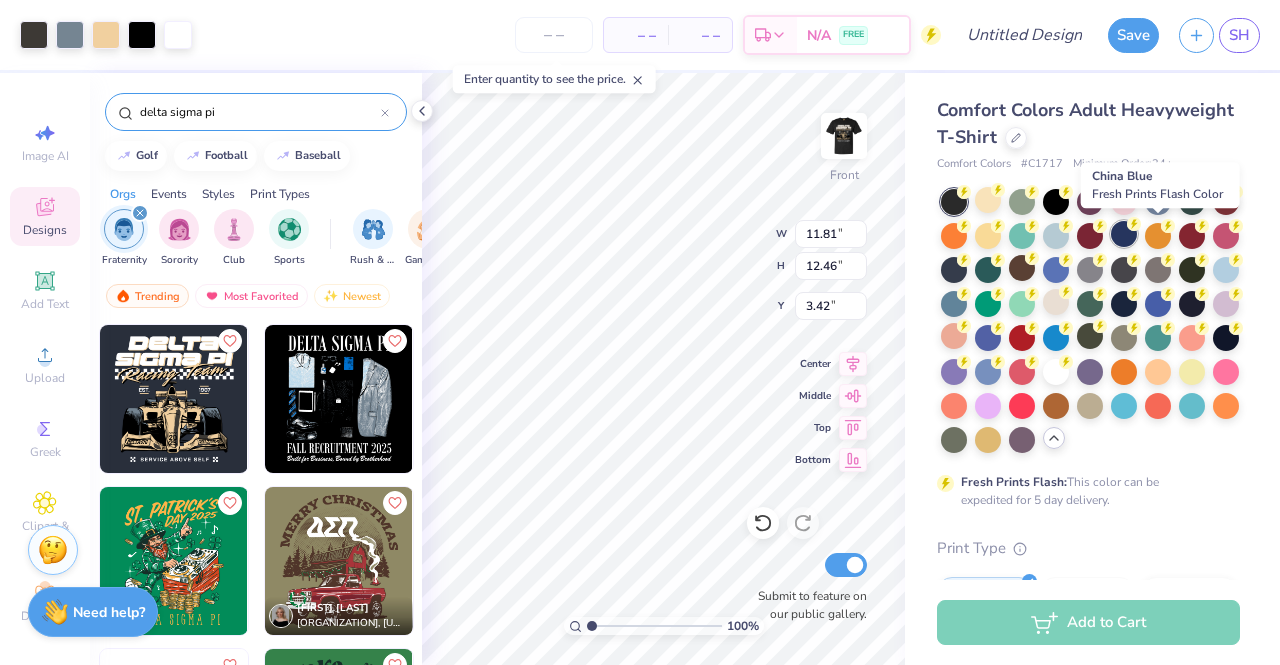 click at bounding box center [1124, 234] 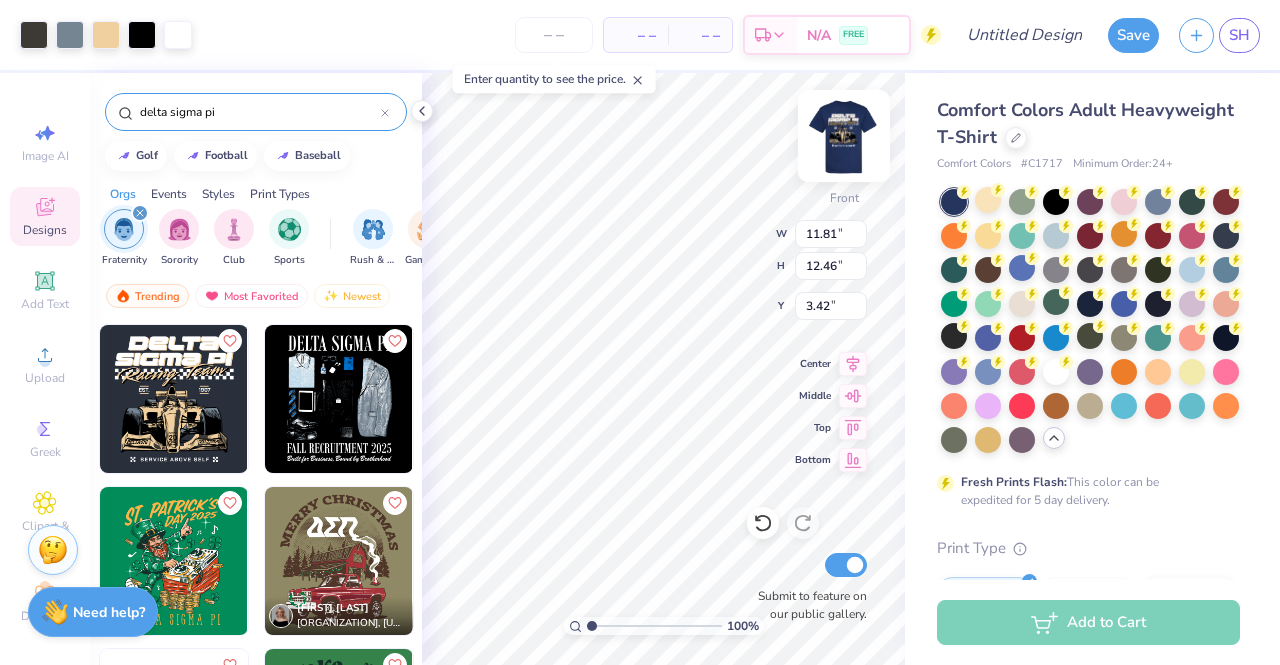 click at bounding box center [844, 136] 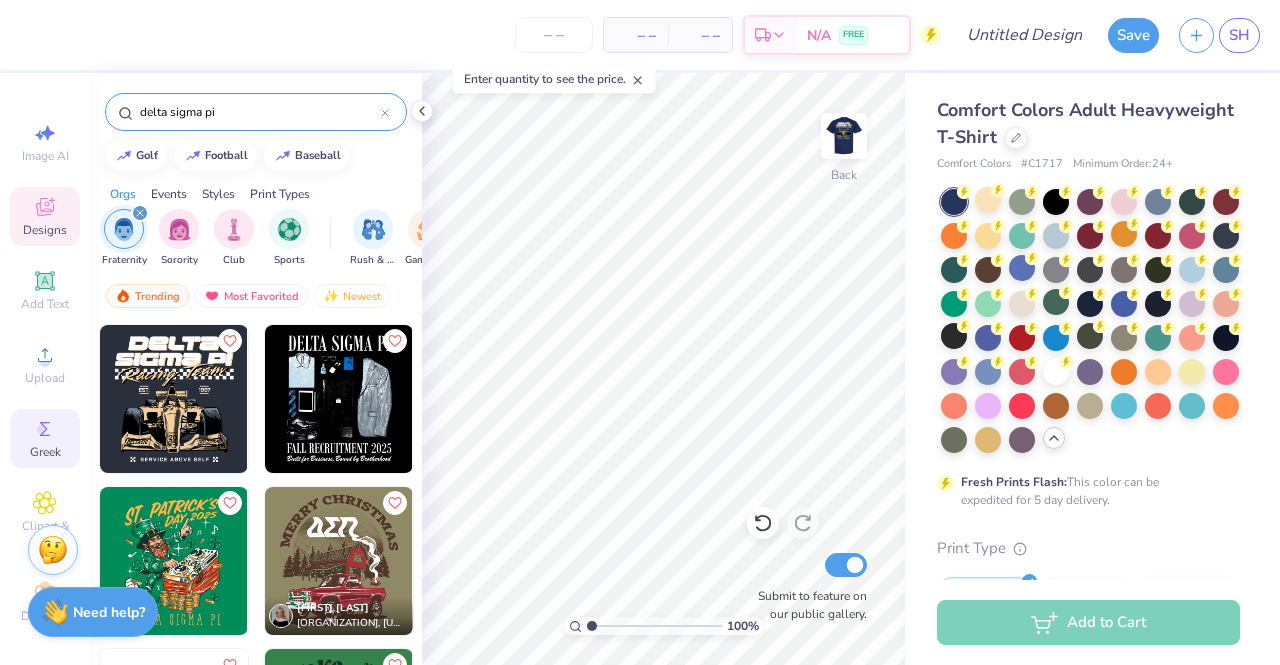 click 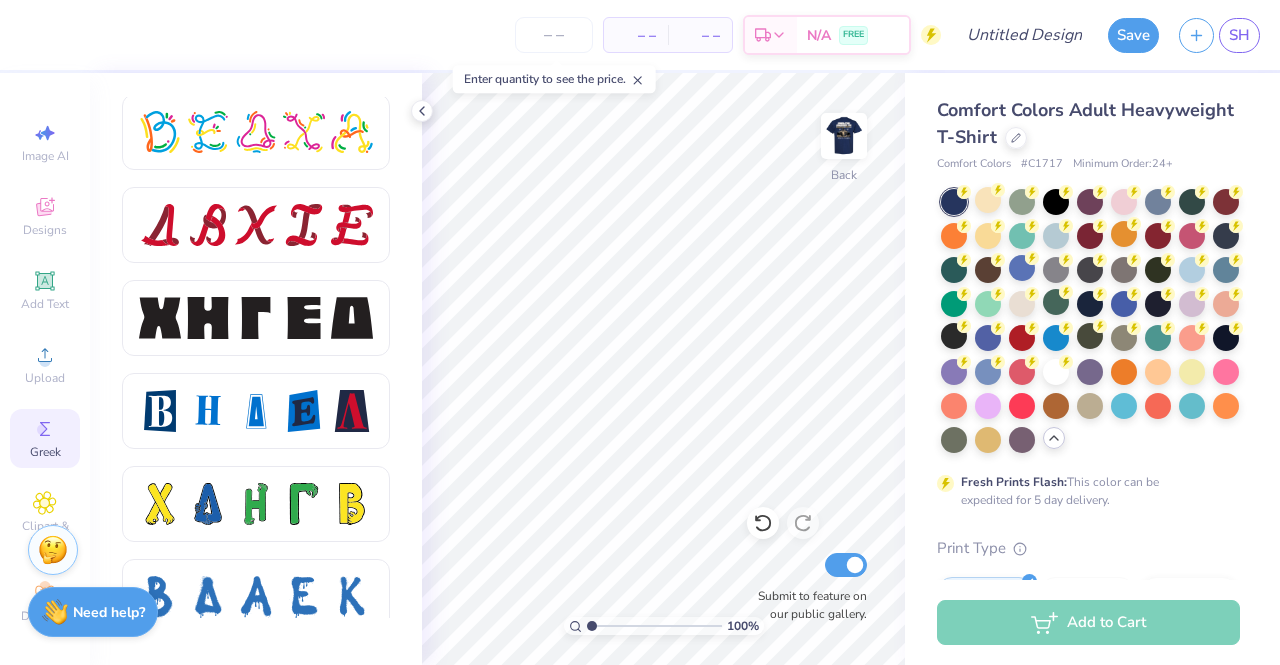 scroll, scrollTop: 2508, scrollLeft: 0, axis: vertical 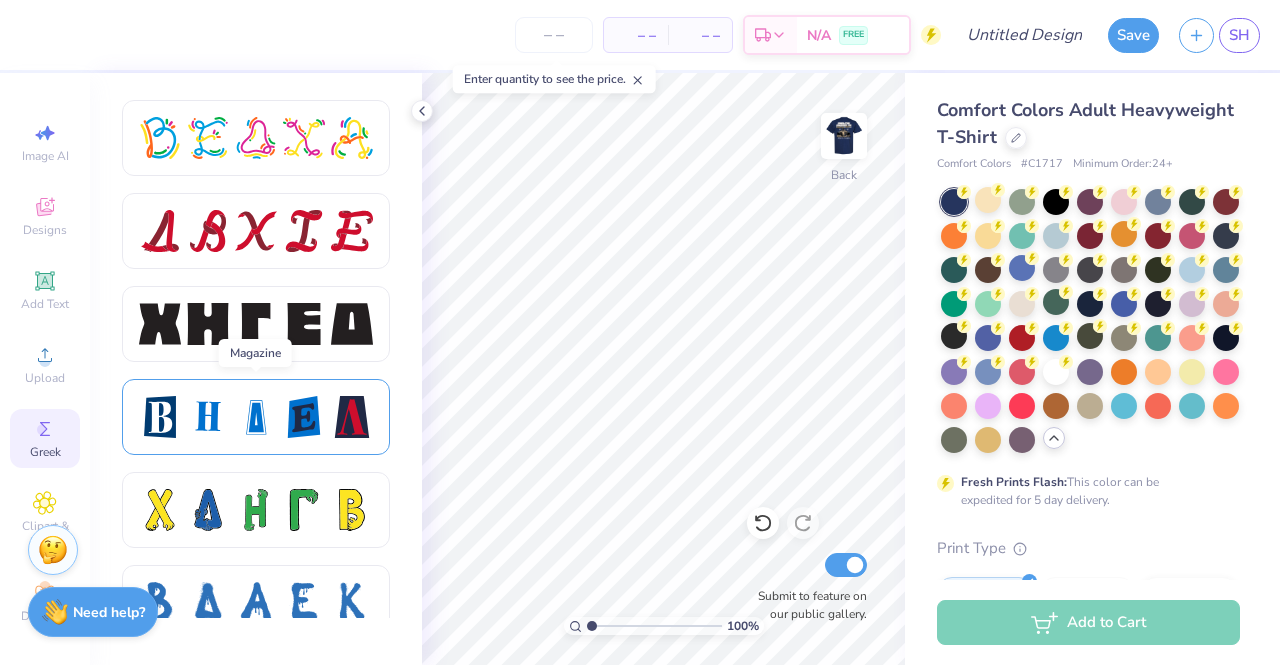 click at bounding box center (304, 417) 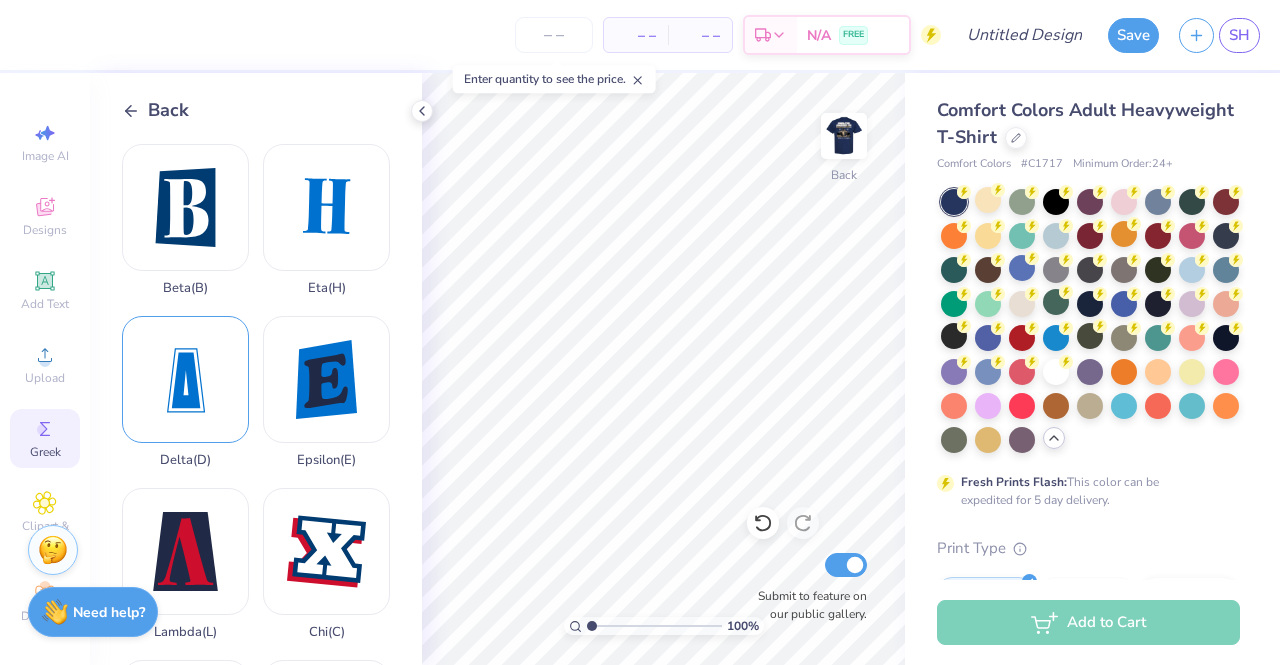 click on "Delta  ( D )" at bounding box center (185, 392) 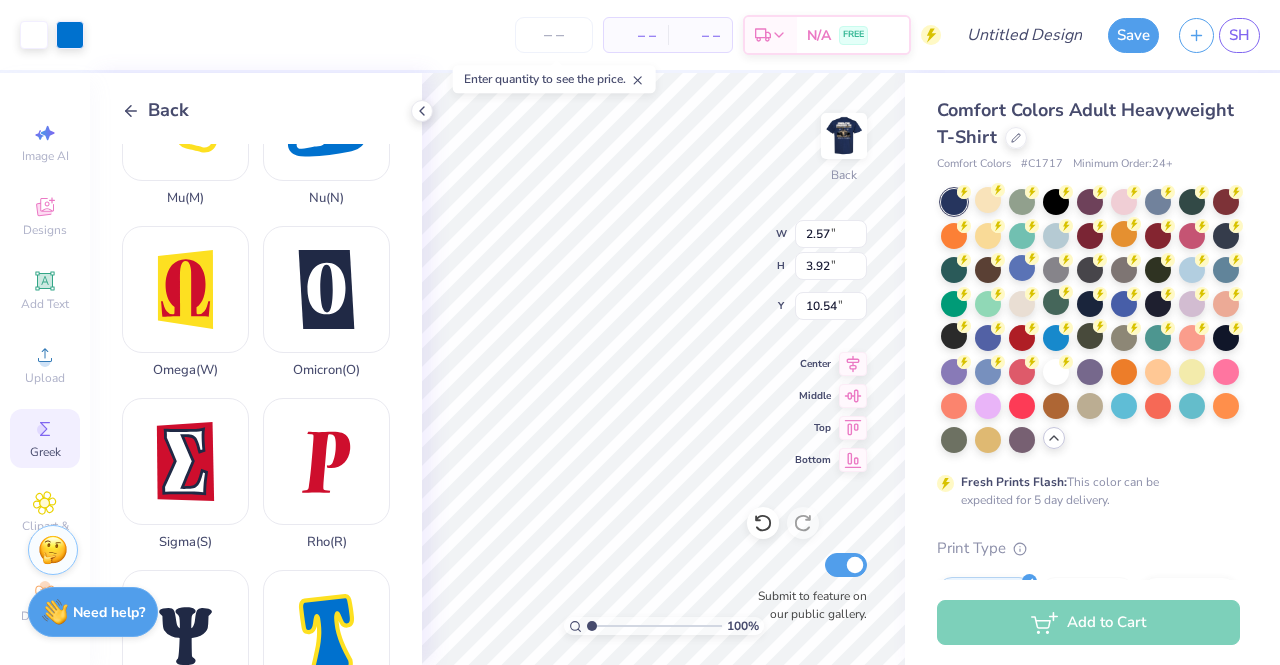 scroll, scrollTop: 1122, scrollLeft: 0, axis: vertical 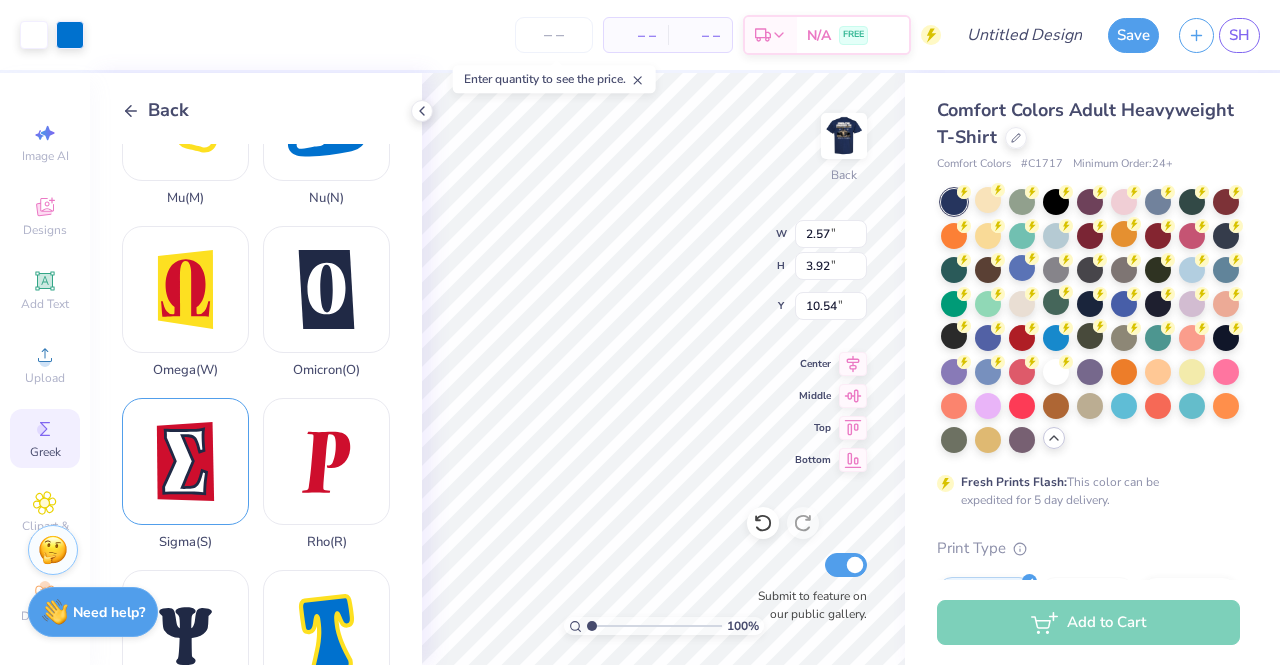 click on "Sigma  ( S )" at bounding box center [185, 474] 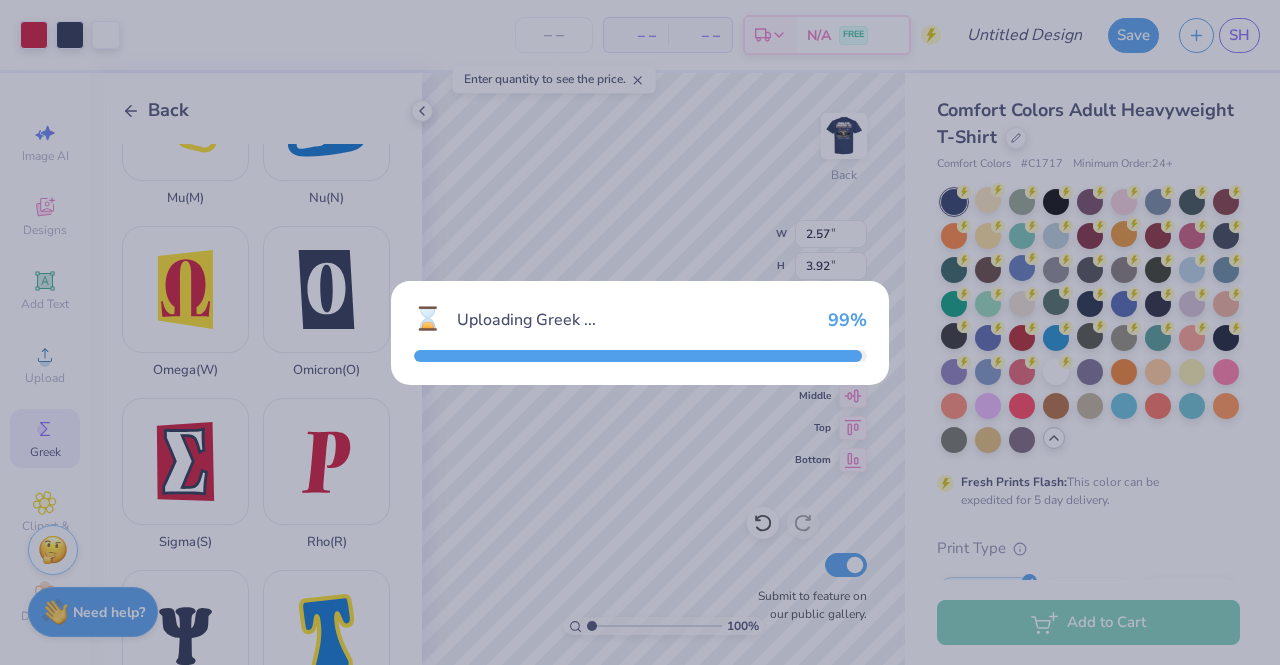 type on "3.01" 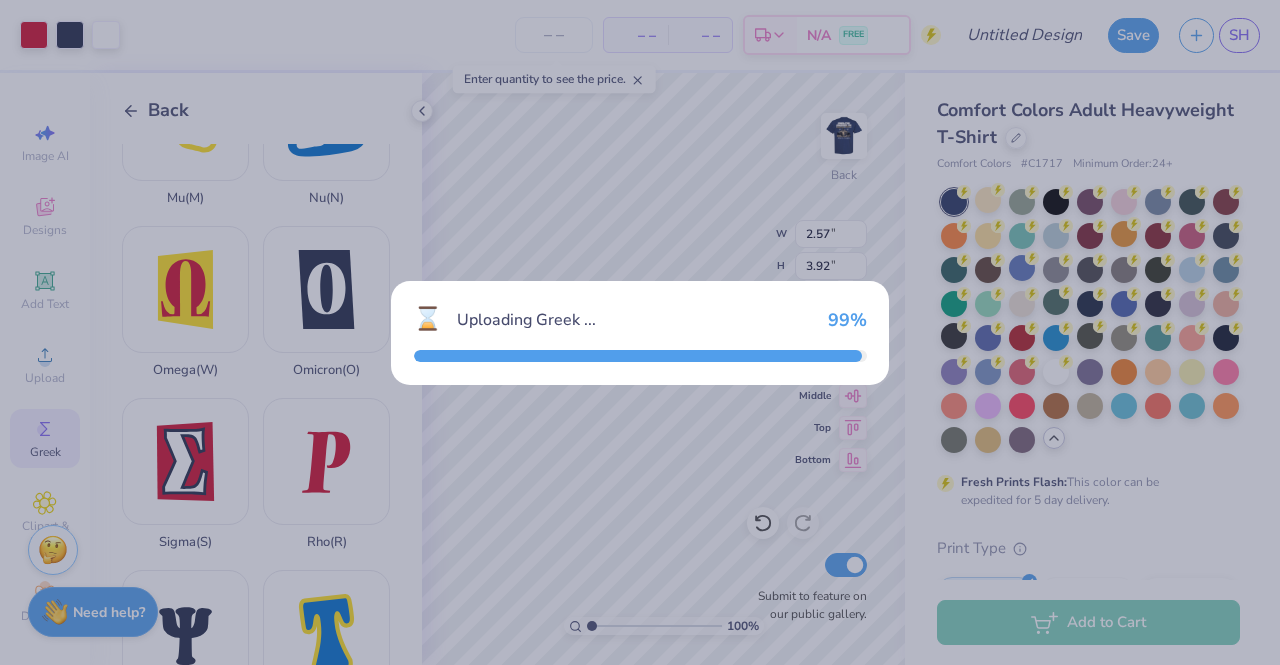 type on "4.15" 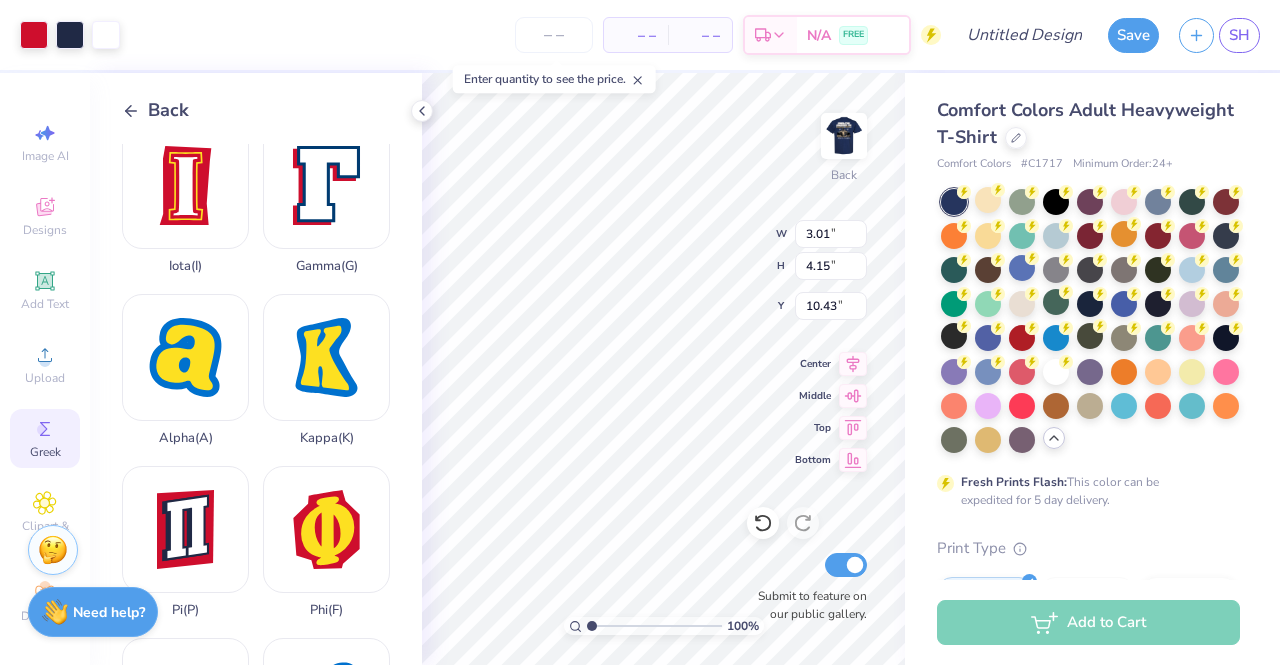 scroll, scrollTop: 540, scrollLeft: 0, axis: vertical 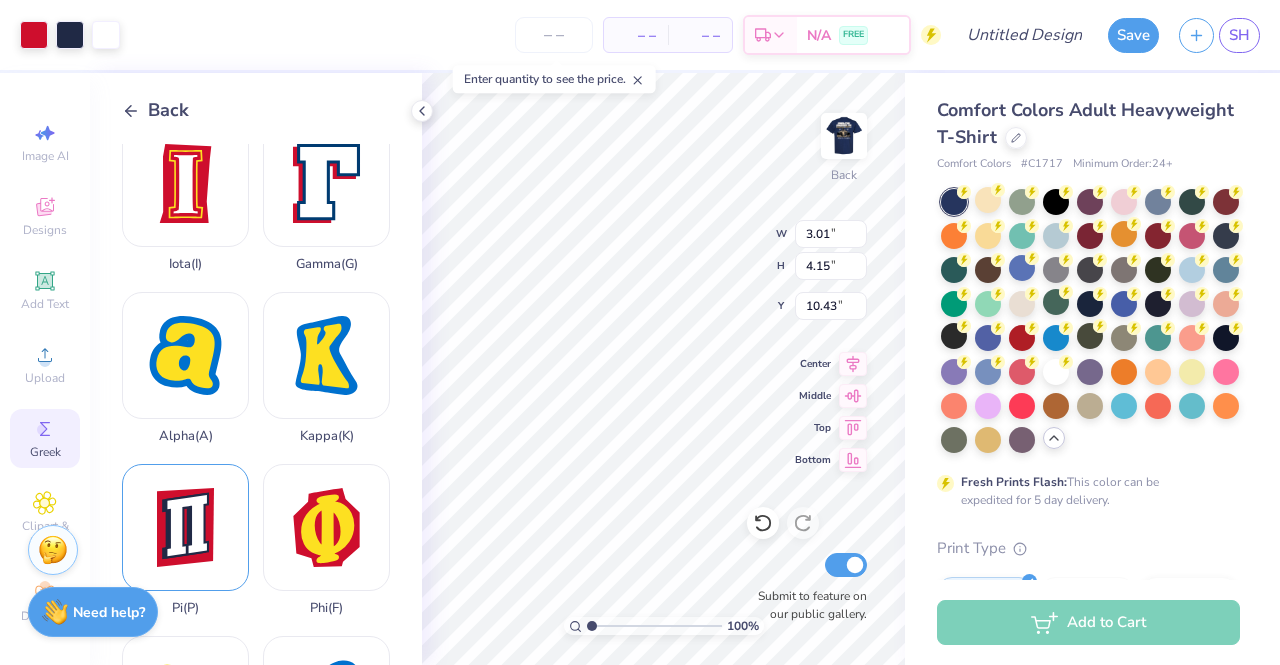 click on "Pi  ( P )" at bounding box center (185, 540) 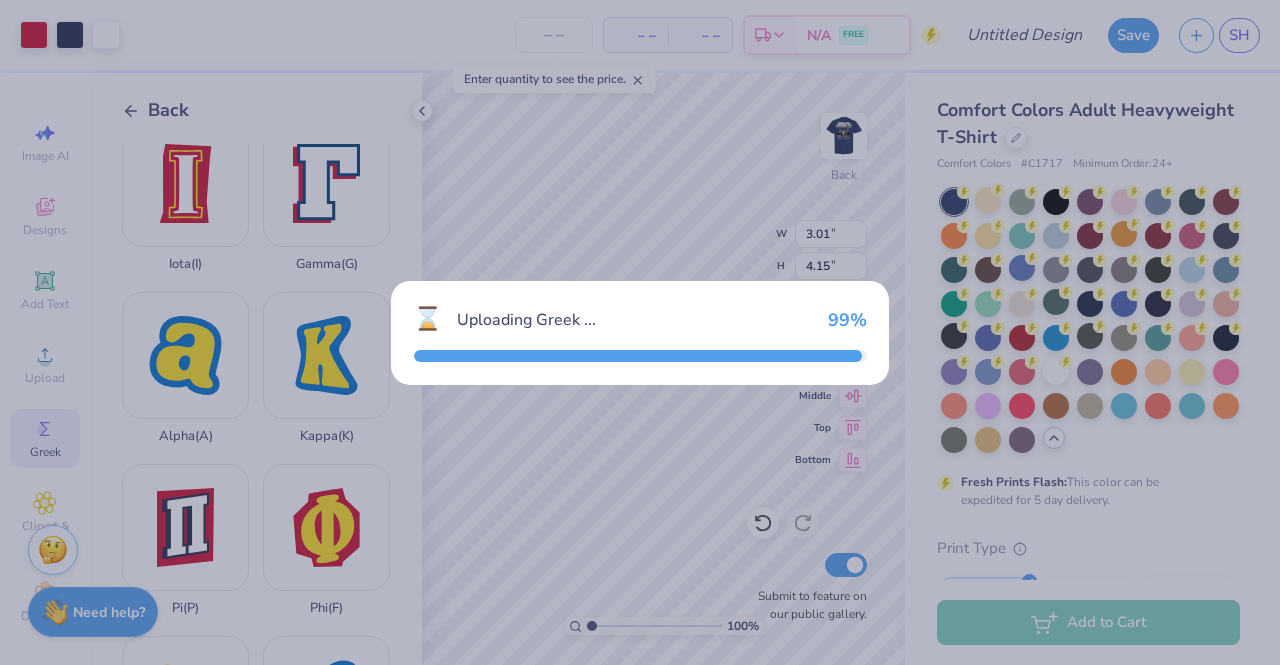 type on "2.79" 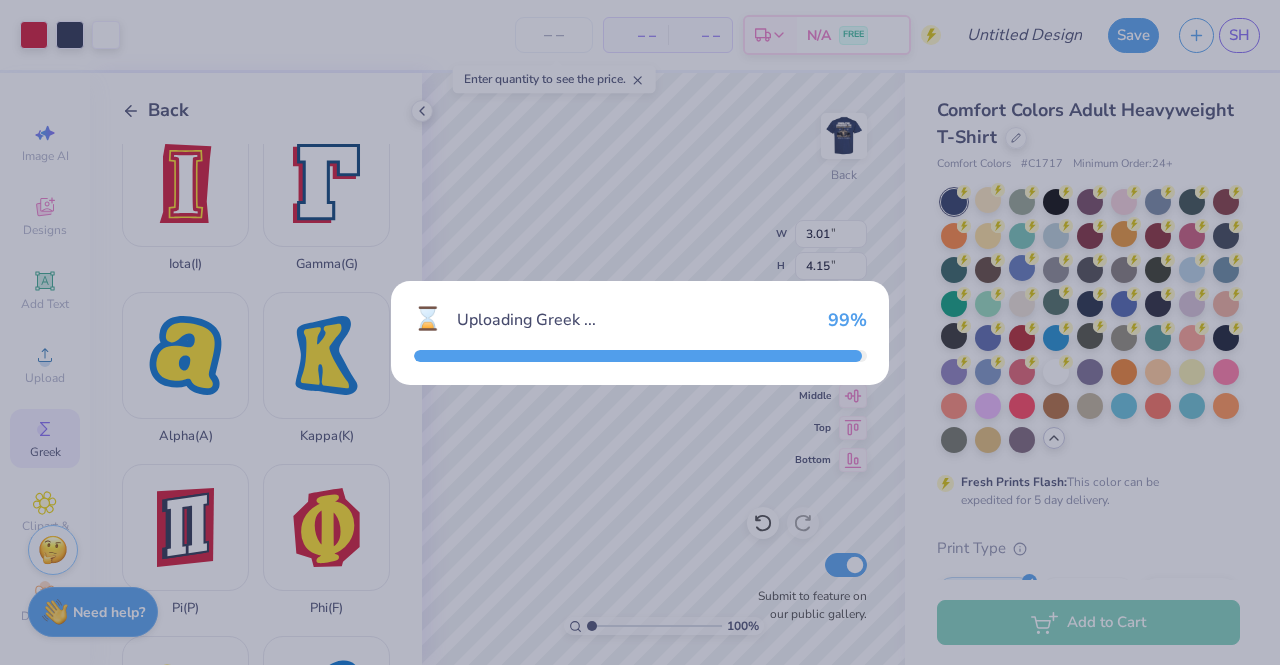 type on "3.87" 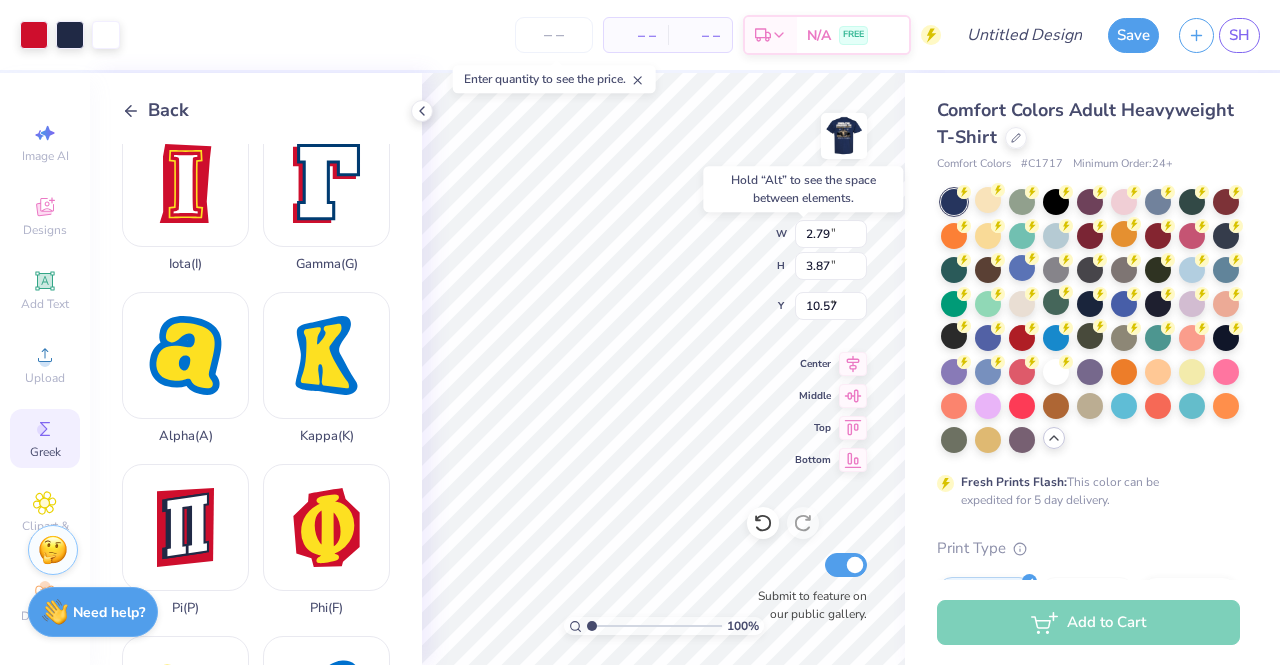 type on "4.48" 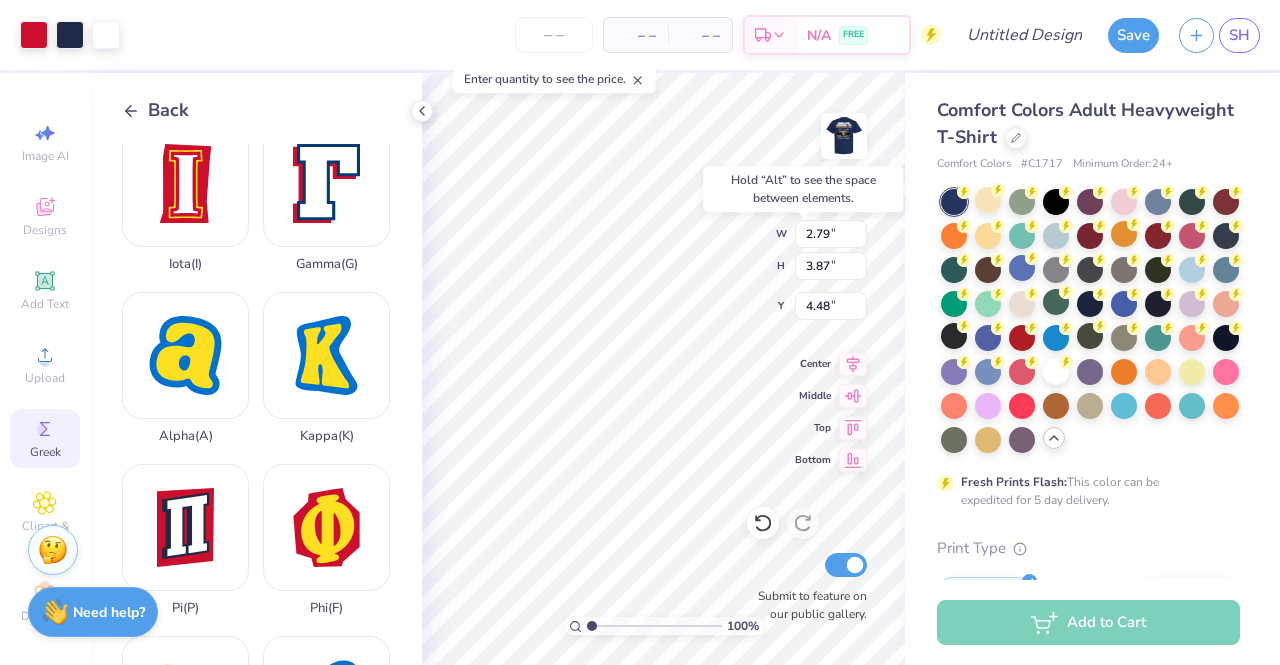type on "3.01" 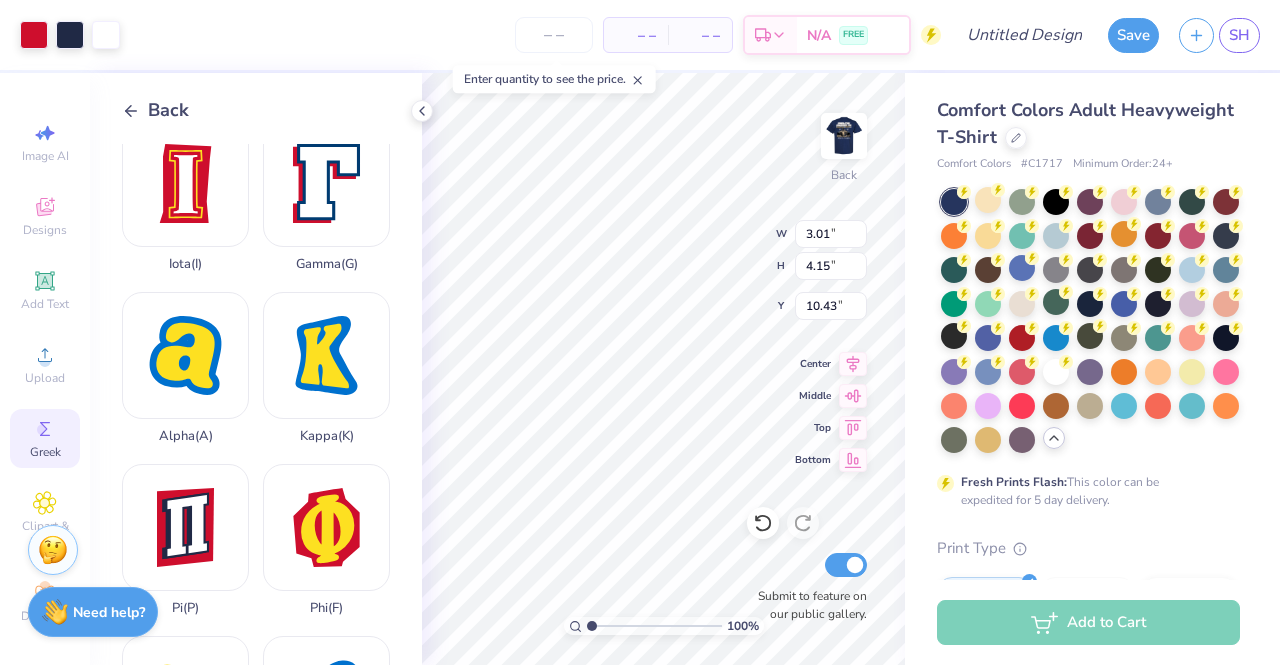 type on "2.57" 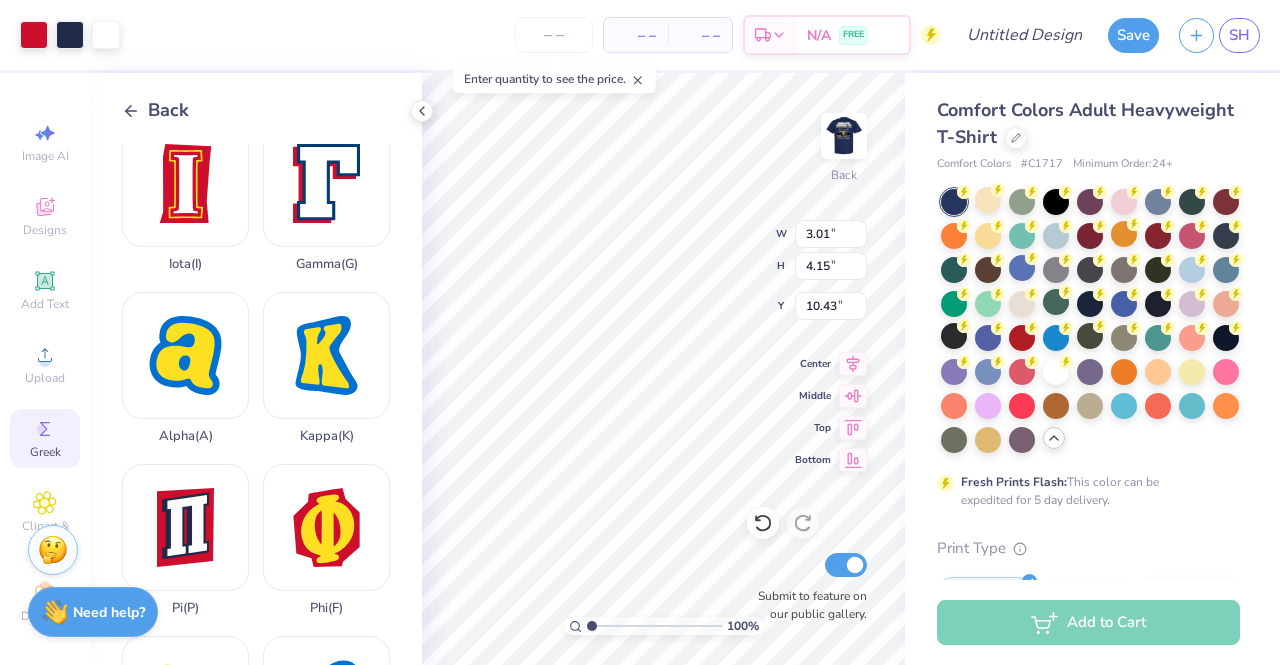 type on "3.92" 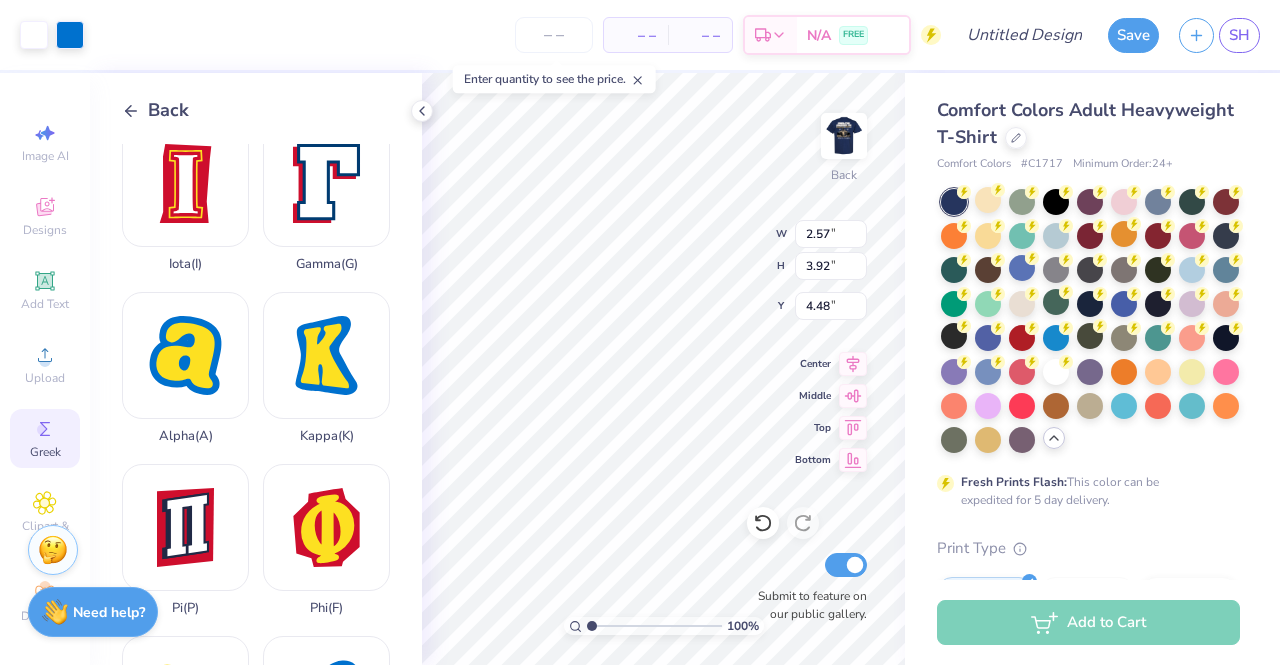 type on "8.58" 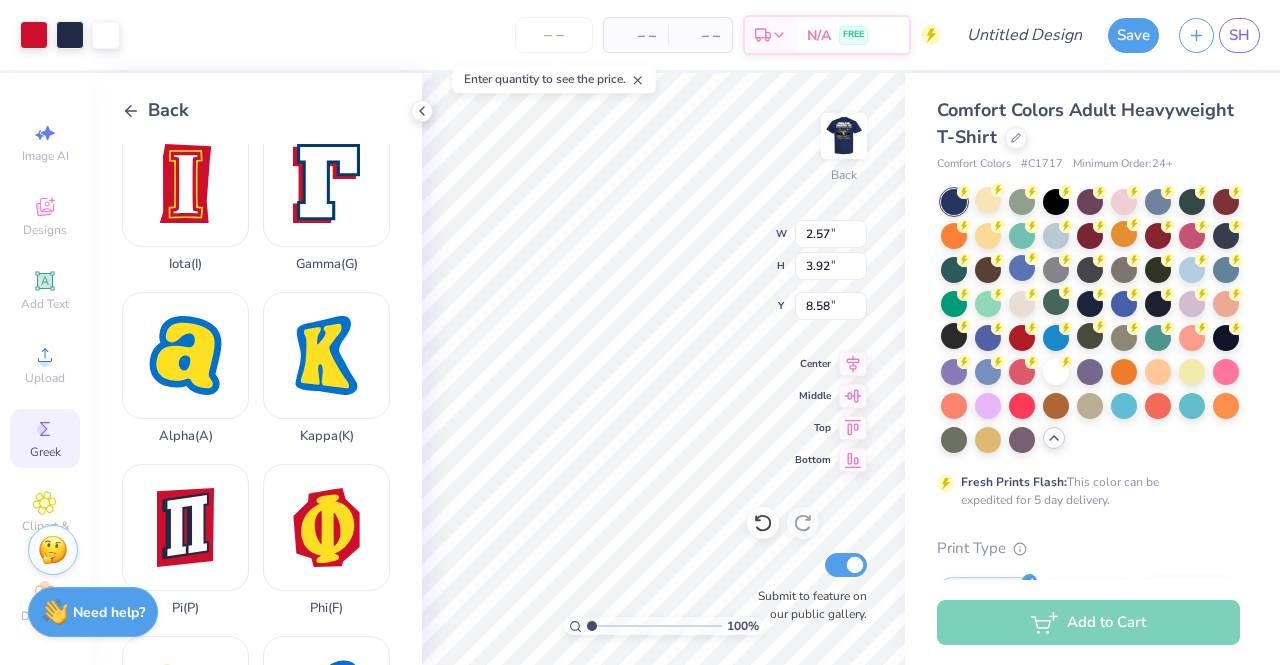 type on "3.01" 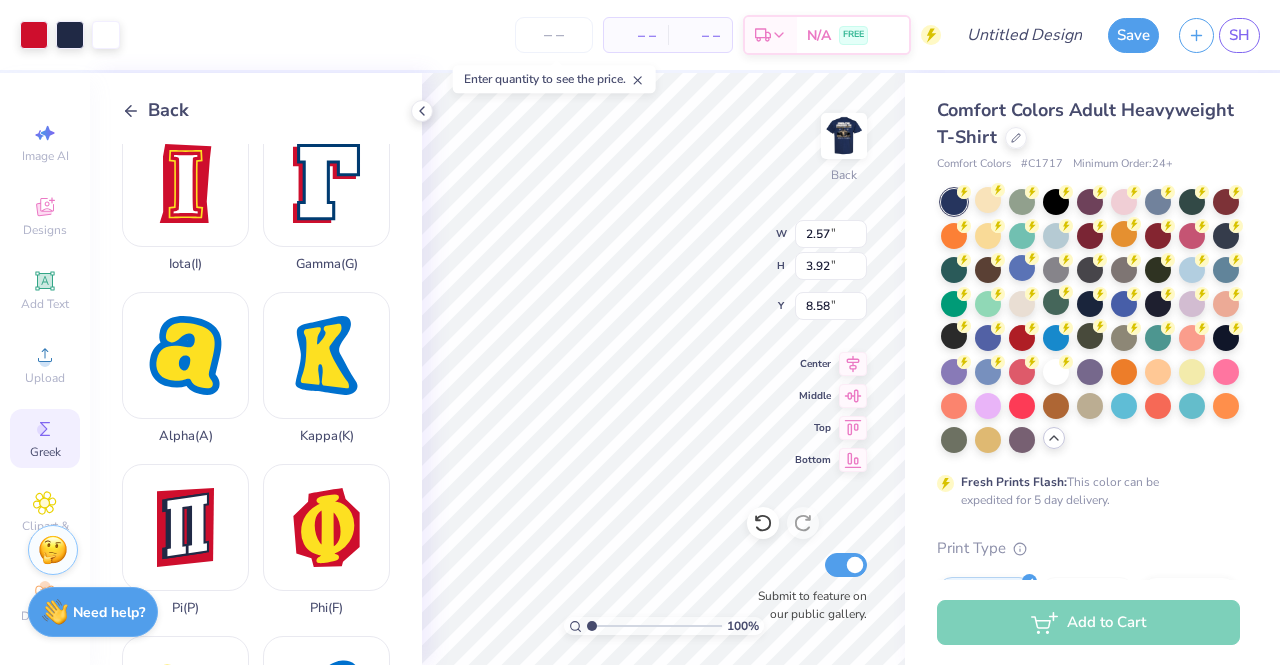type on "4.15" 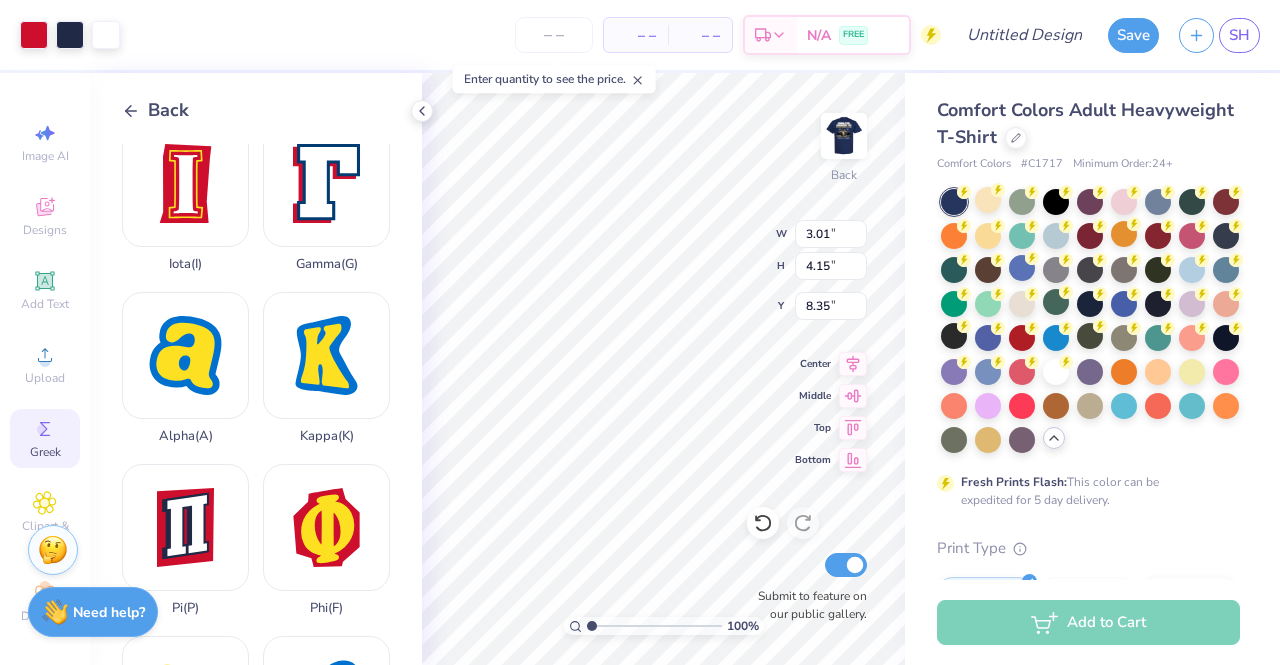 type on "1.44" 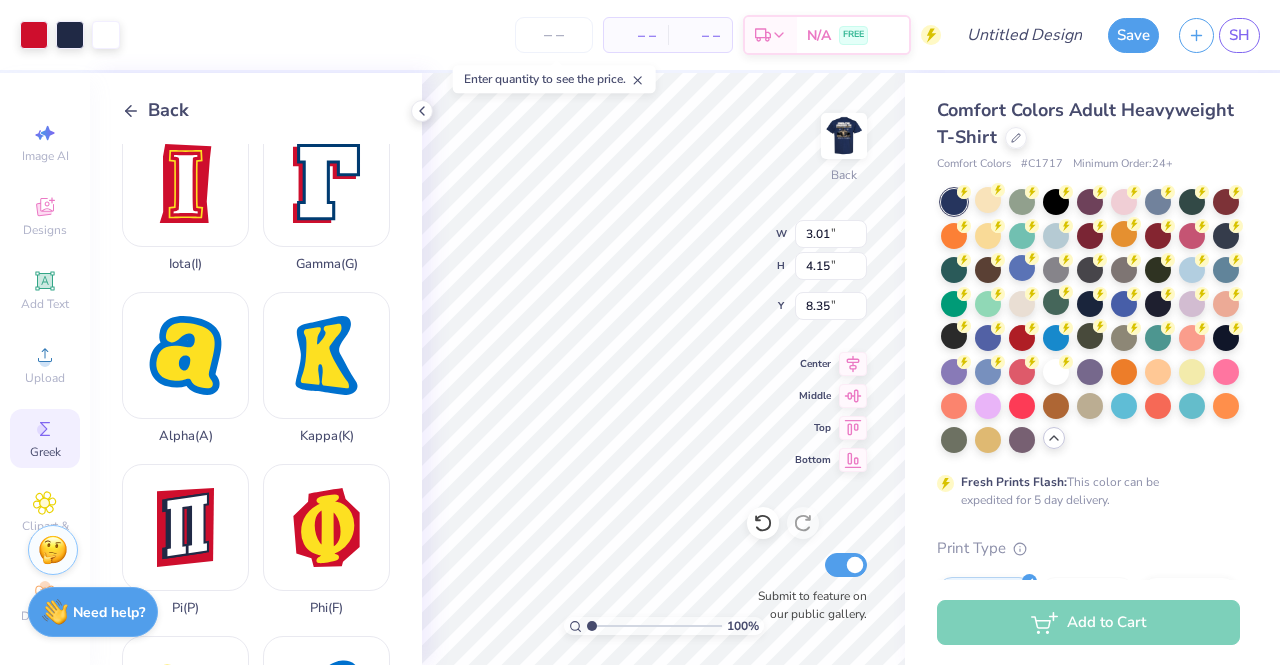 type on "1.98" 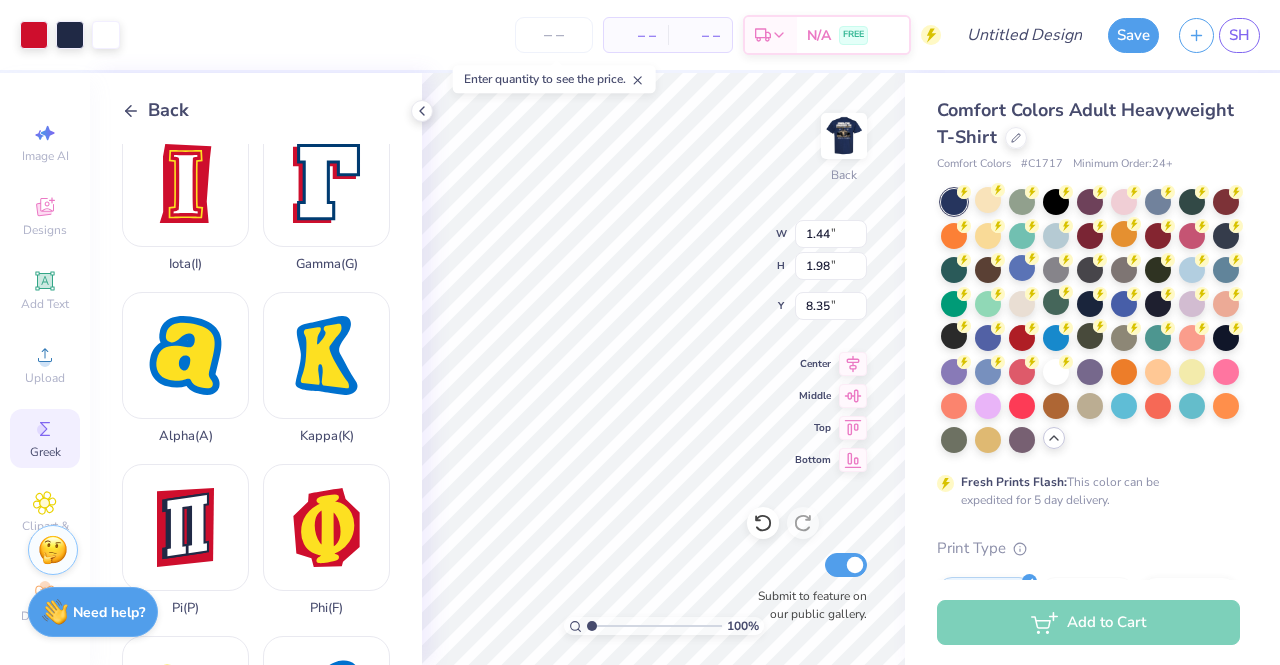 type on "8.58" 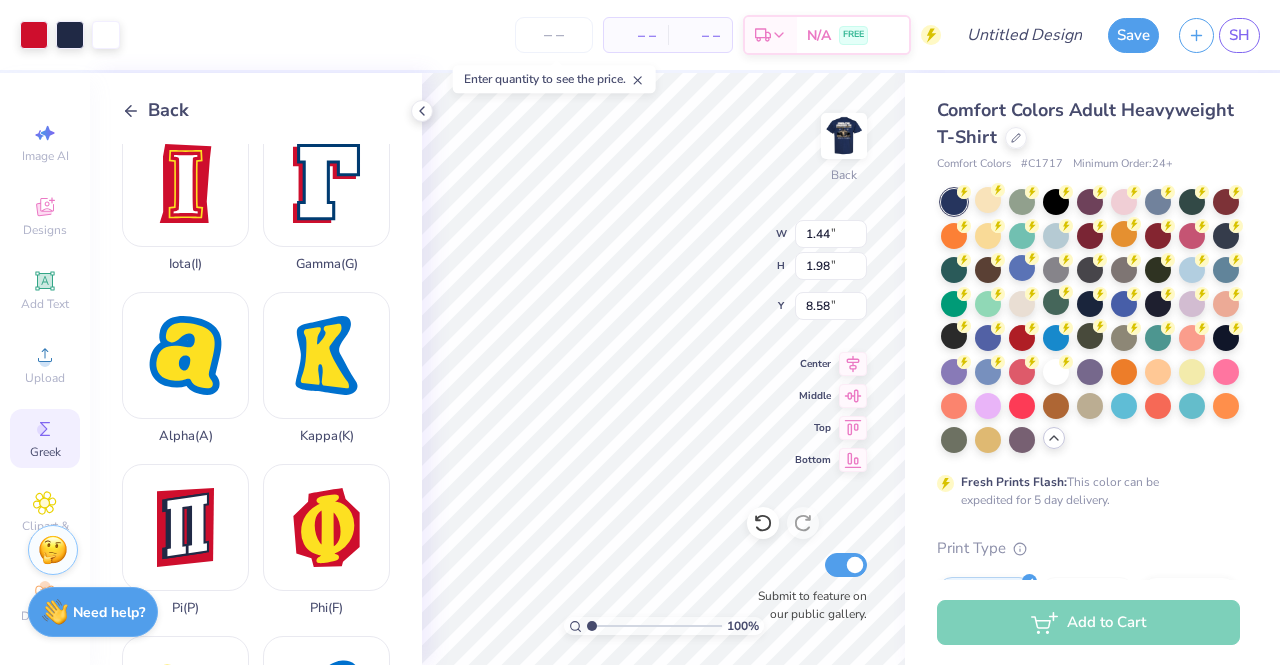 type on "2.79" 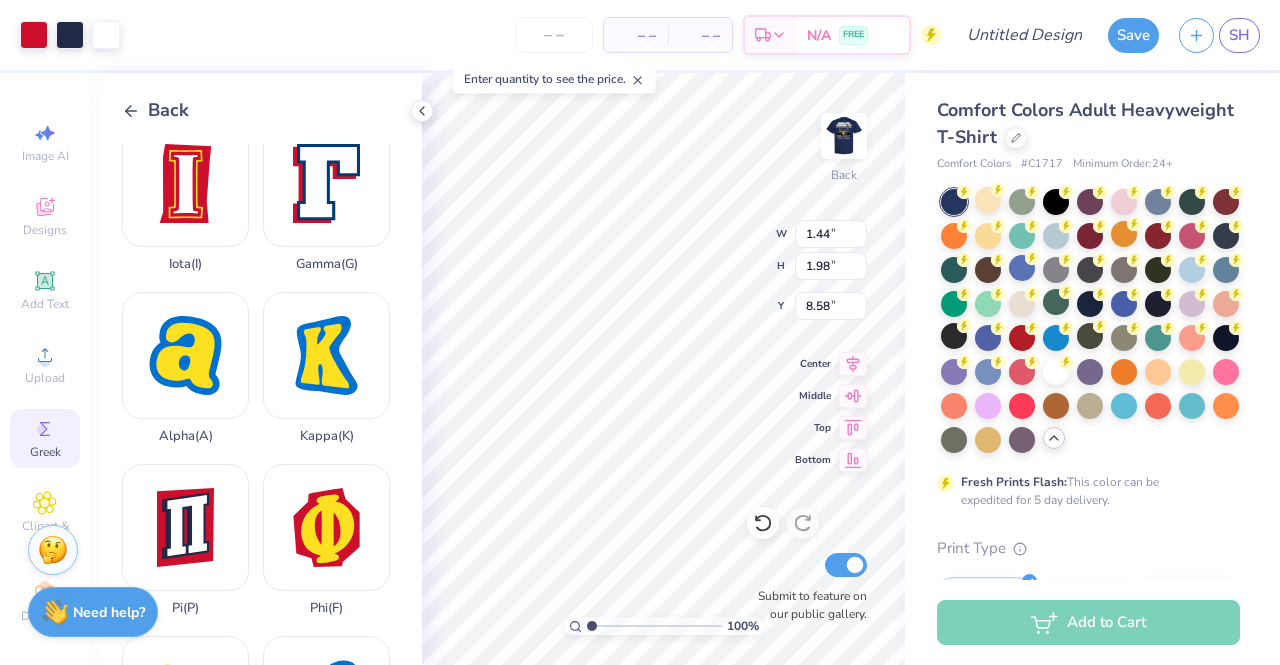 type on "3.87" 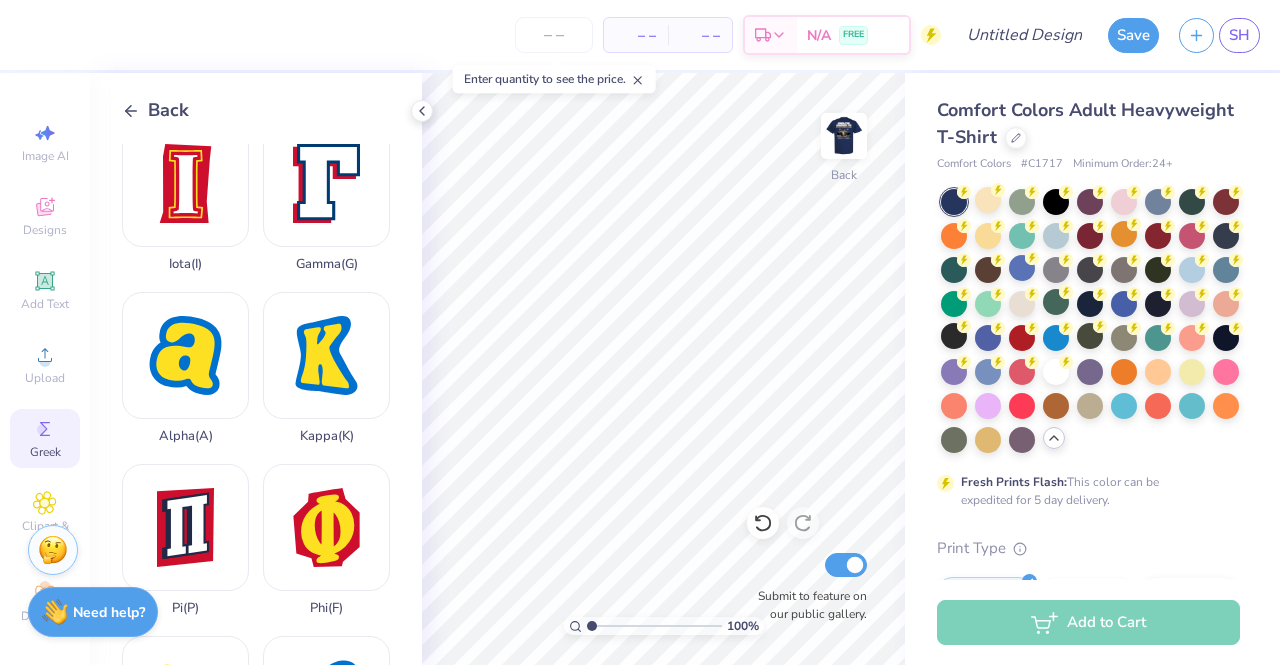 click 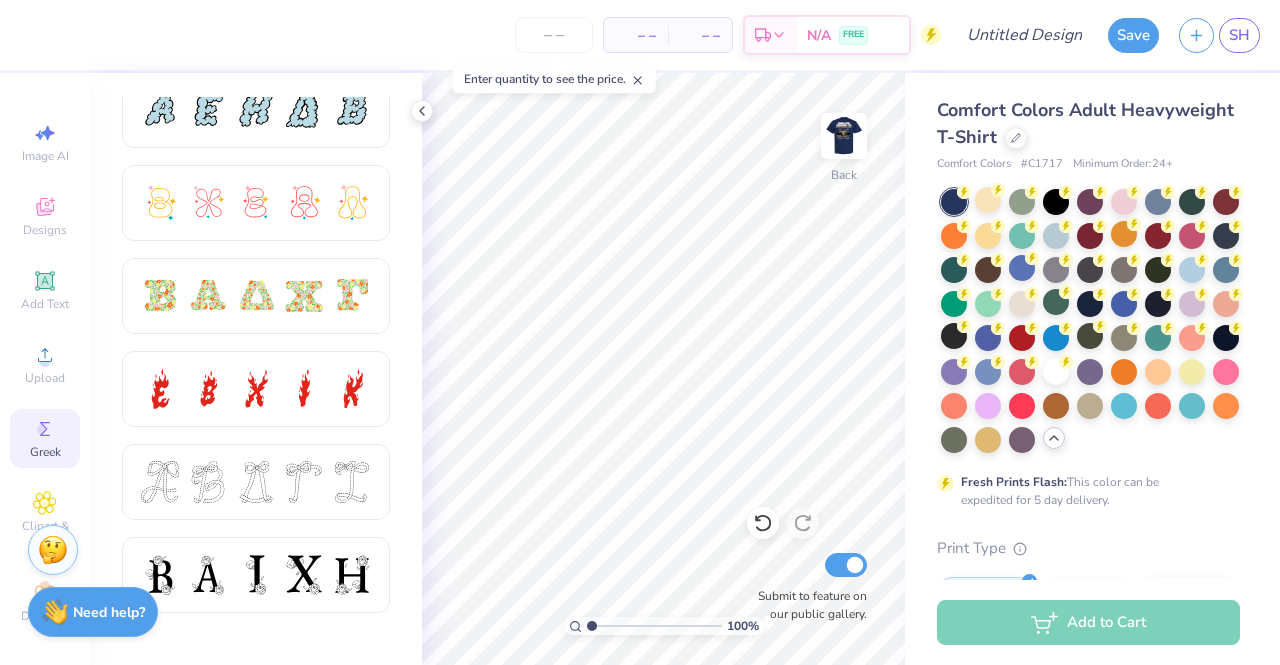 scroll, scrollTop: 492, scrollLeft: 0, axis: vertical 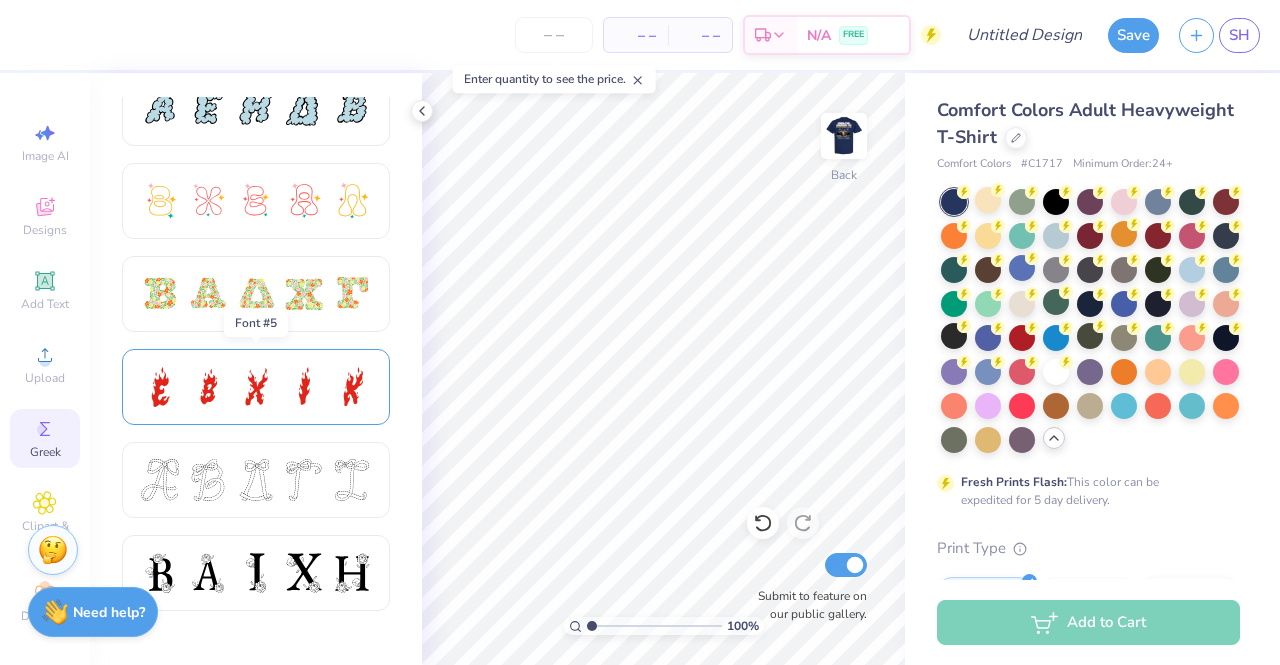 click at bounding box center (304, 387) 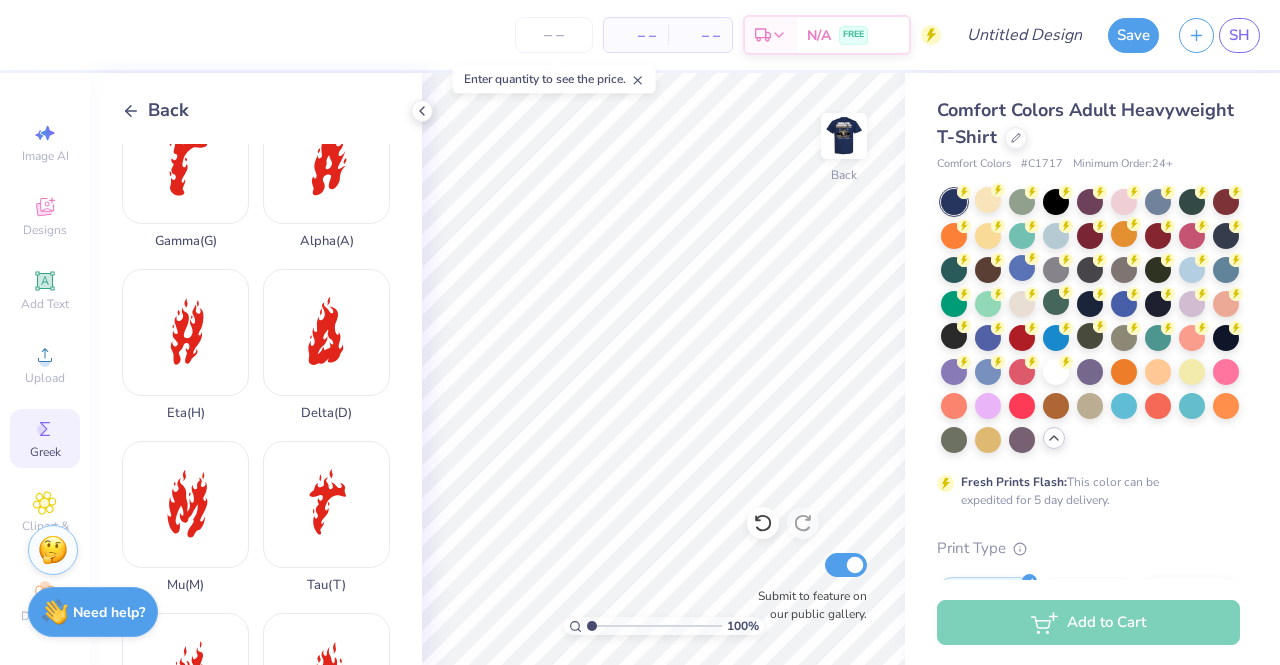 scroll, scrollTop: 564, scrollLeft: 0, axis: vertical 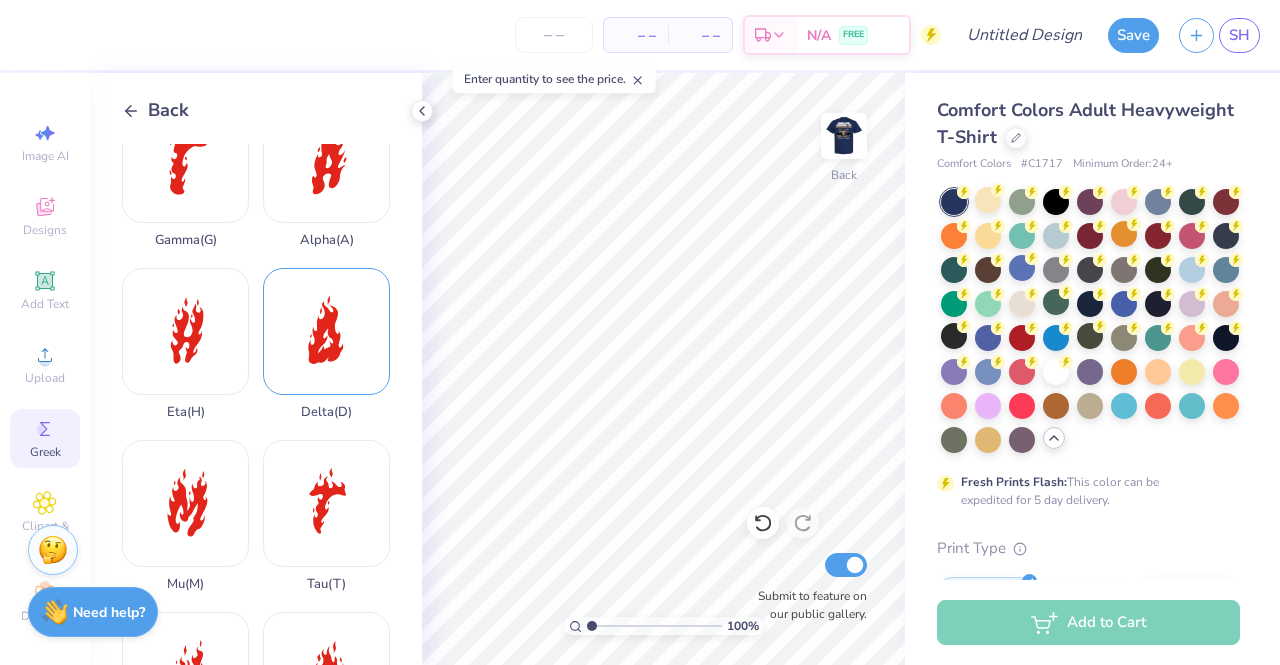 click on "Delta  ( D )" at bounding box center [326, 344] 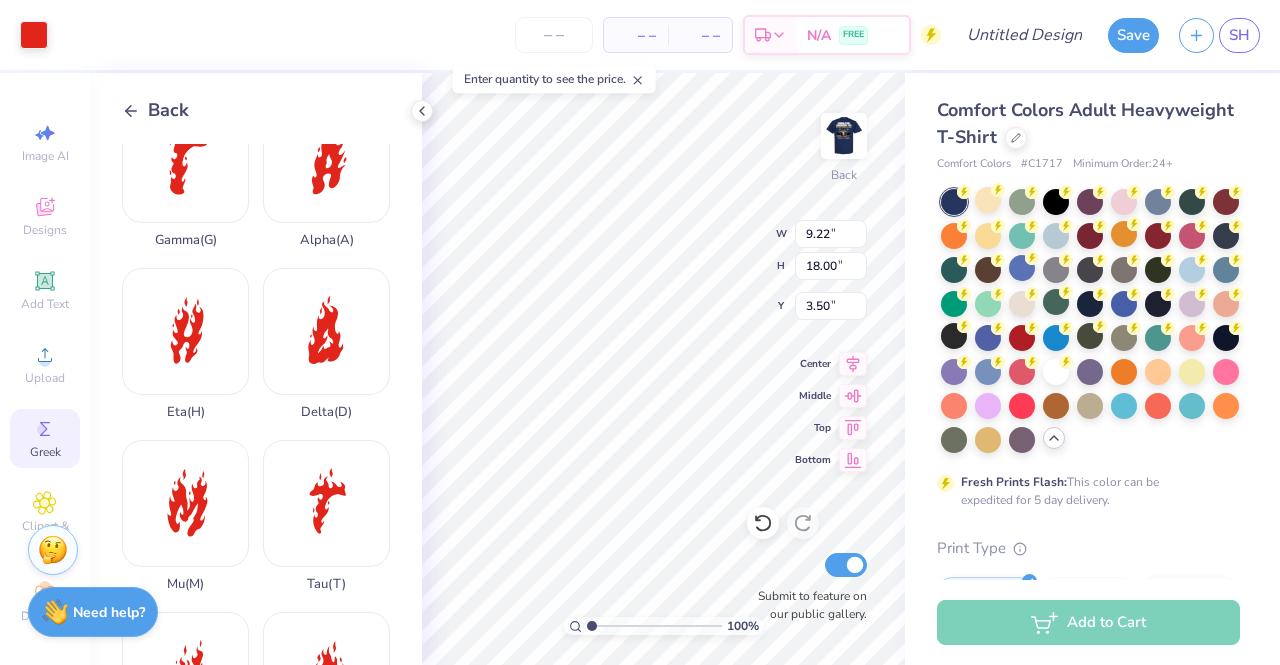 click on "100  % Back W 9.22 9.22 " H 18.00 18.00 " Y 3.50 3.50 " Center Middle Top Bottom Submit to feature on our public gallery." at bounding box center (663, 369) 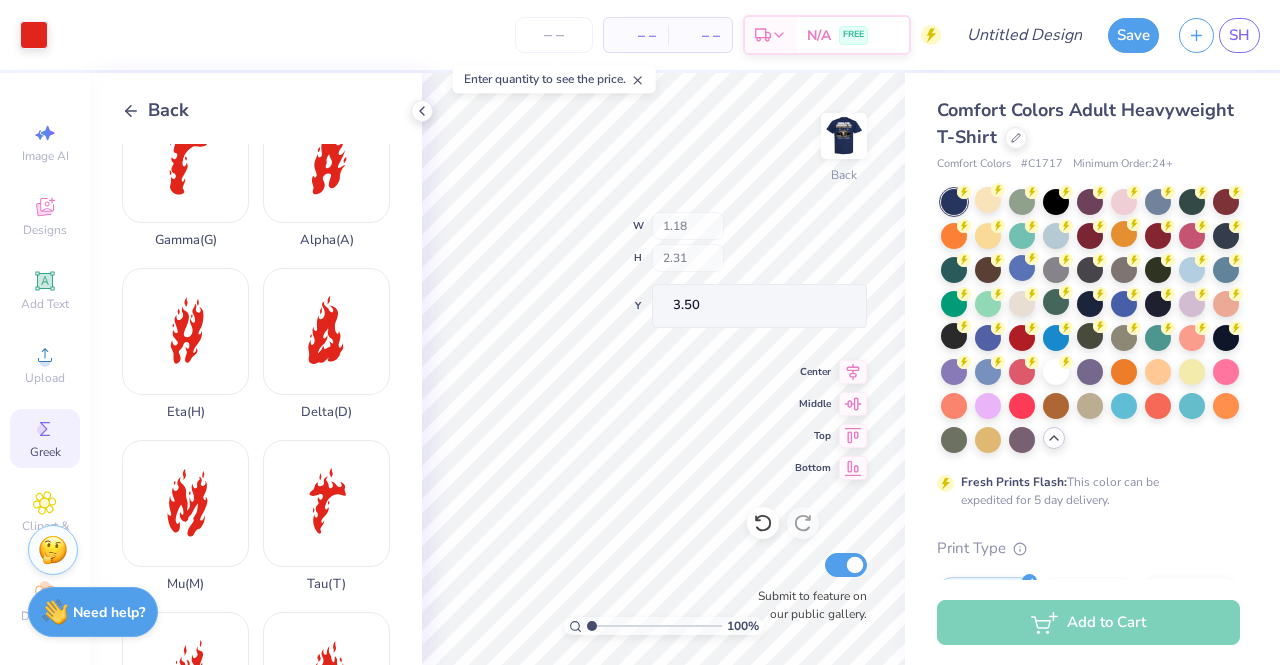 type on "1.18" 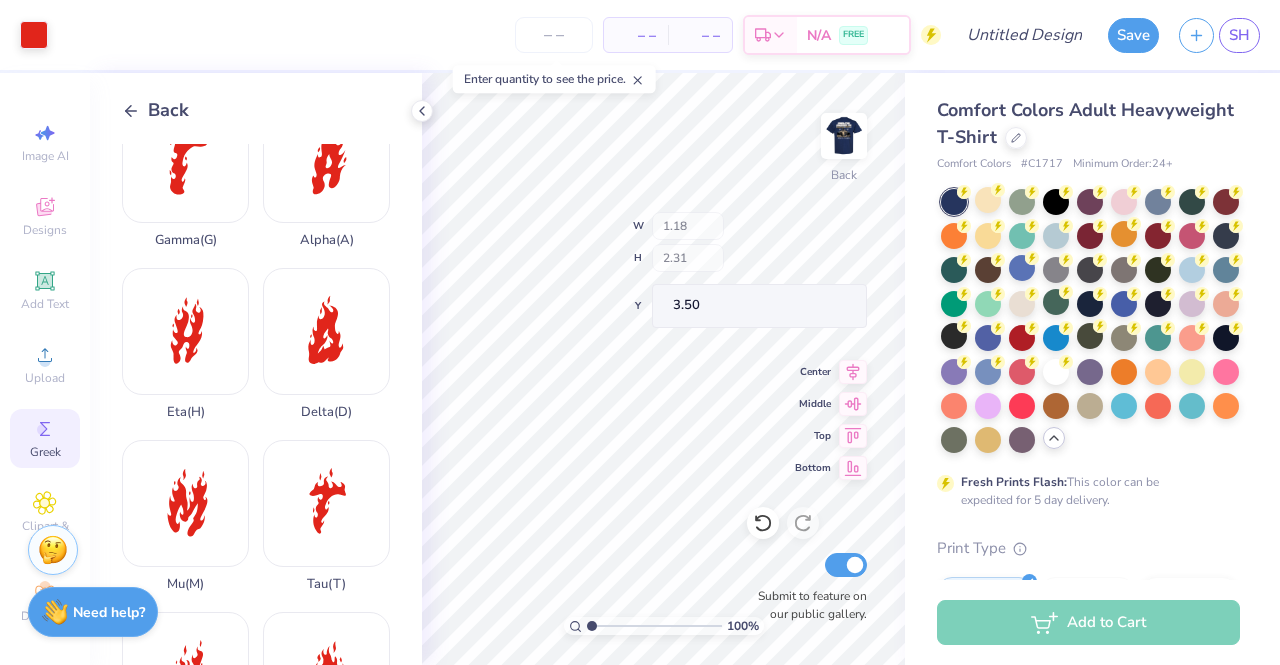 type on "2.31" 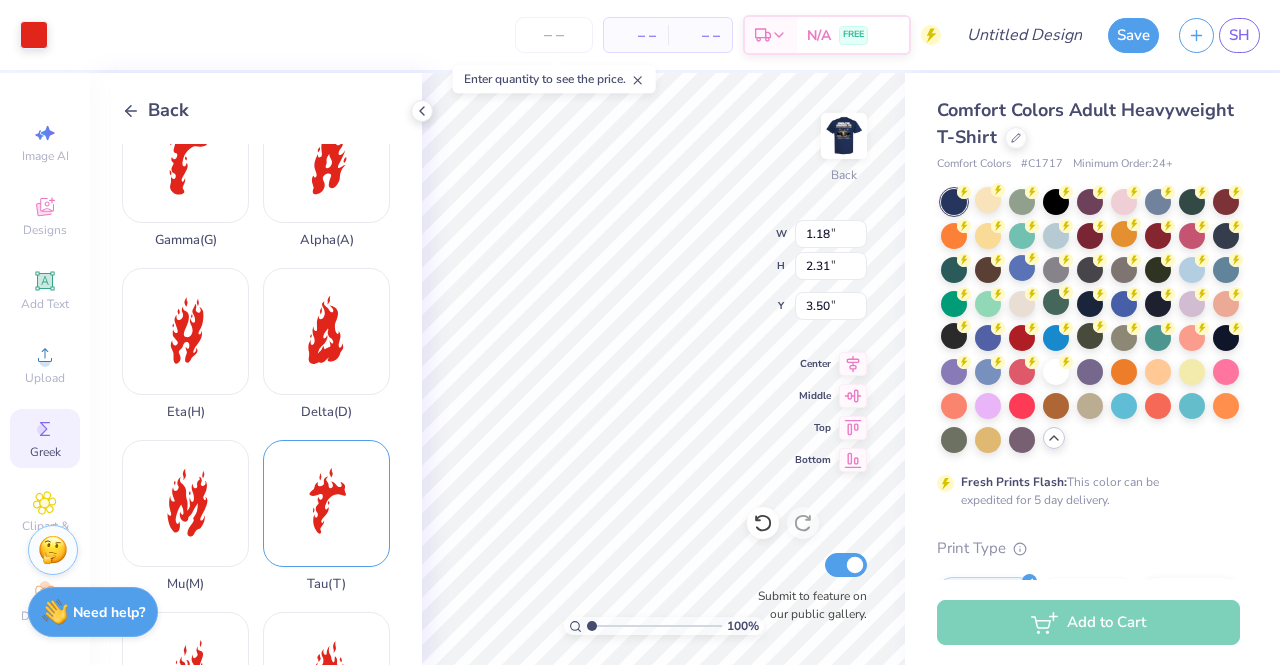 type on "3.81" 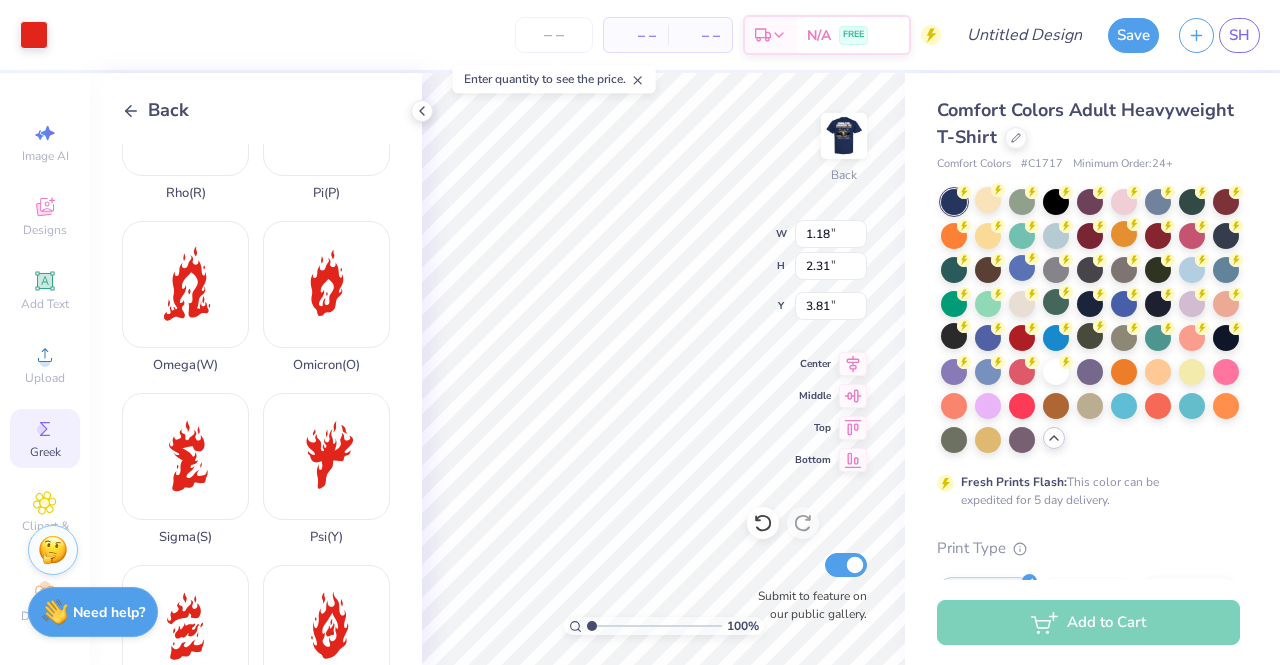 scroll, scrollTop: 1298, scrollLeft: 0, axis: vertical 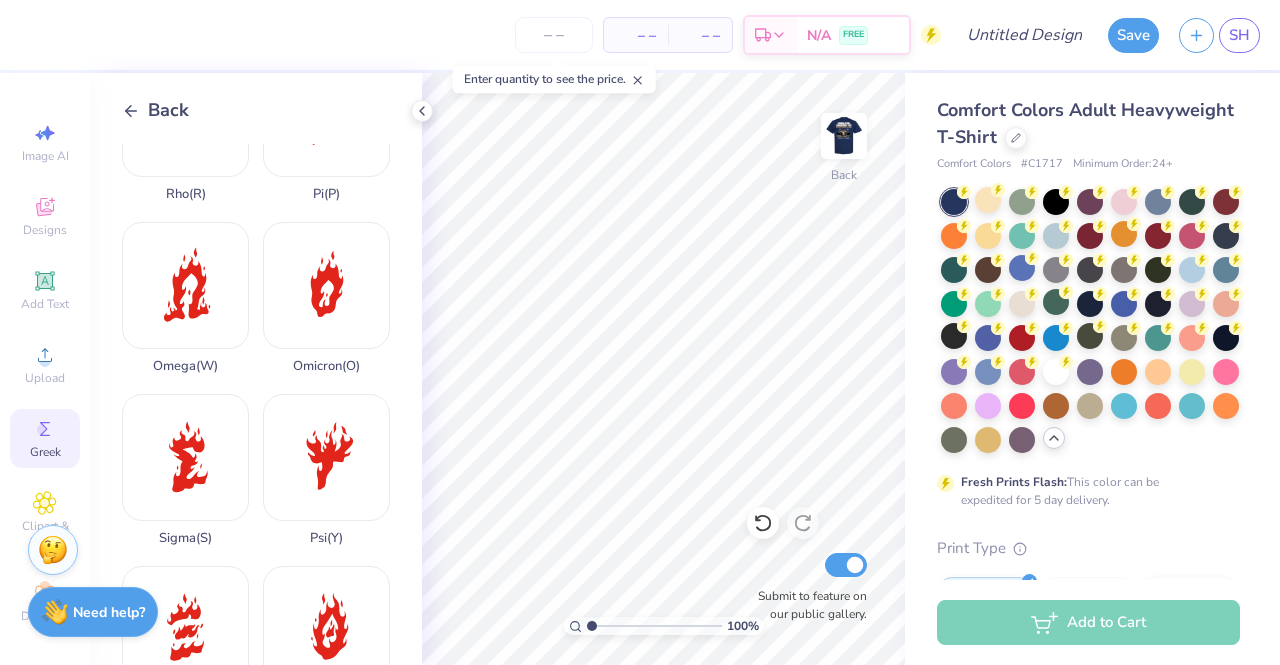 click 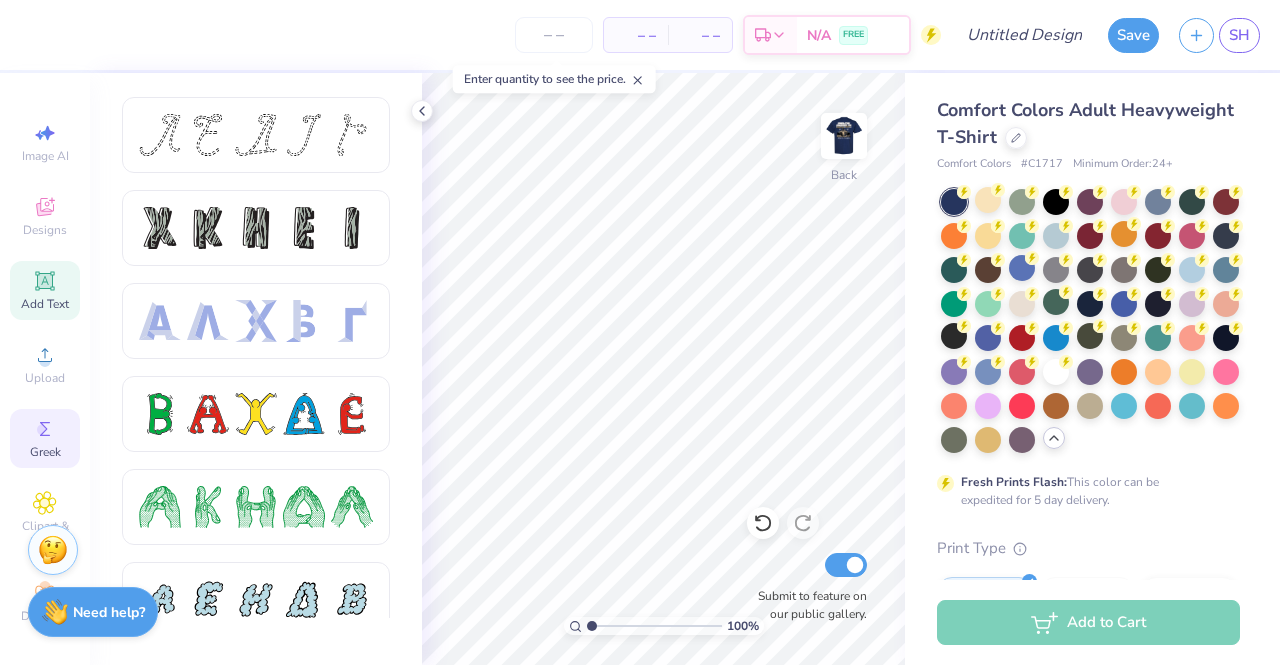 click on "Add Text" at bounding box center [45, 290] 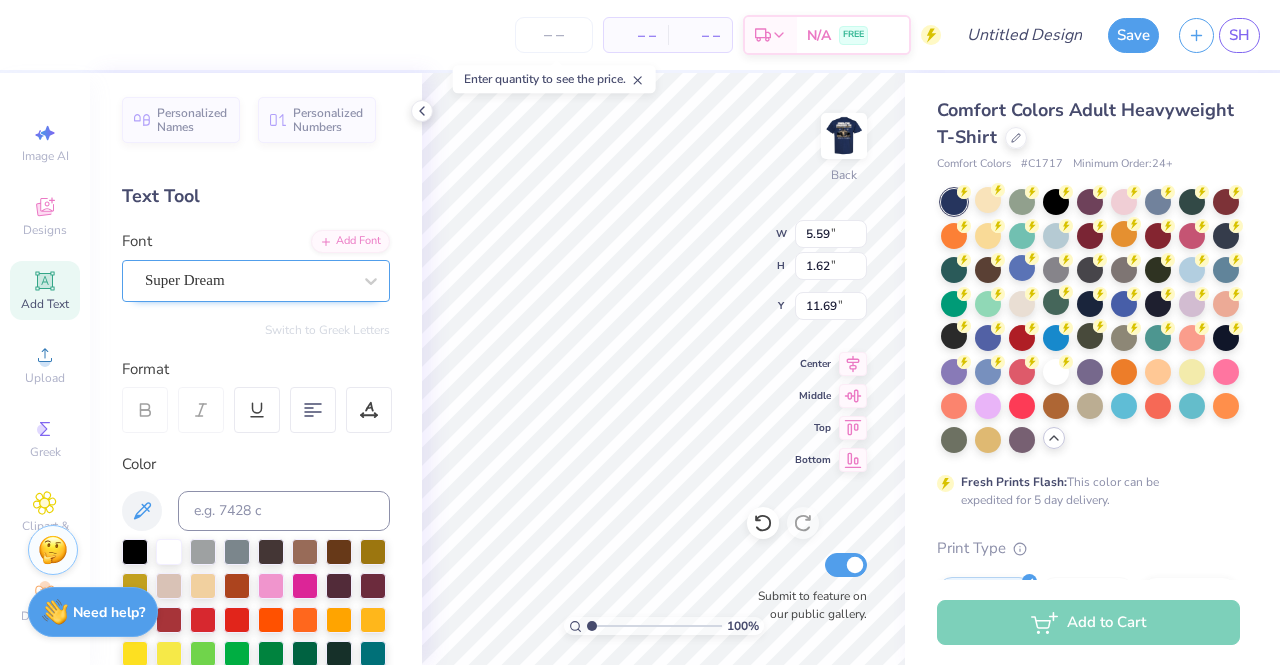 click on "Super Dream" at bounding box center [248, 280] 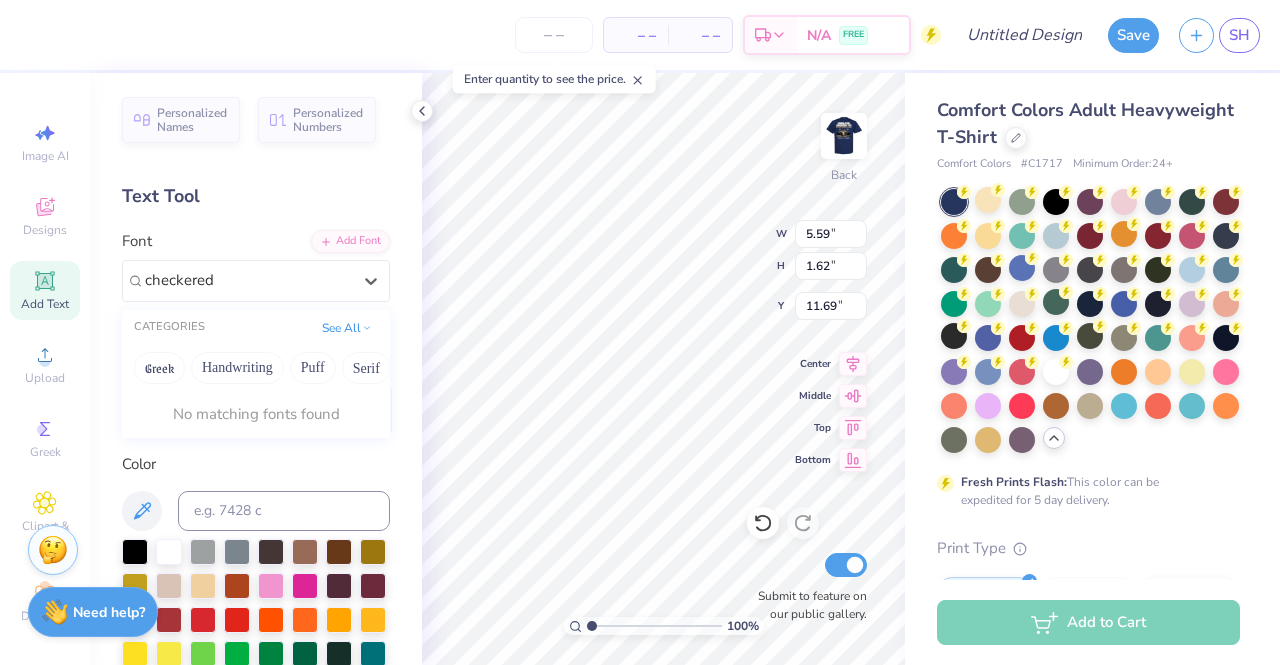 type on "checkered" 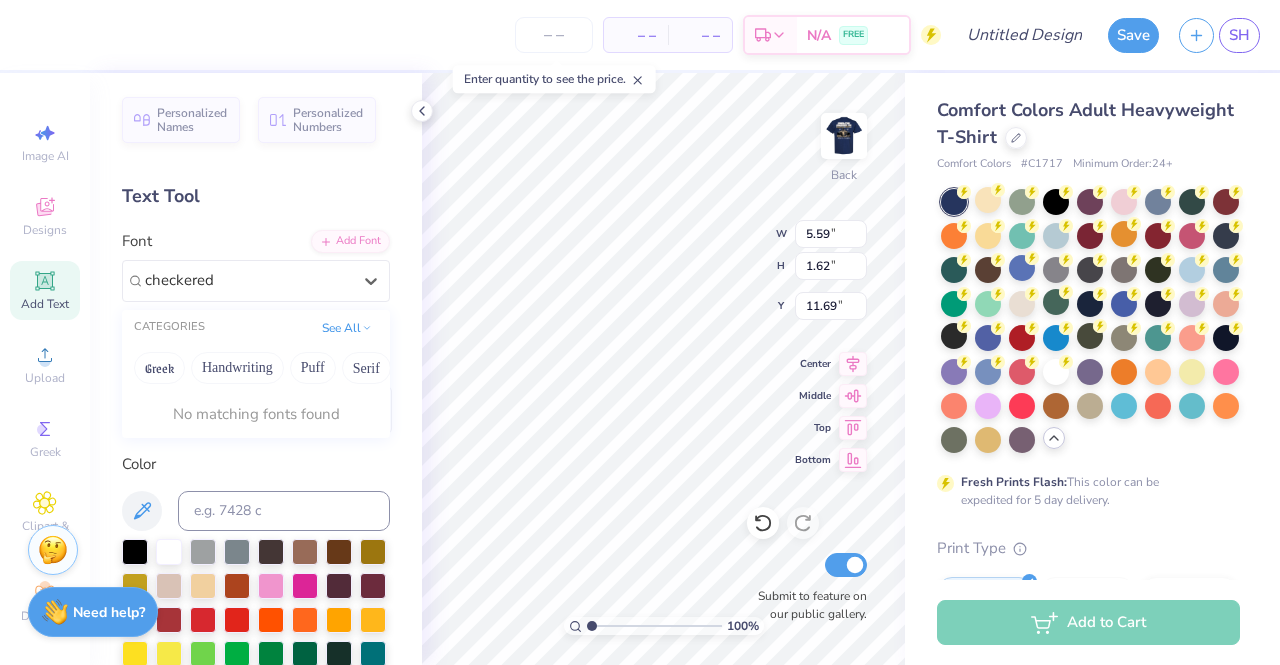 type 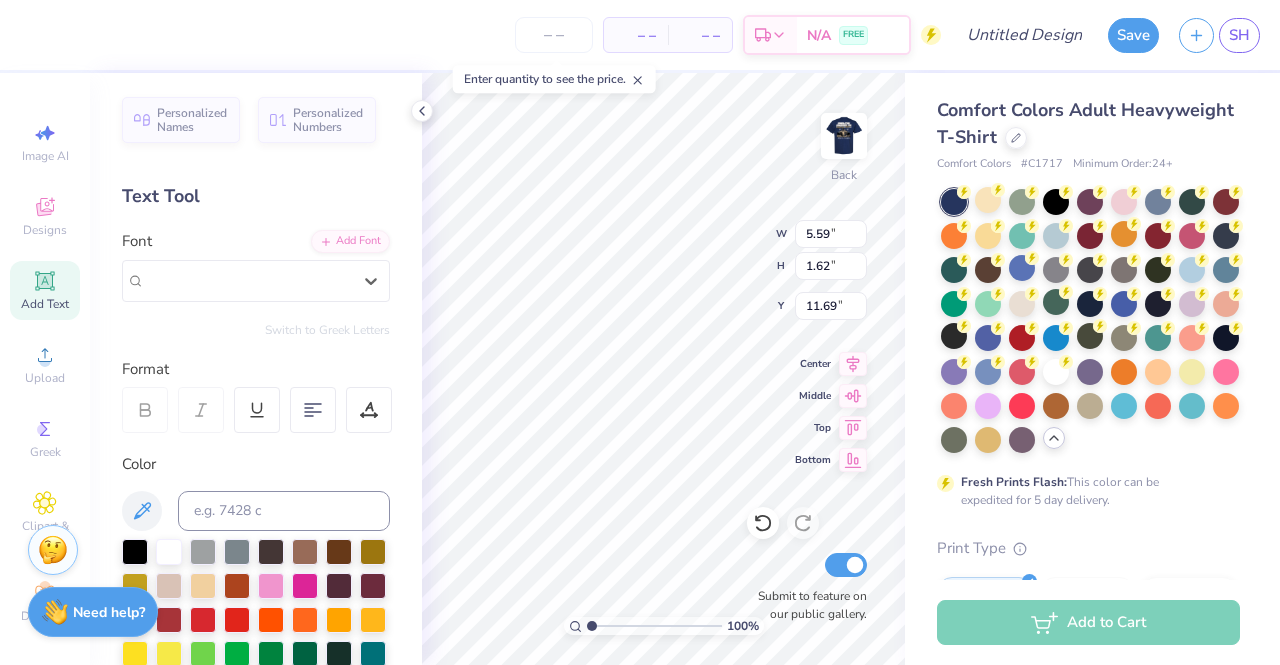 drag, startPoint x: 232, startPoint y: 276, endPoint x: 100, endPoint y: 276, distance: 132 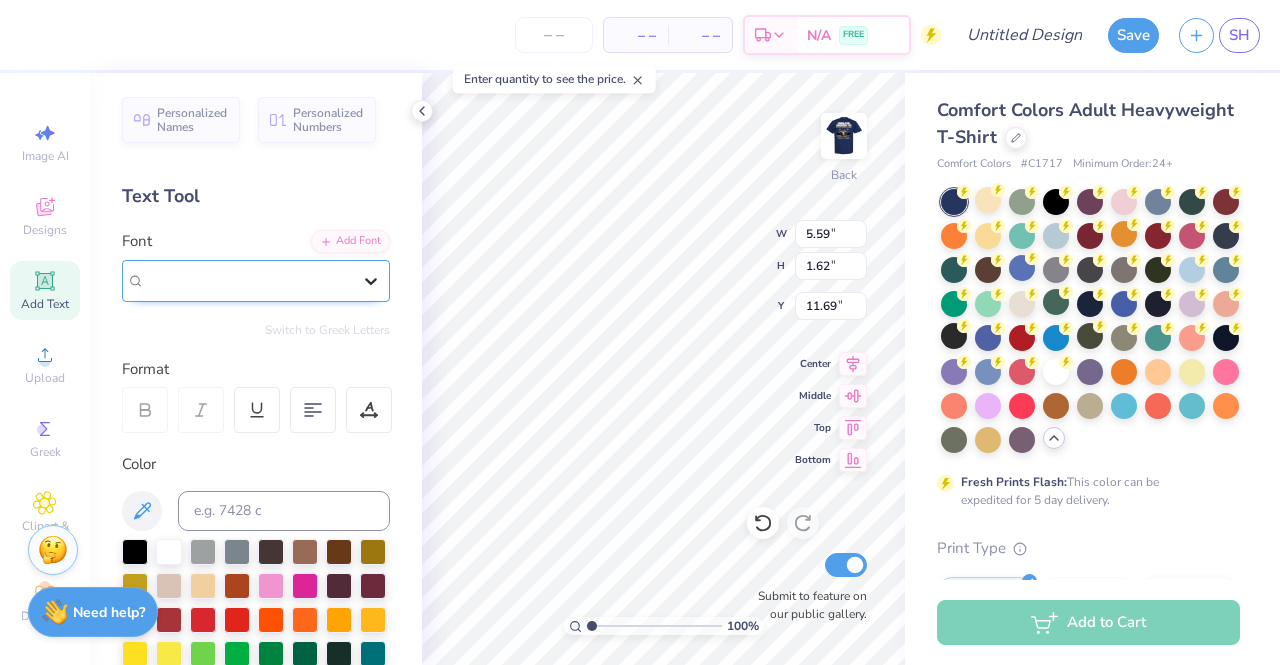 click 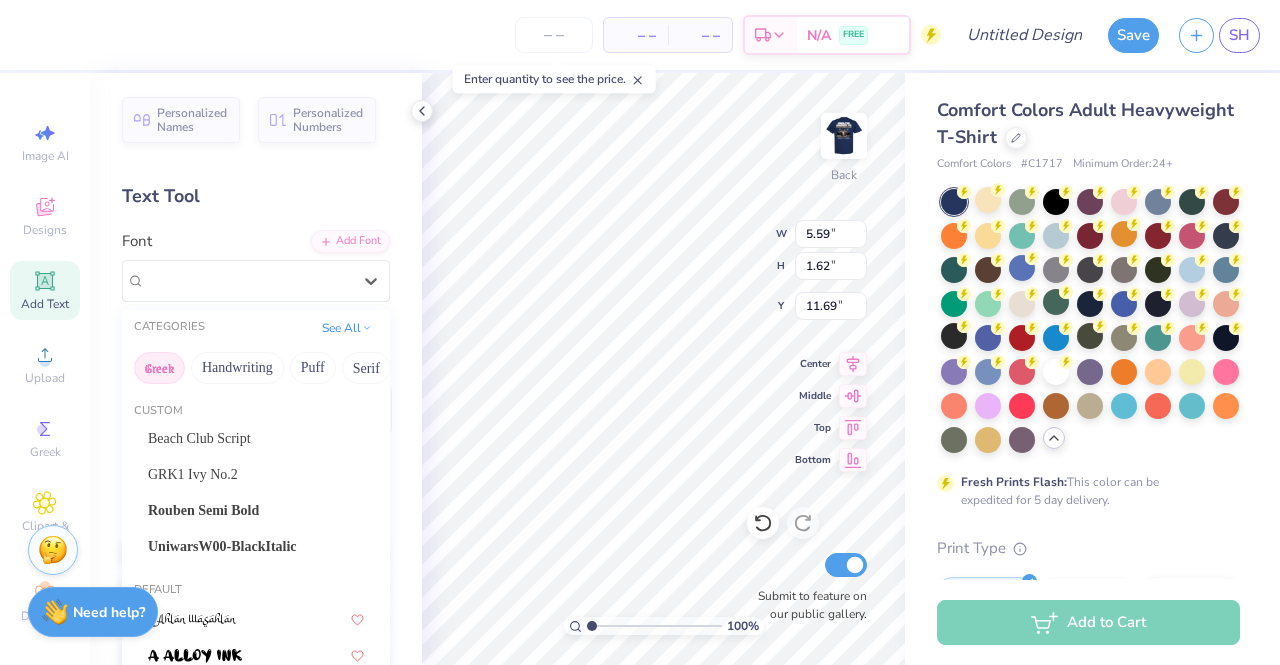 click on "Greek" at bounding box center [159, 368] 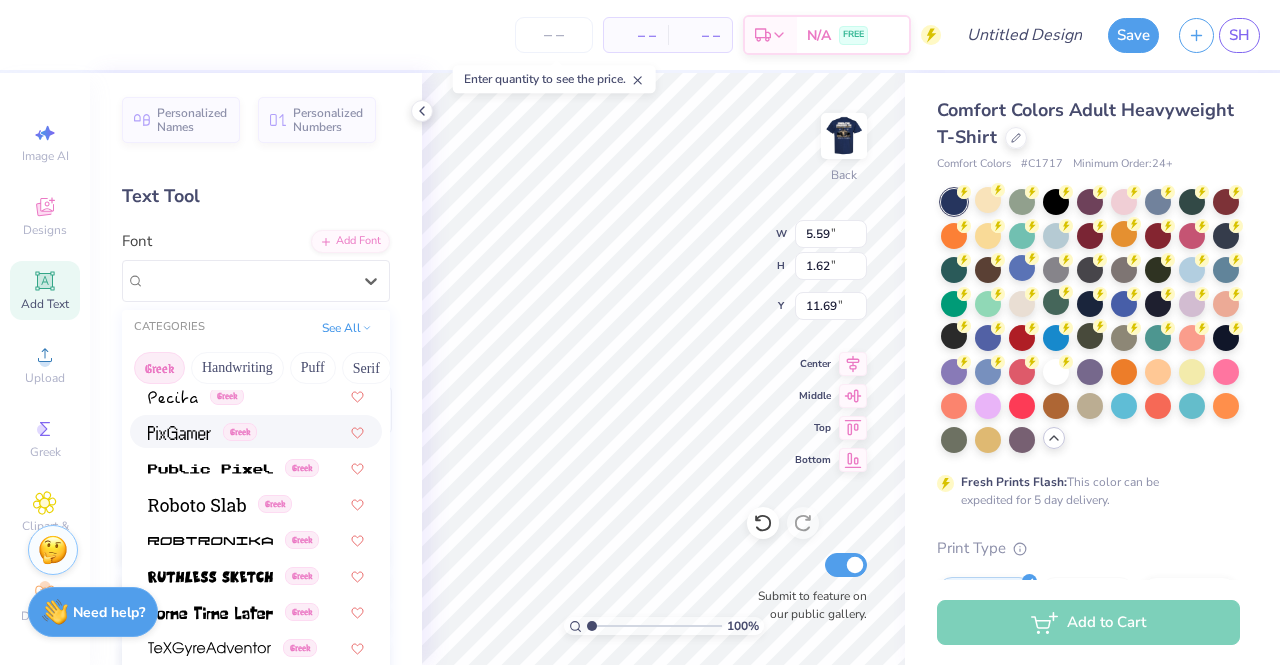 scroll, scrollTop: 1210, scrollLeft: 0, axis: vertical 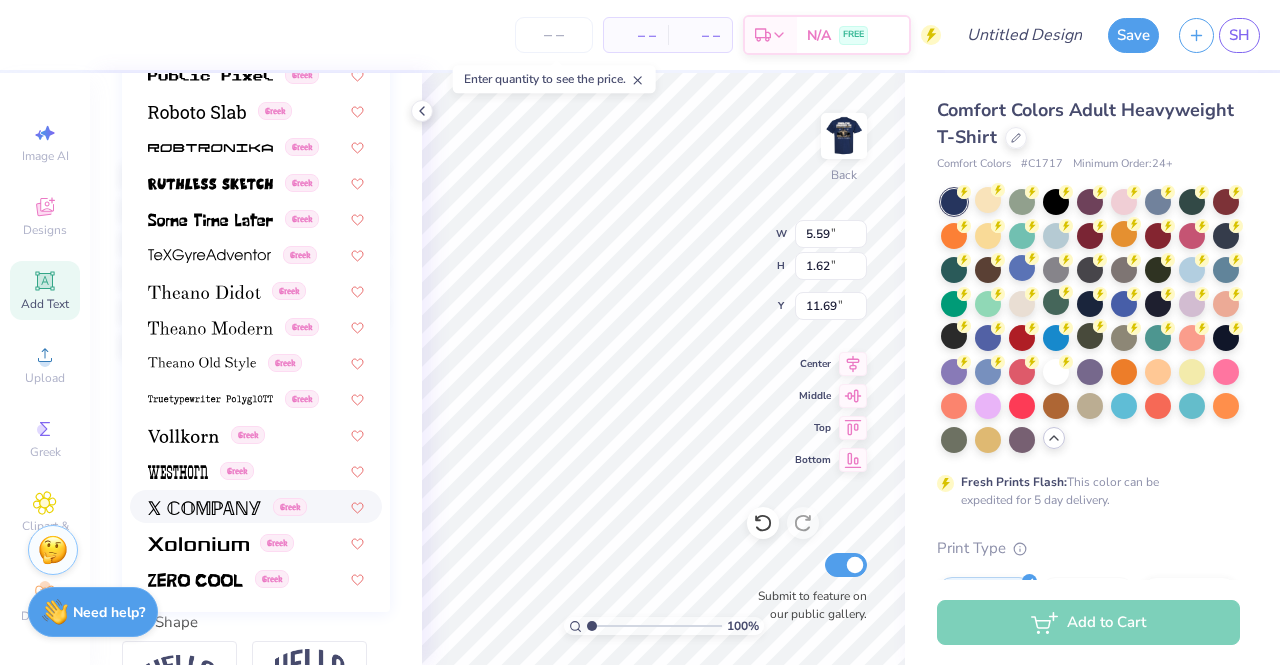 click at bounding box center [204, 508] 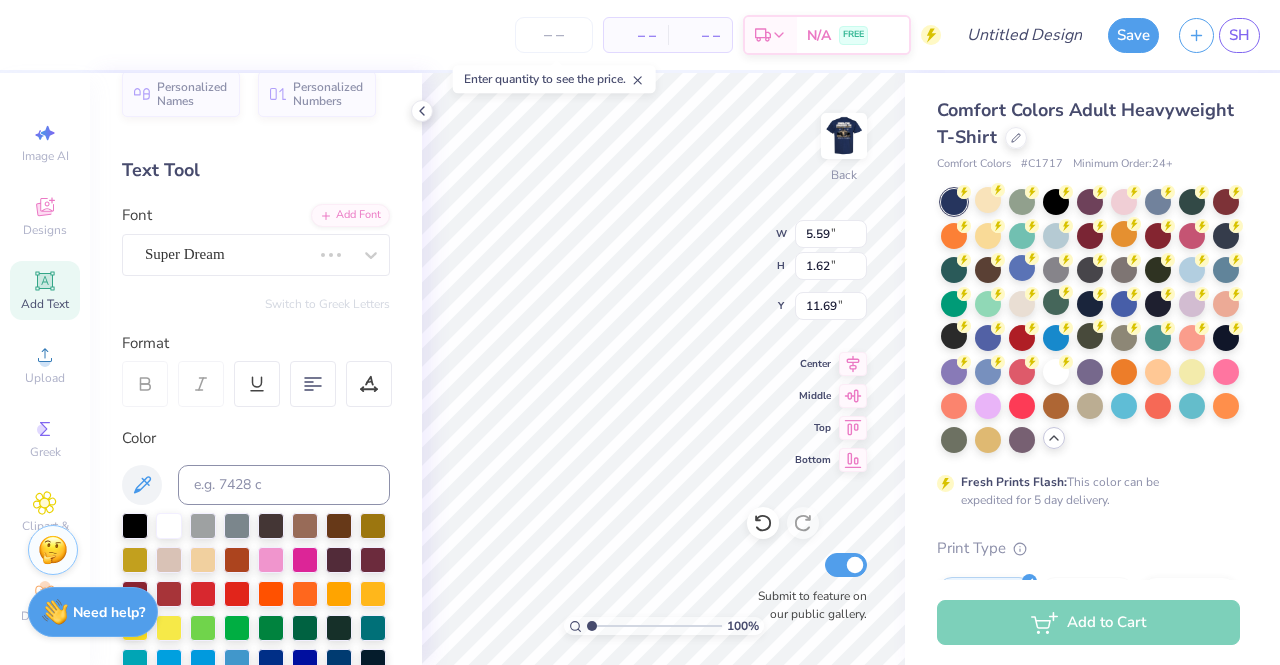 scroll, scrollTop: 21, scrollLeft: 0, axis: vertical 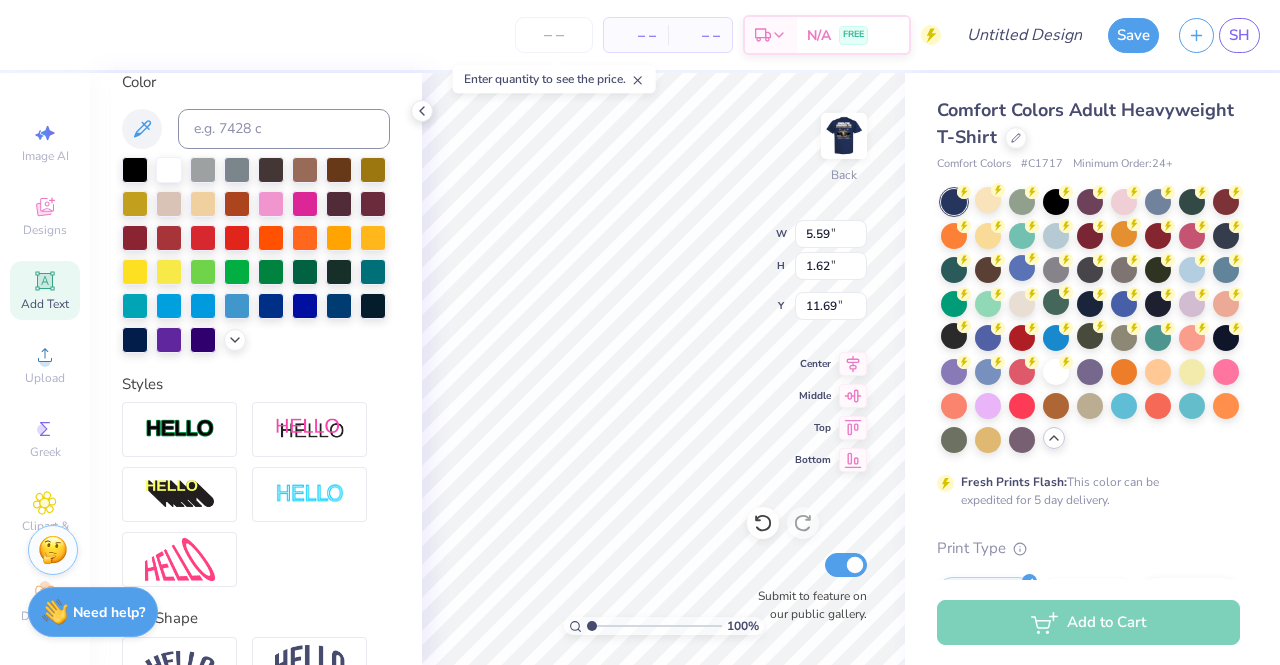 type on "5.82" 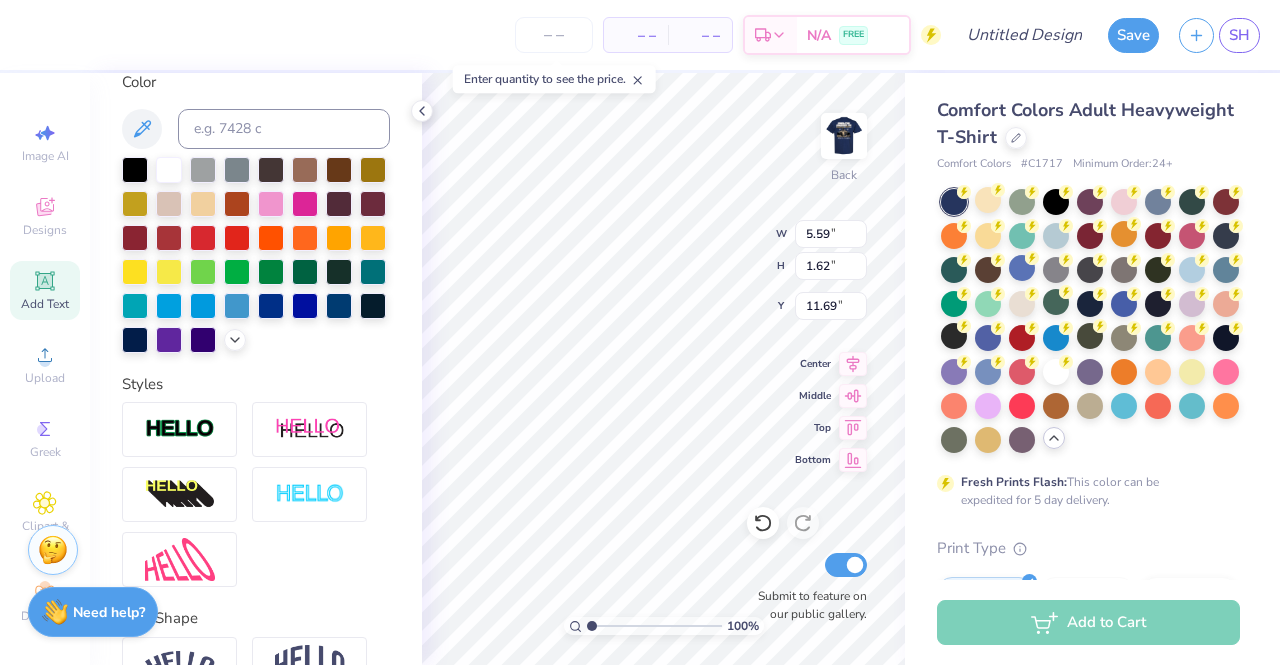 type on "1.57" 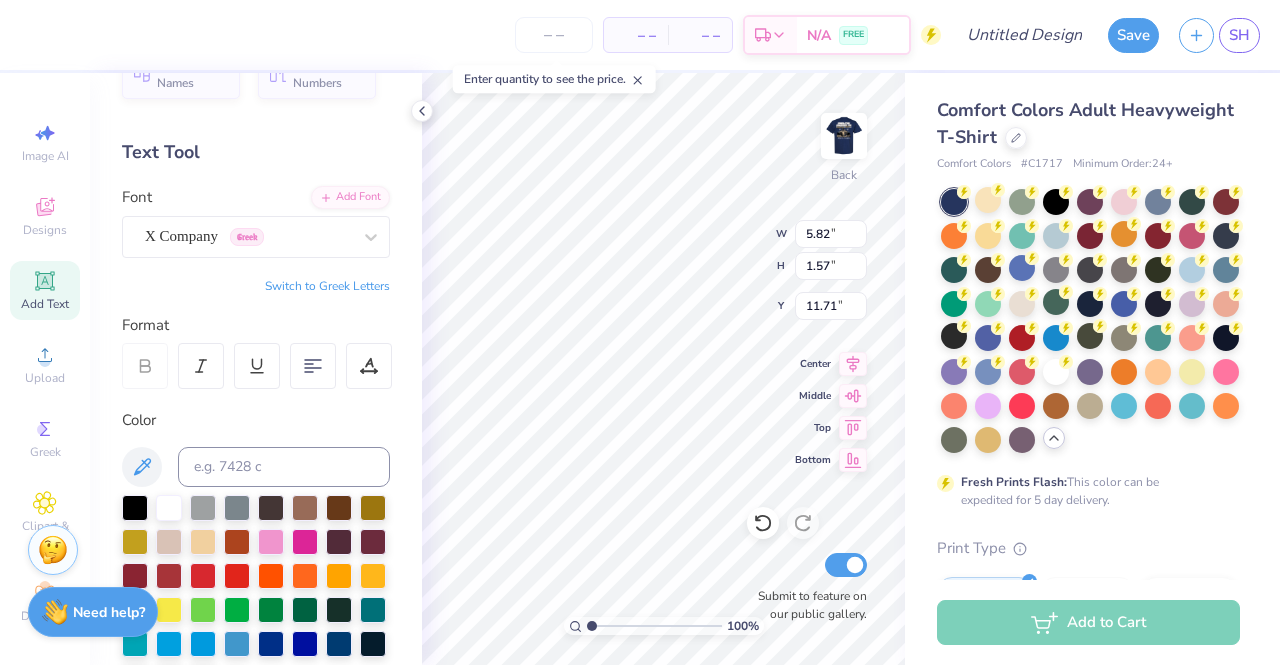 scroll, scrollTop: 0, scrollLeft: 0, axis: both 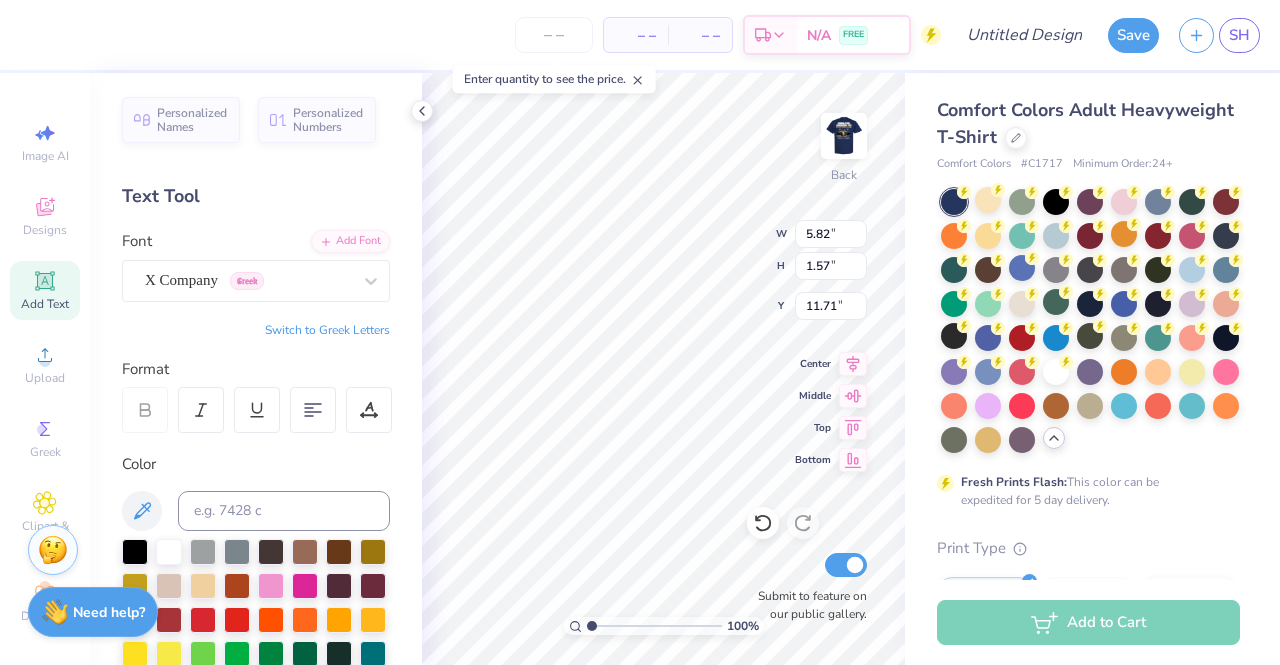 click on "Add Text" at bounding box center [45, 290] 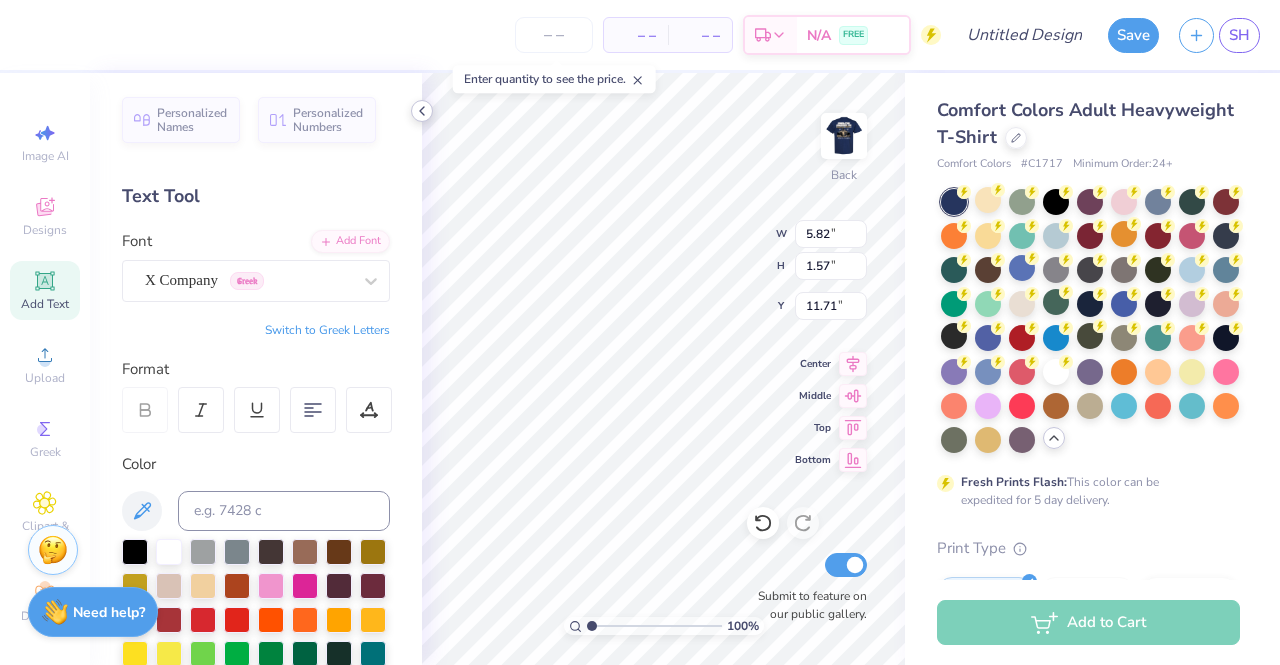 click 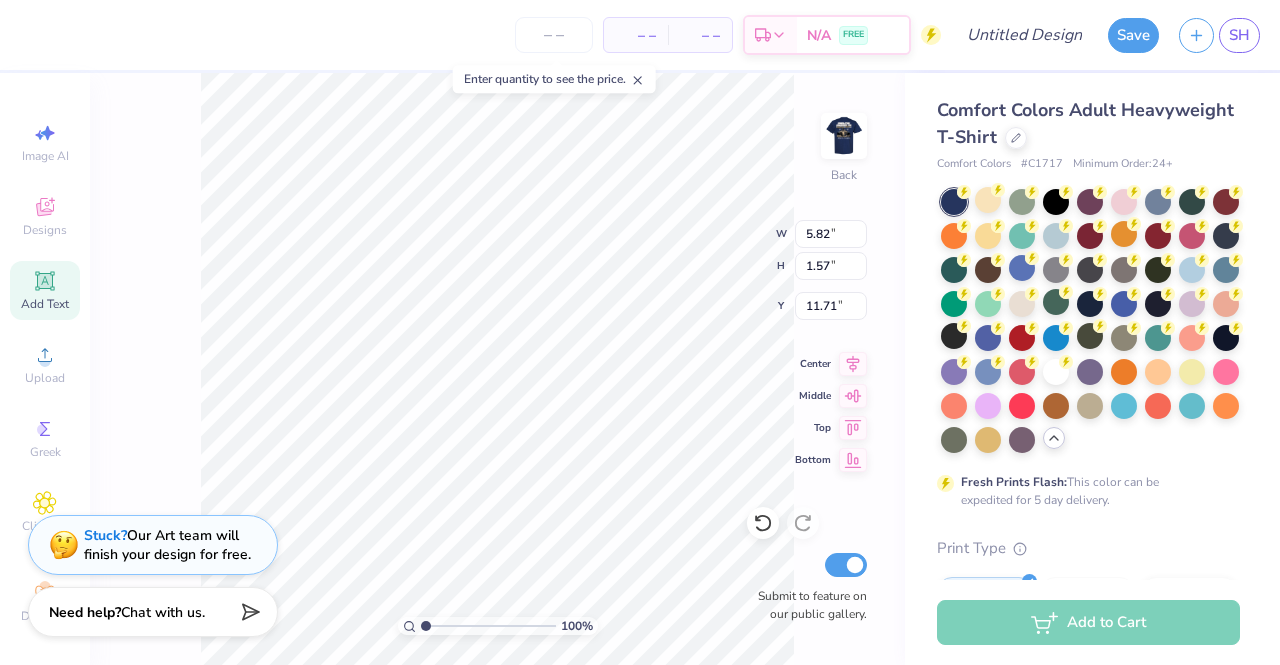 type on "5.59" 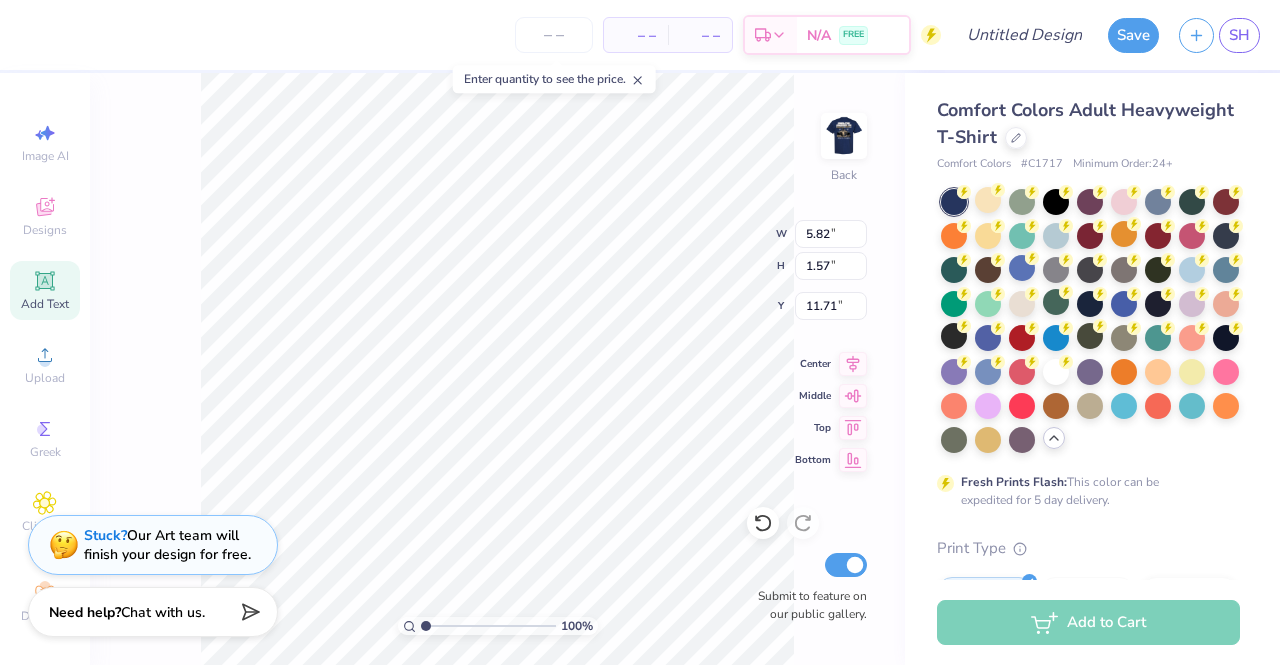 type on "1.62" 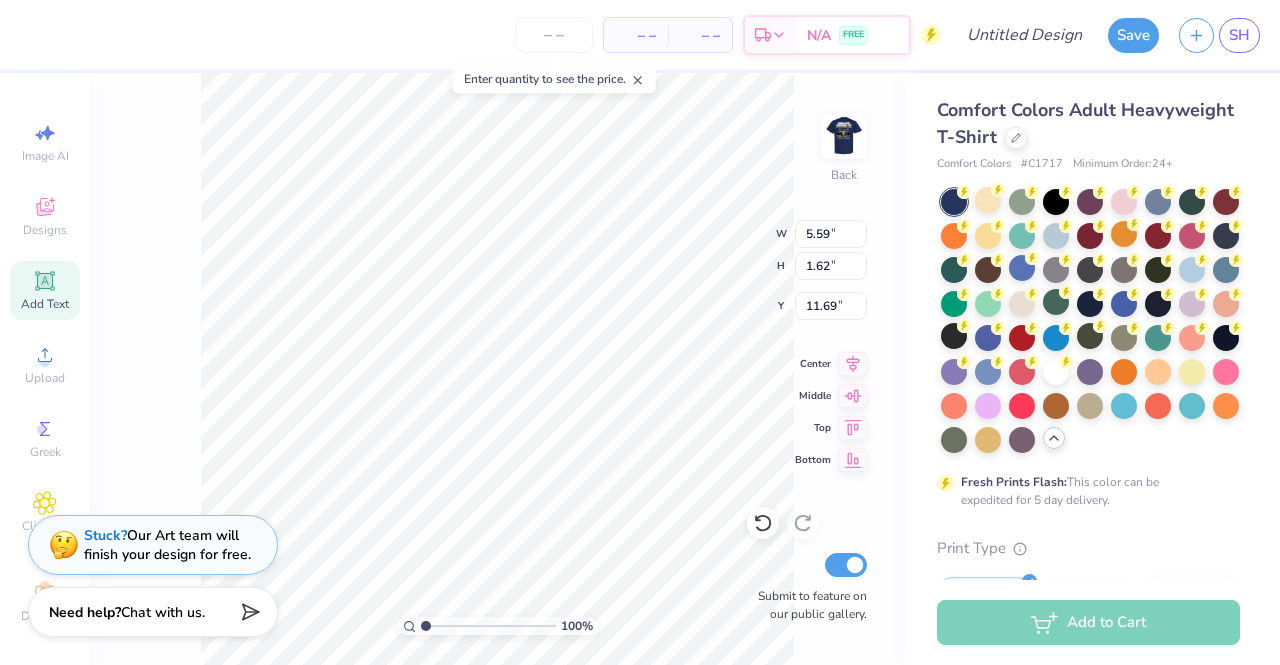 scroll, scrollTop: 16, scrollLeft: 2, axis: both 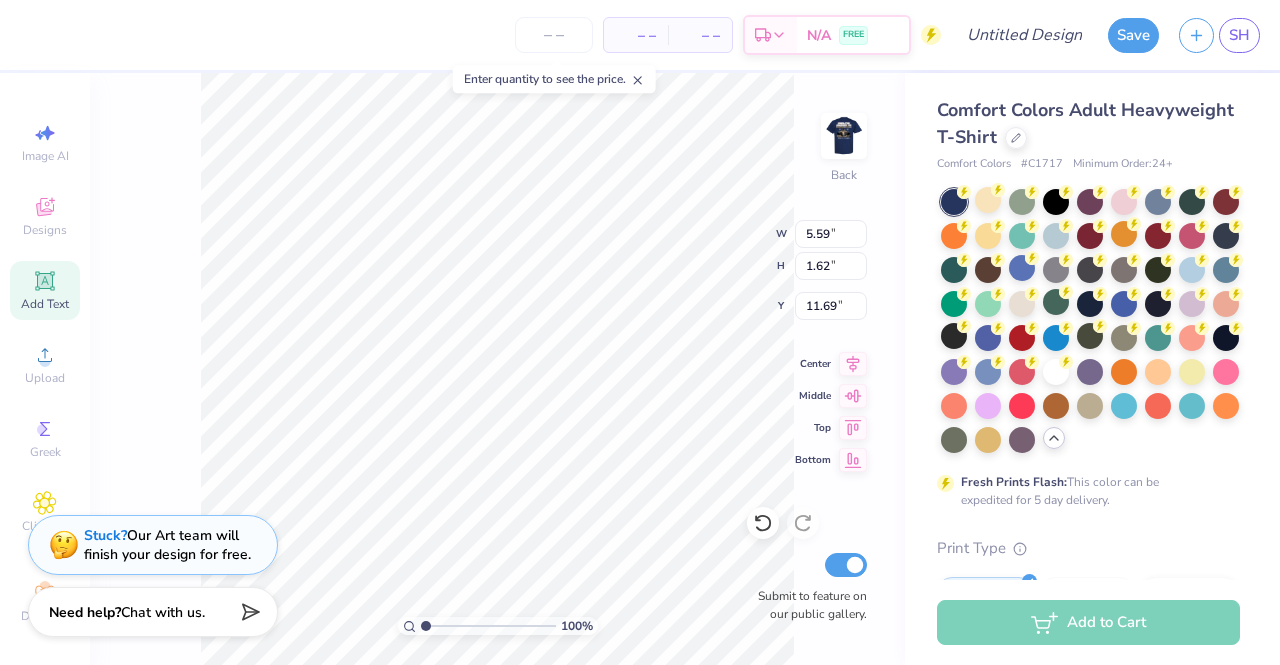 type on "XT" 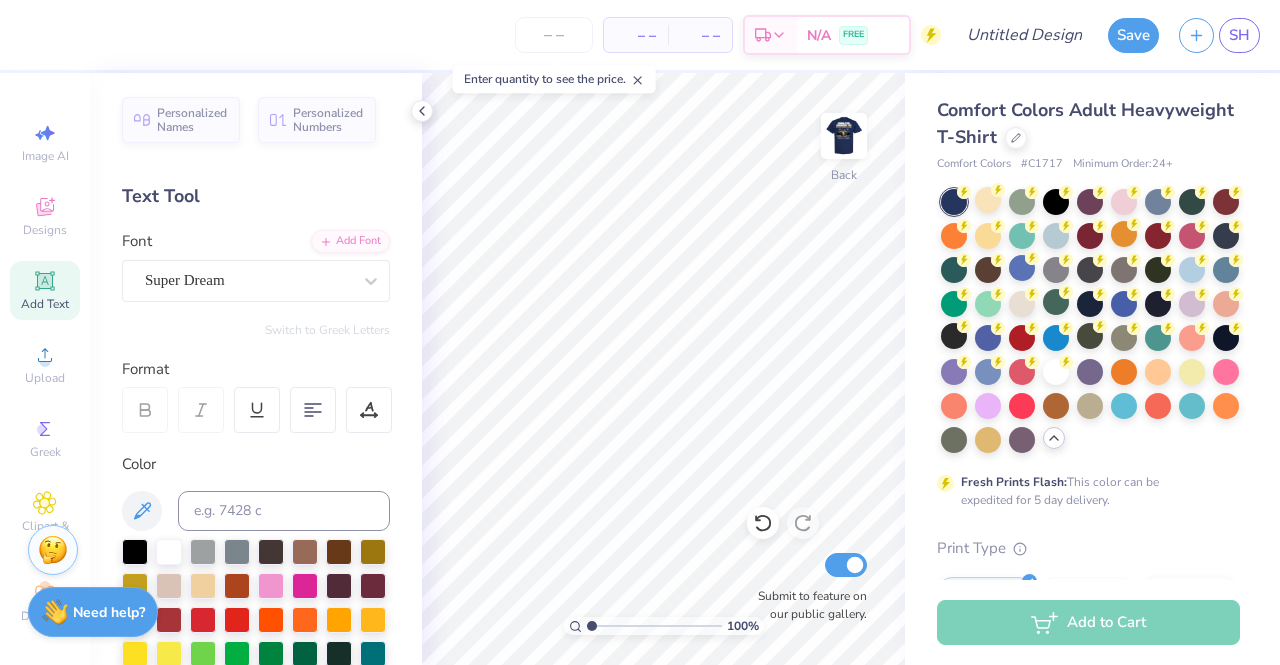 click 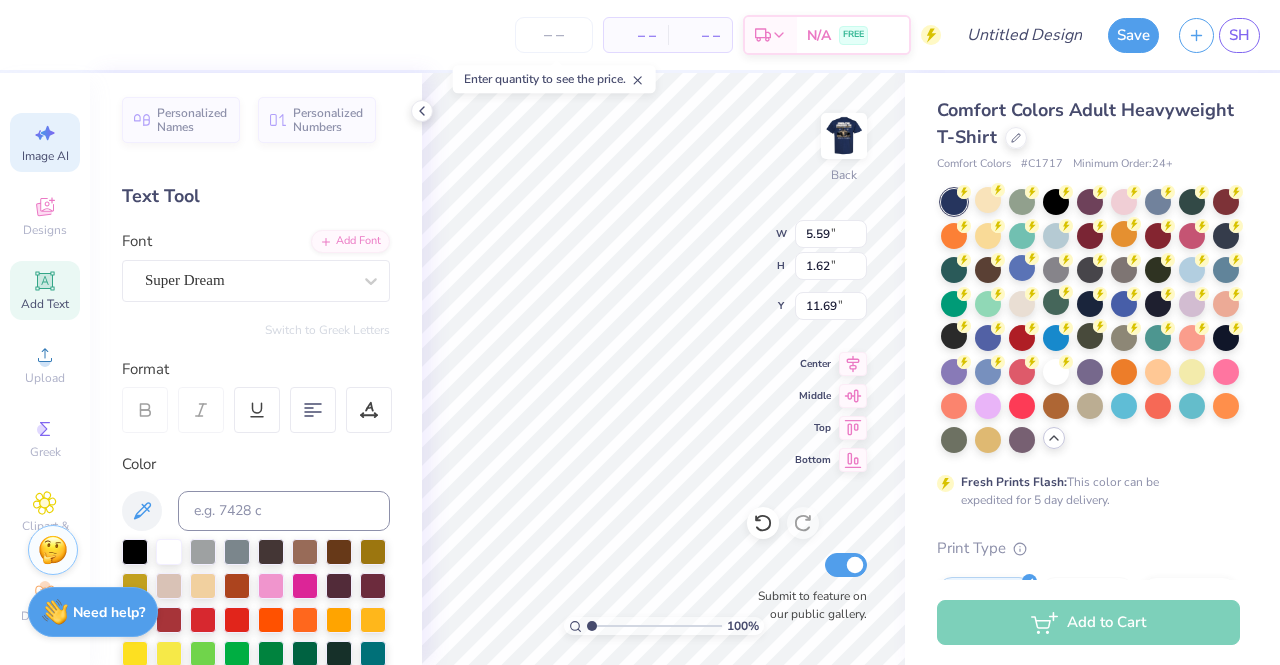 click 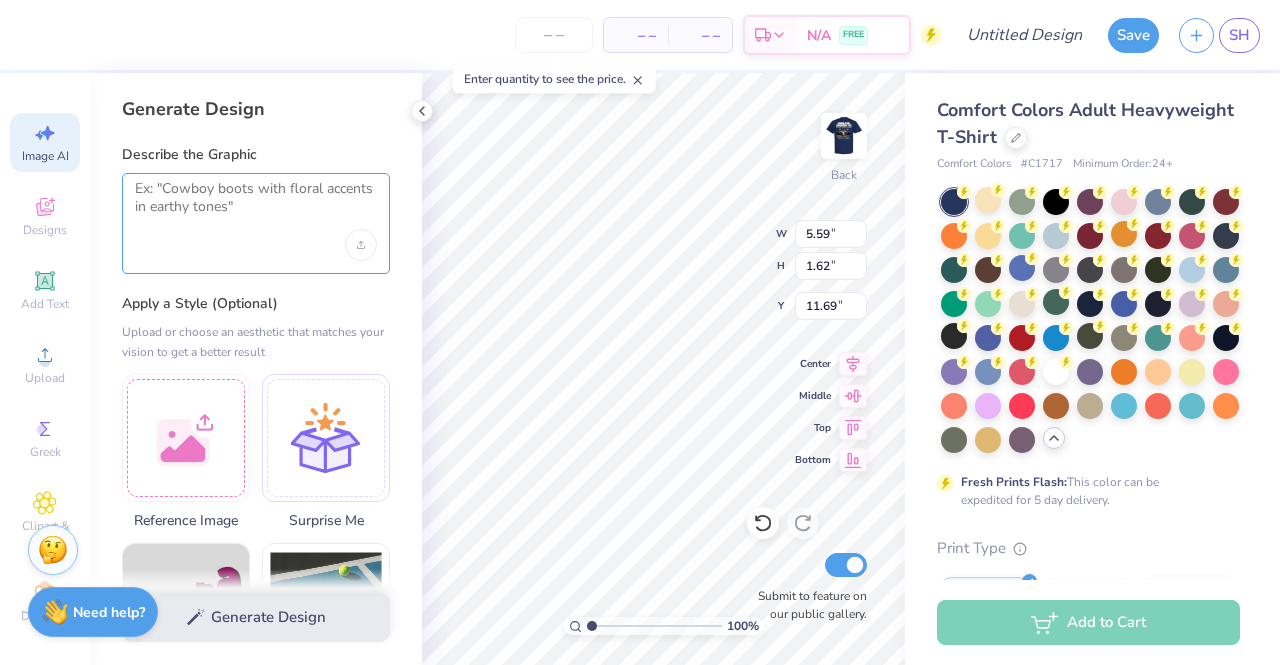 click at bounding box center (256, 205) 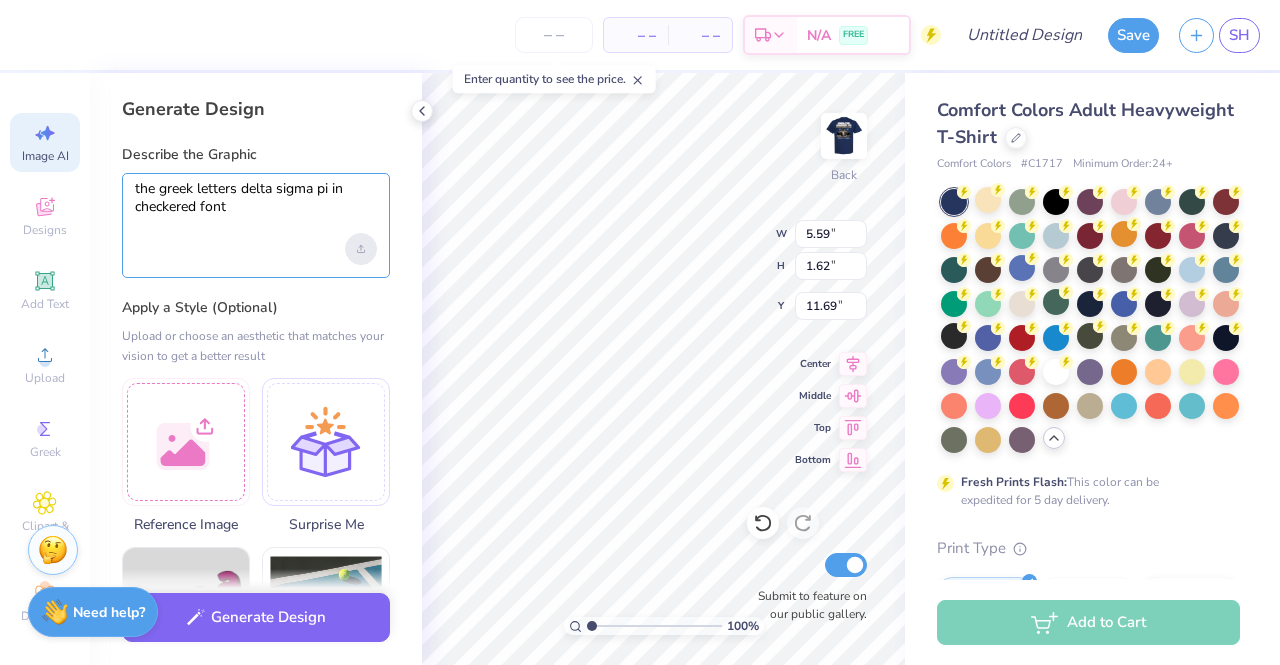 type on "the greek letters delta sigma pi in checkered font" 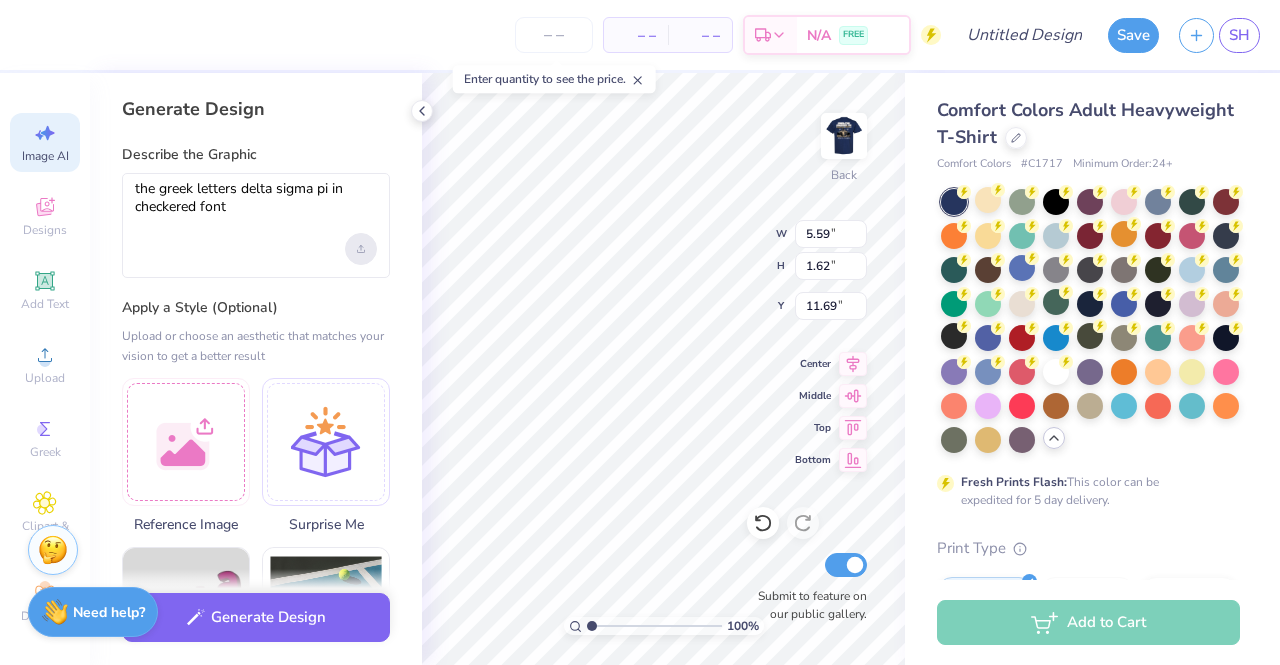 click 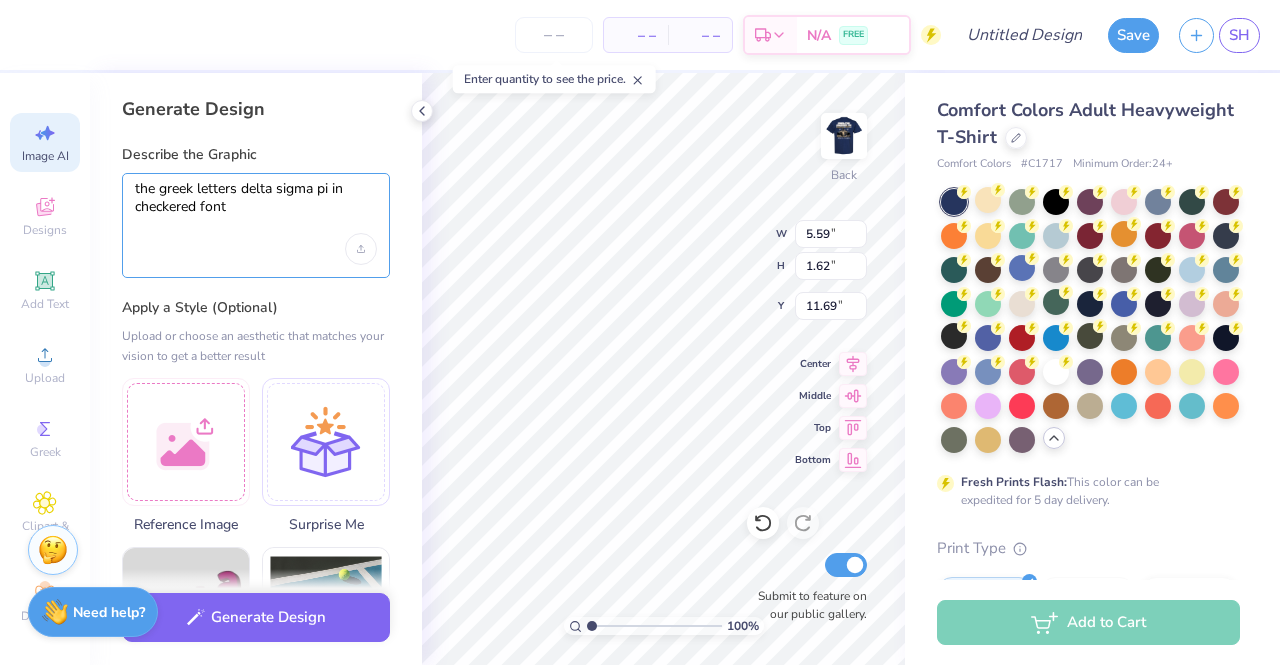 click on "the greek letters delta sigma pi in checkered font" at bounding box center [256, 207] 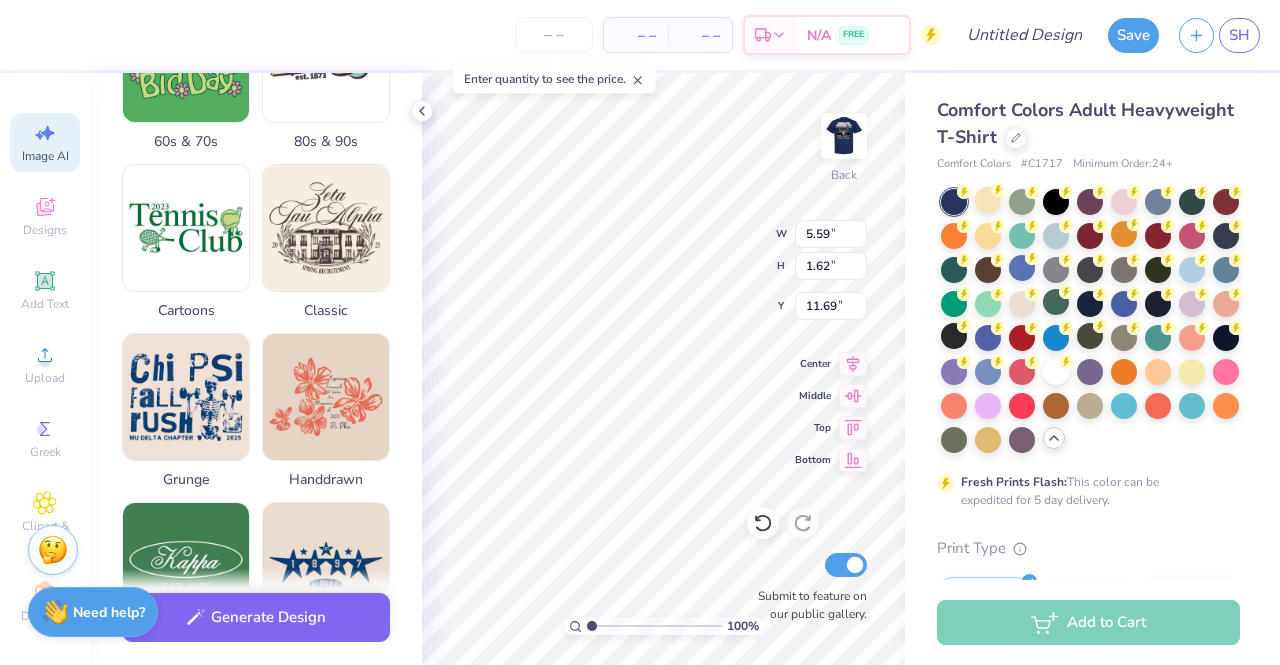 scroll, scrollTop: 723, scrollLeft: 0, axis: vertical 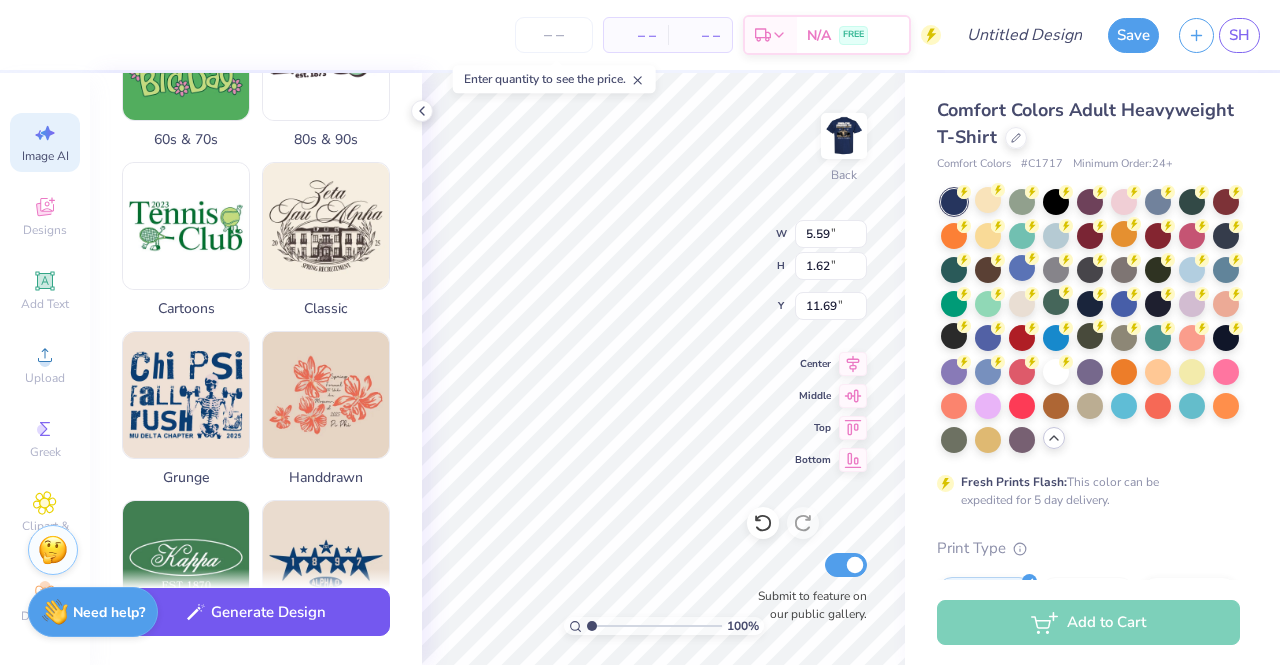 click on "Generate Design" at bounding box center (256, 612) 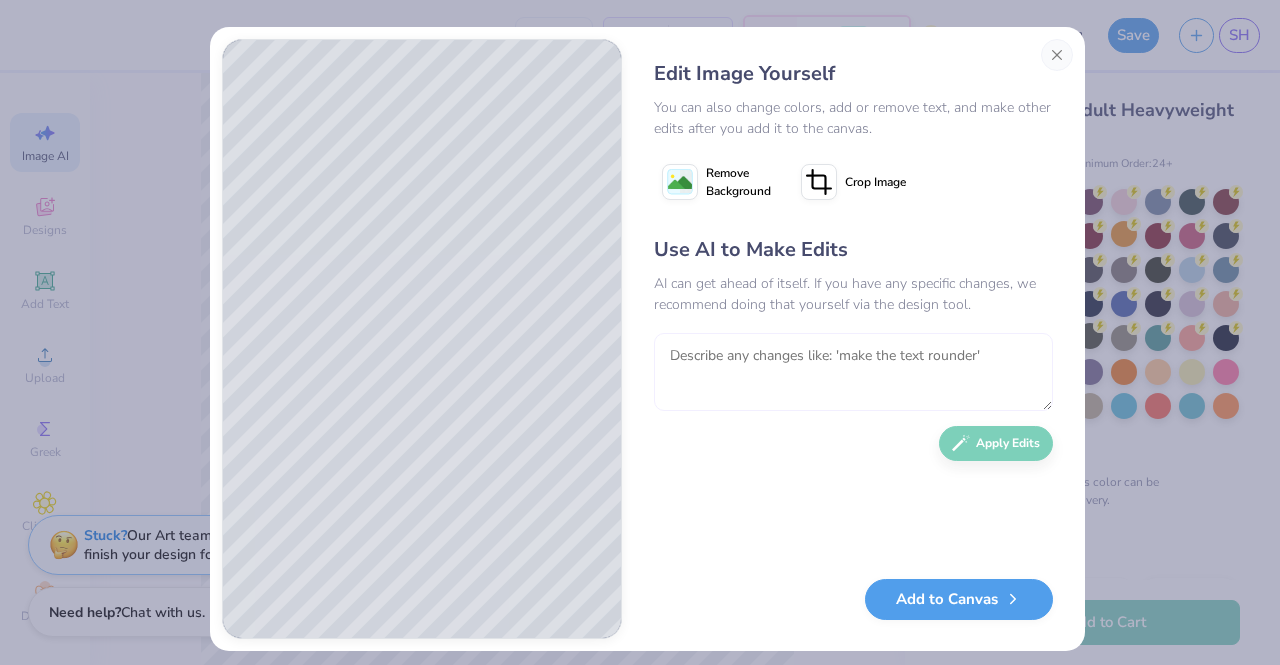 click at bounding box center [853, 372] 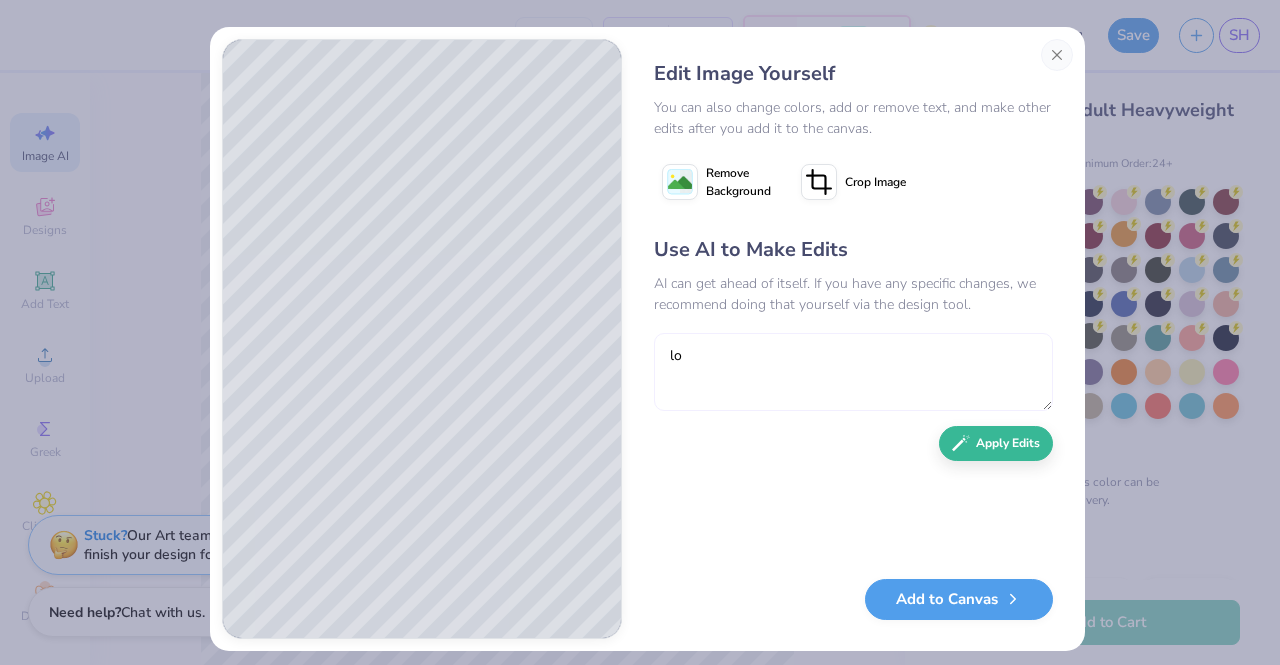 type on "l" 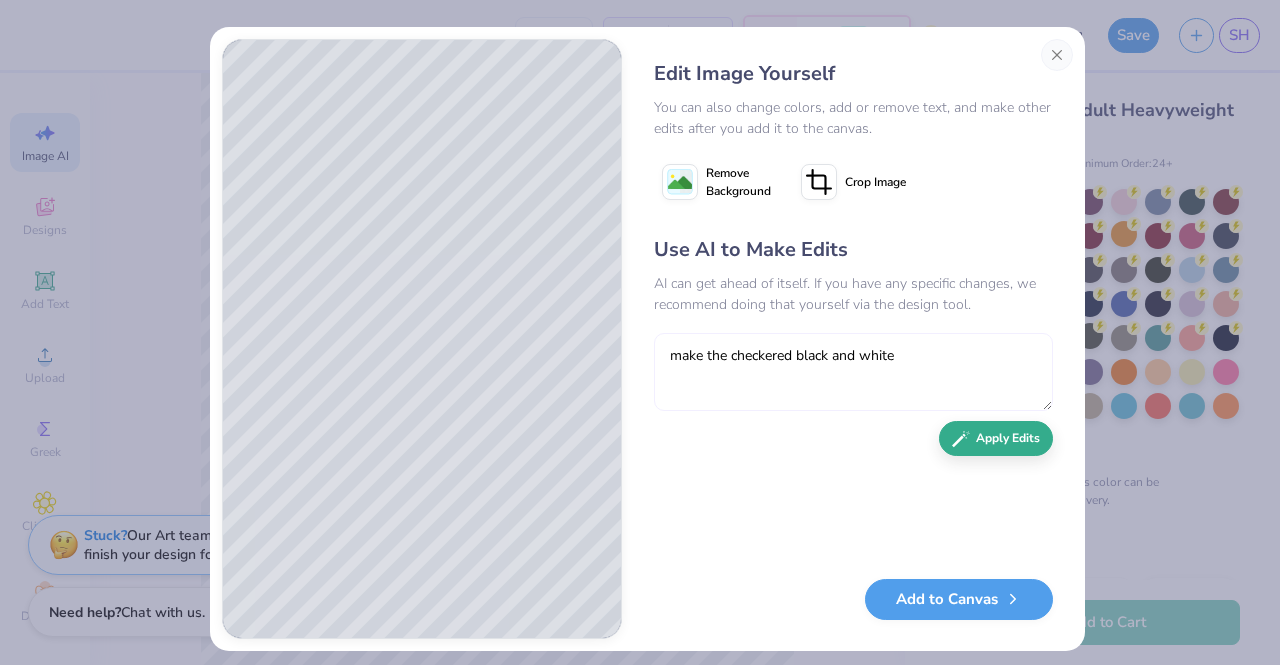 type on "make the checkered black and white" 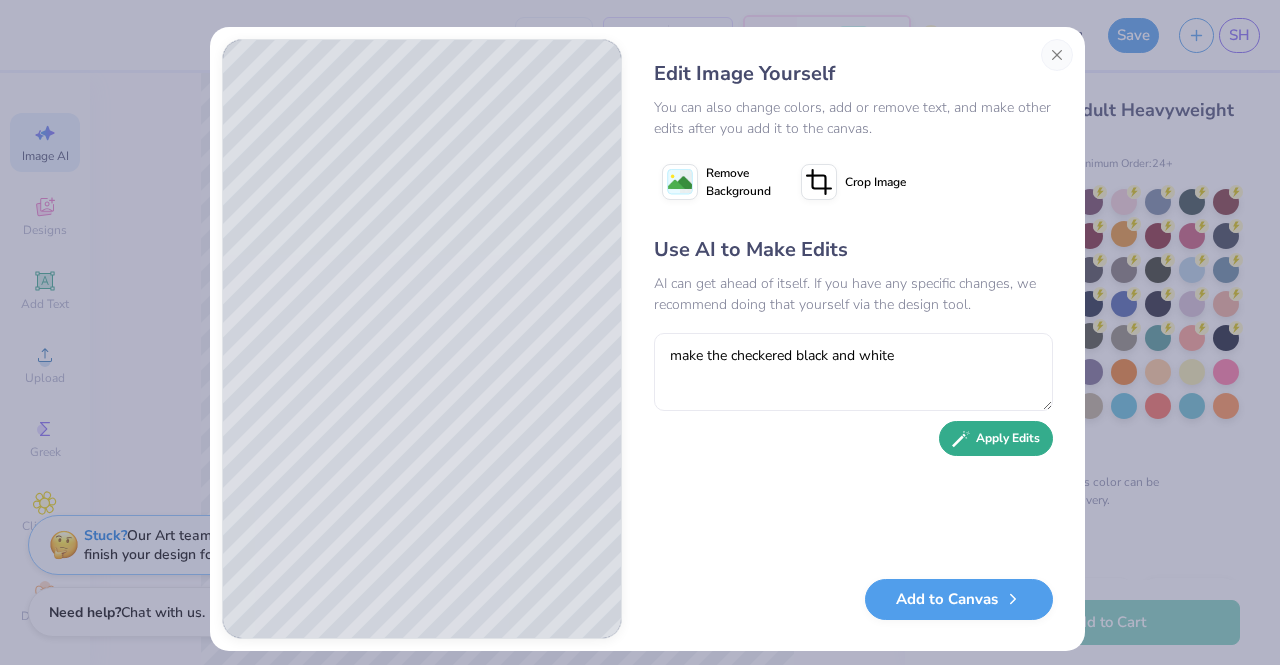 click on "Apply Edits" at bounding box center [996, 438] 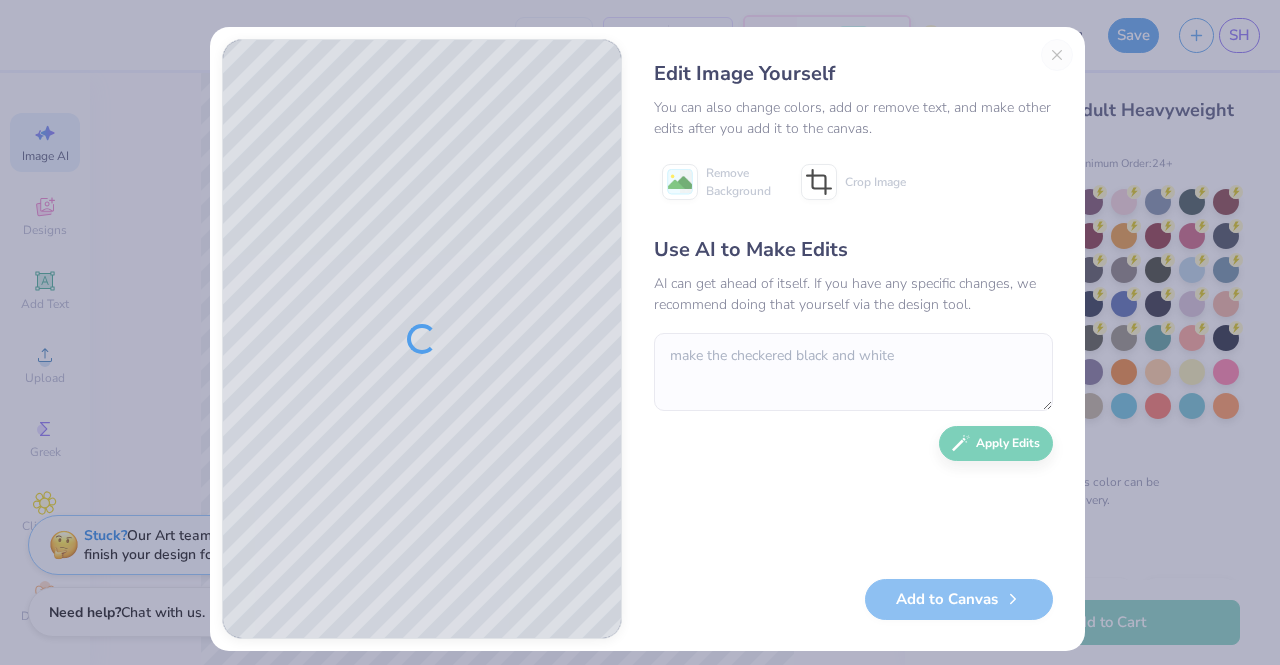 scroll, scrollTop: 0, scrollLeft: 0, axis: both 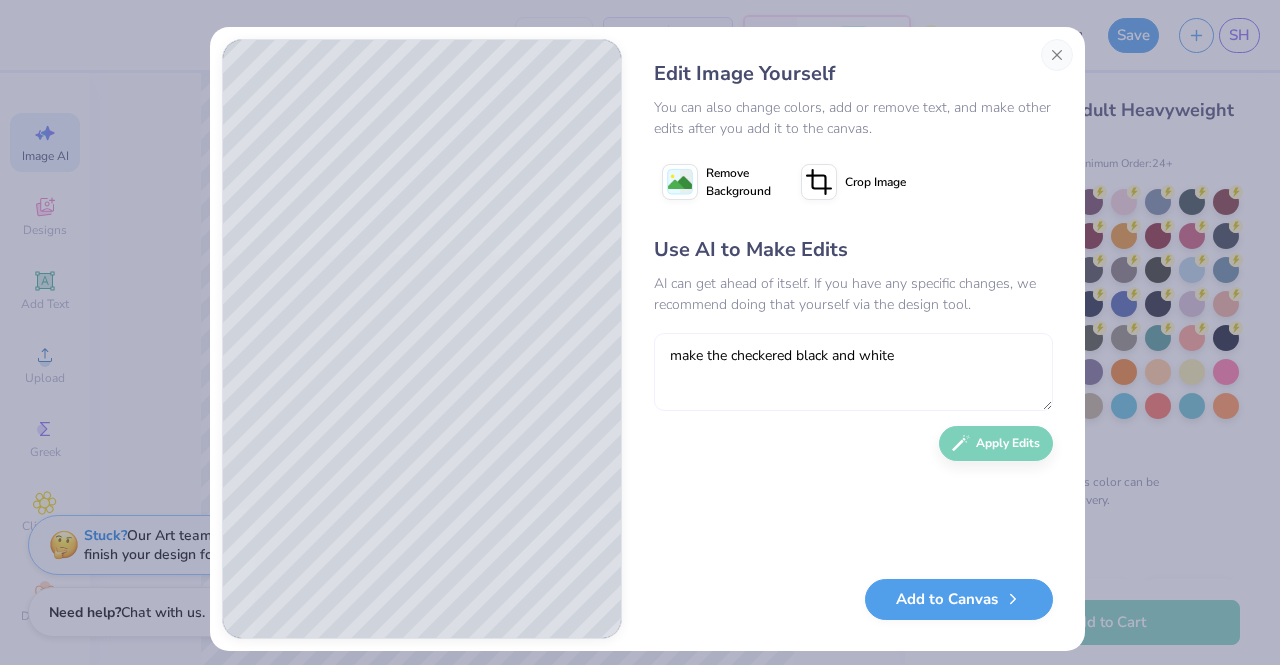 click on "make the checkered black and white" at bounding box center [853, 372] 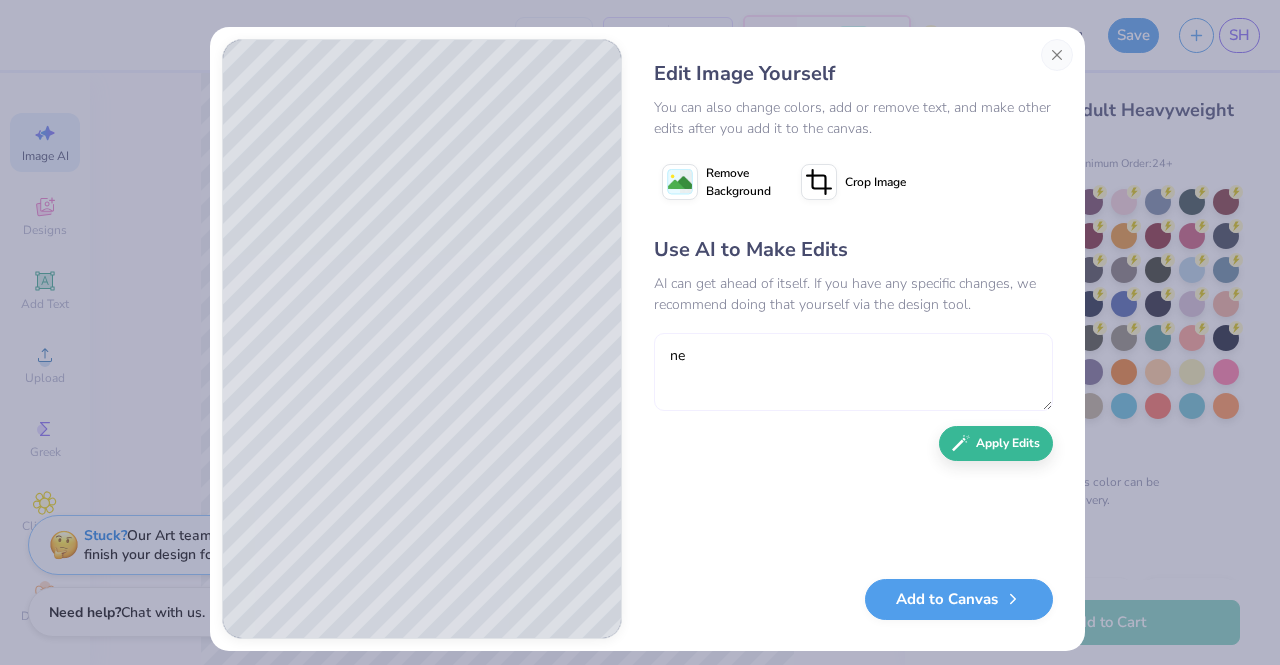 type on "n" 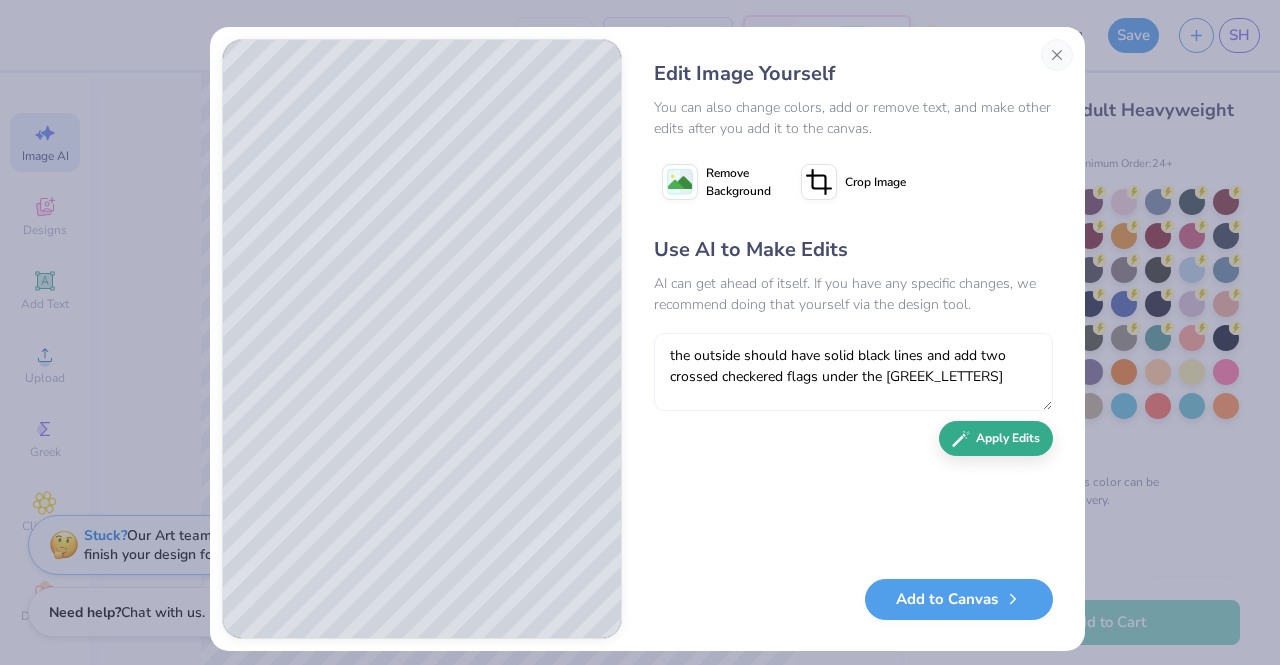 type on "the outside should have solid black lines and add two crossed checkered flags under the greek letters" 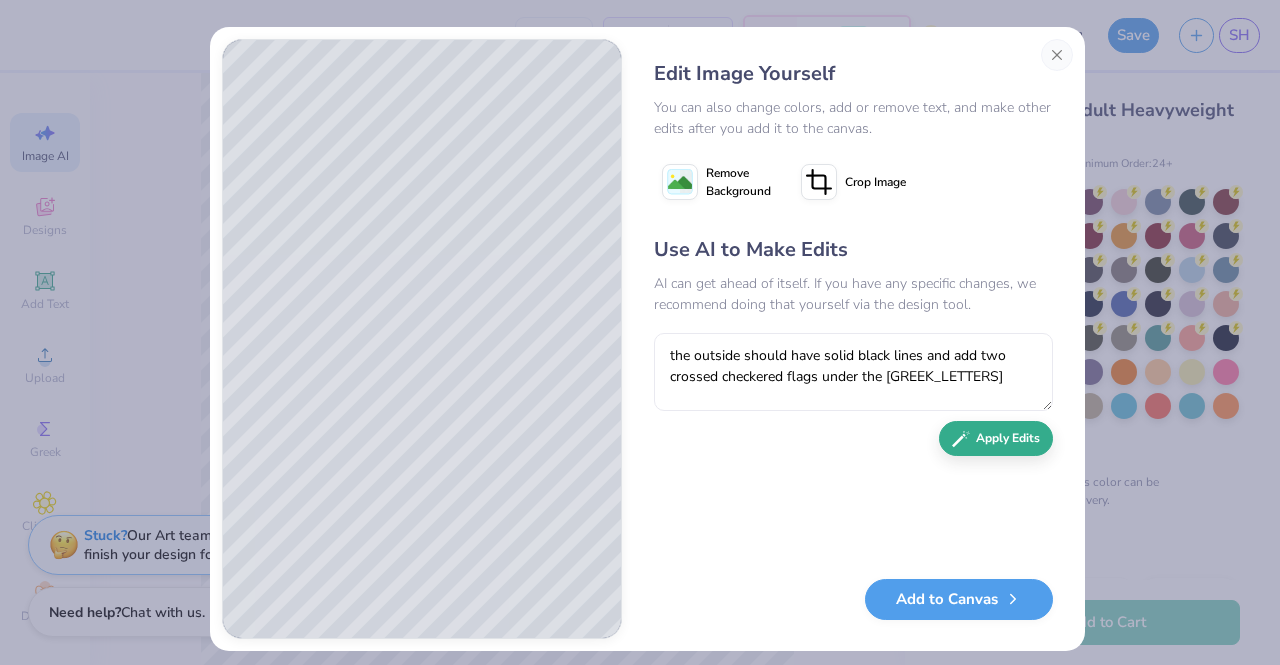click on "Use AI to Make Edits AI can get ahead of itself. If you have any specific changes, we recommend doing that yourself via the design tool. the outside should have solid black lines and add two crossed checkered flags under the greek letters Apply Edits" at bounding box center [853, 397] 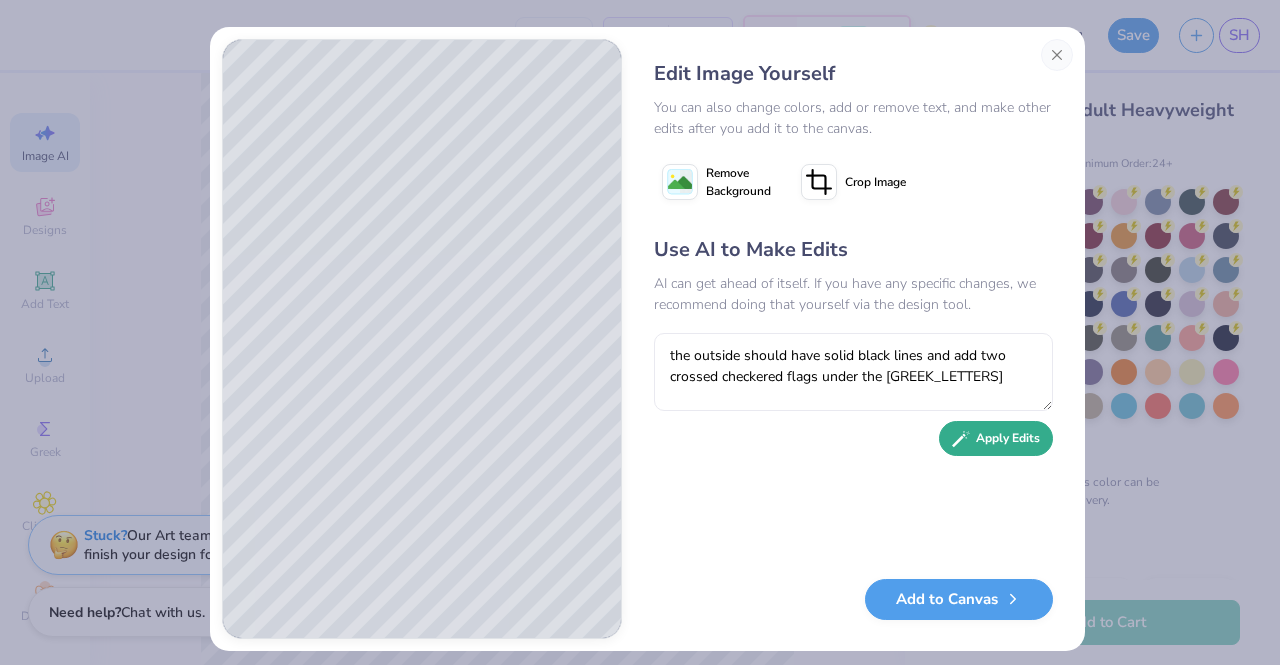 click on "Apply Edits" at bounding box center [996, 438] 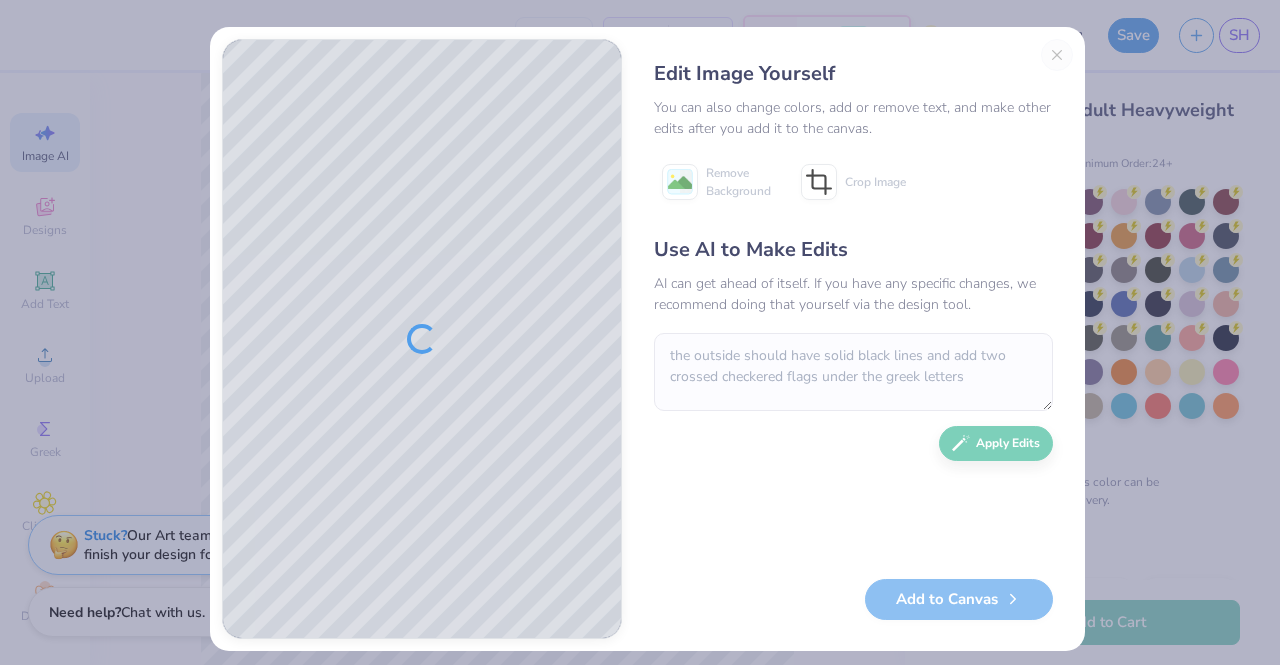scroll, scrollTop: 0, scrollLeft: 0, axis: both 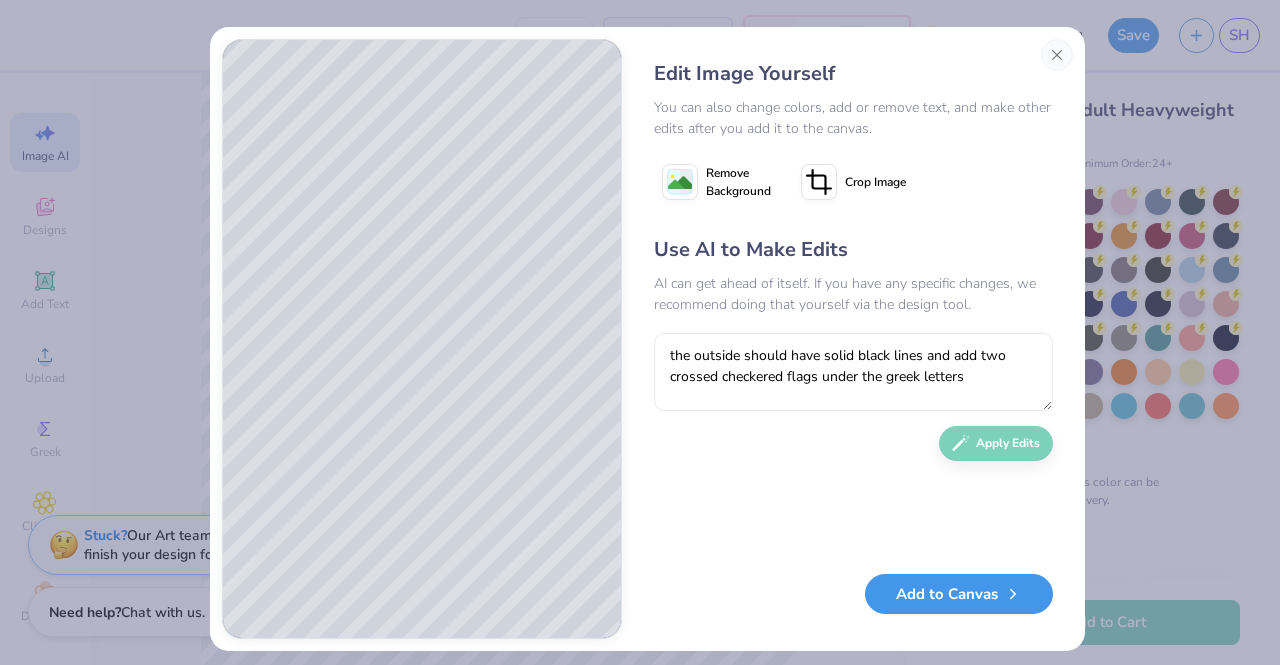 click on "Add to Canvas" at bounding box center [959, 594] 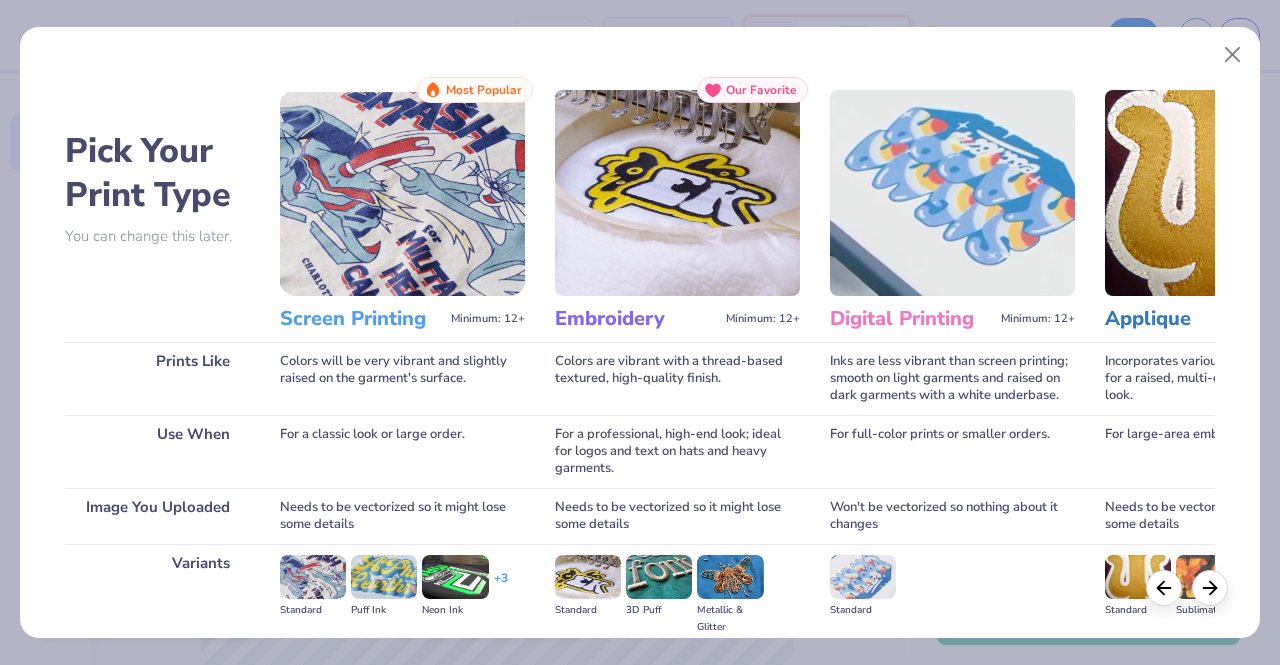 click at bounding box center [402, 193] 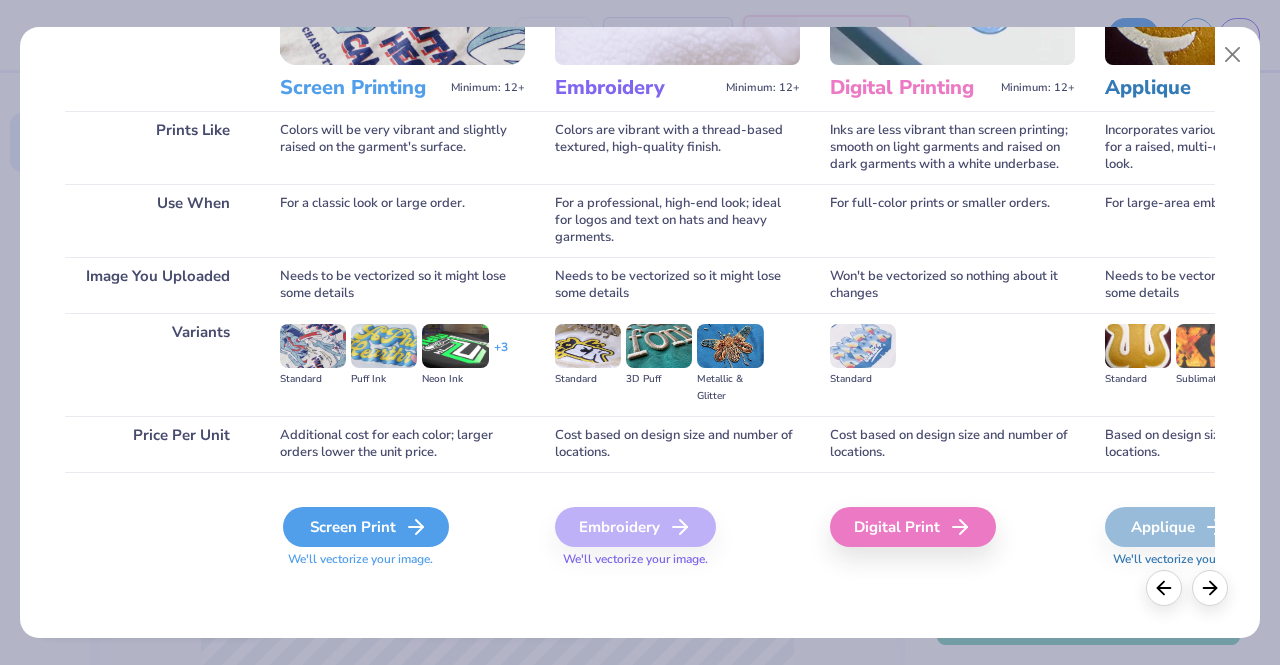 click on "Screen Print" at bounding box center [366, 527] 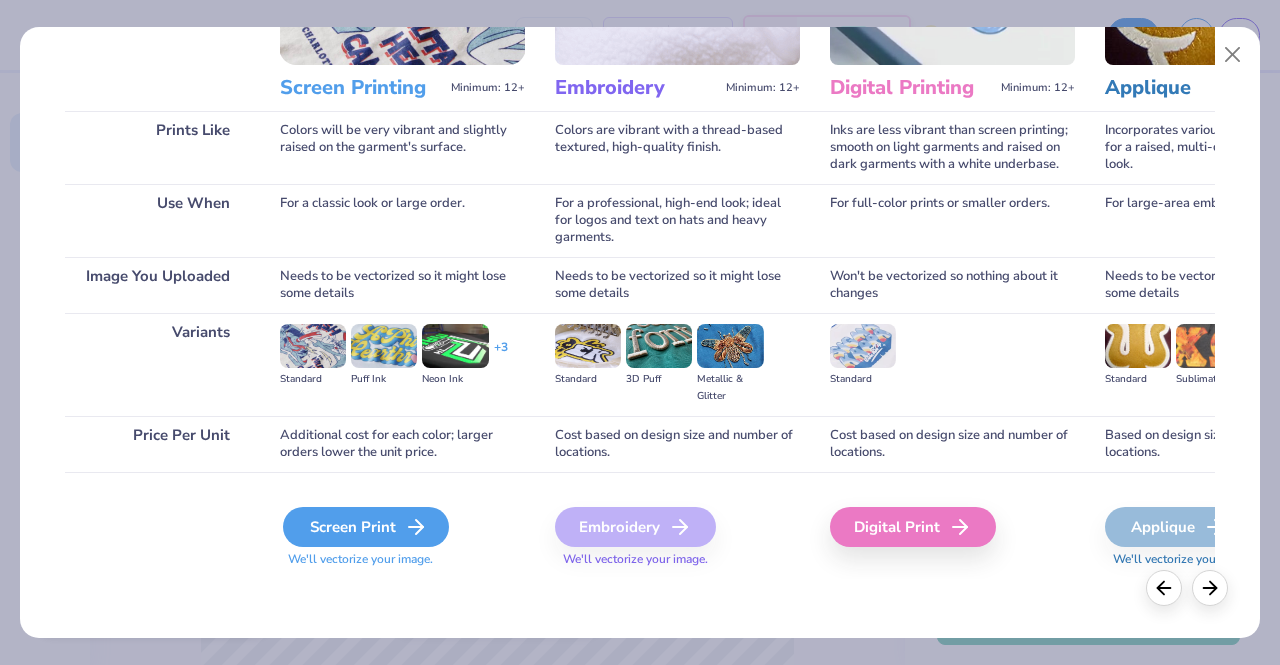 click on "Screen Print" at bounding box center [366, 527] 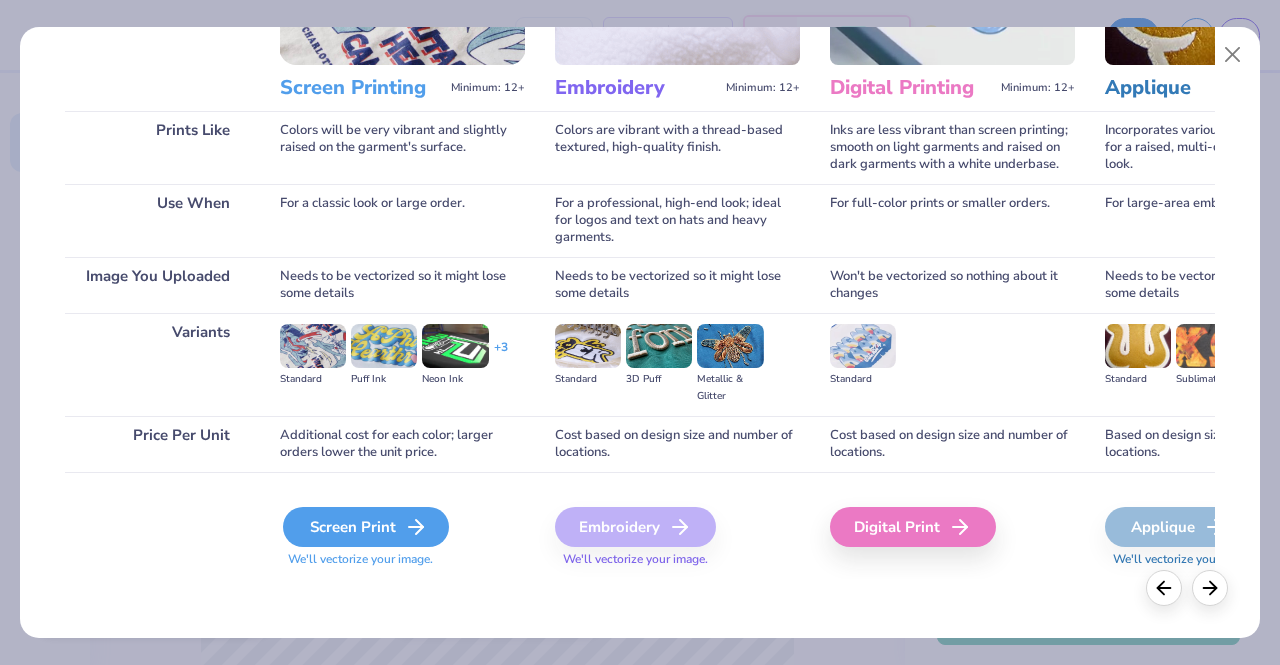 click 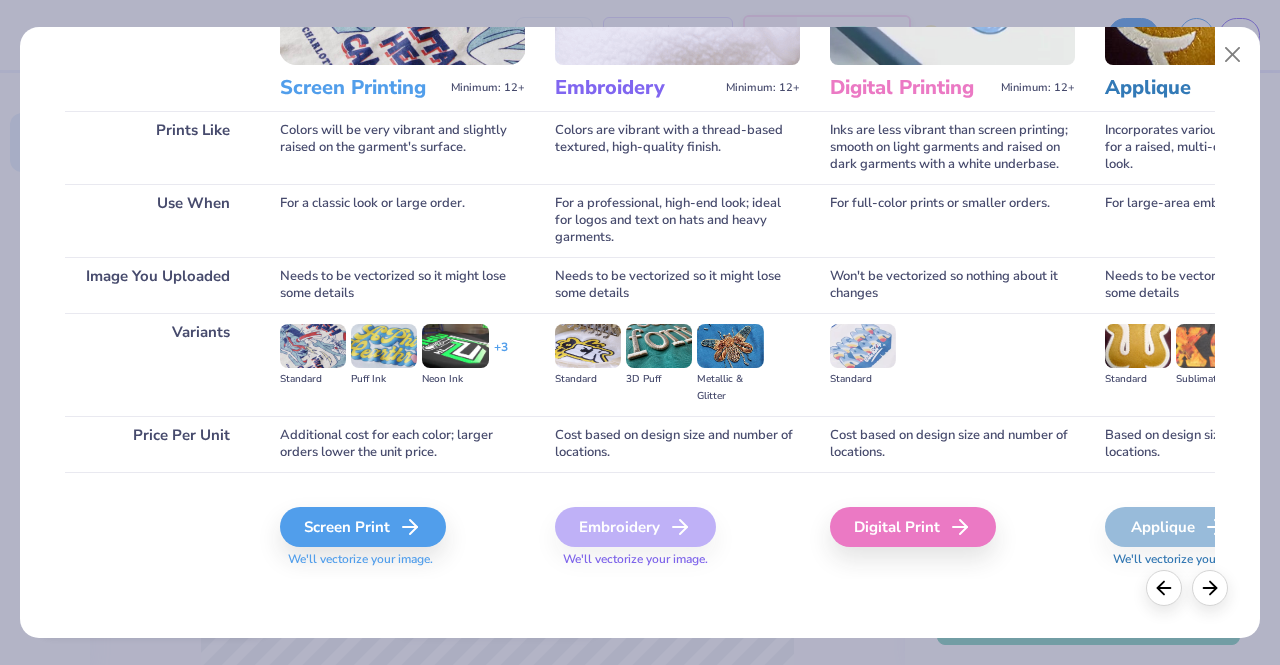 scroll, scrollTop: 0, scrollLeft: 0, axis: both 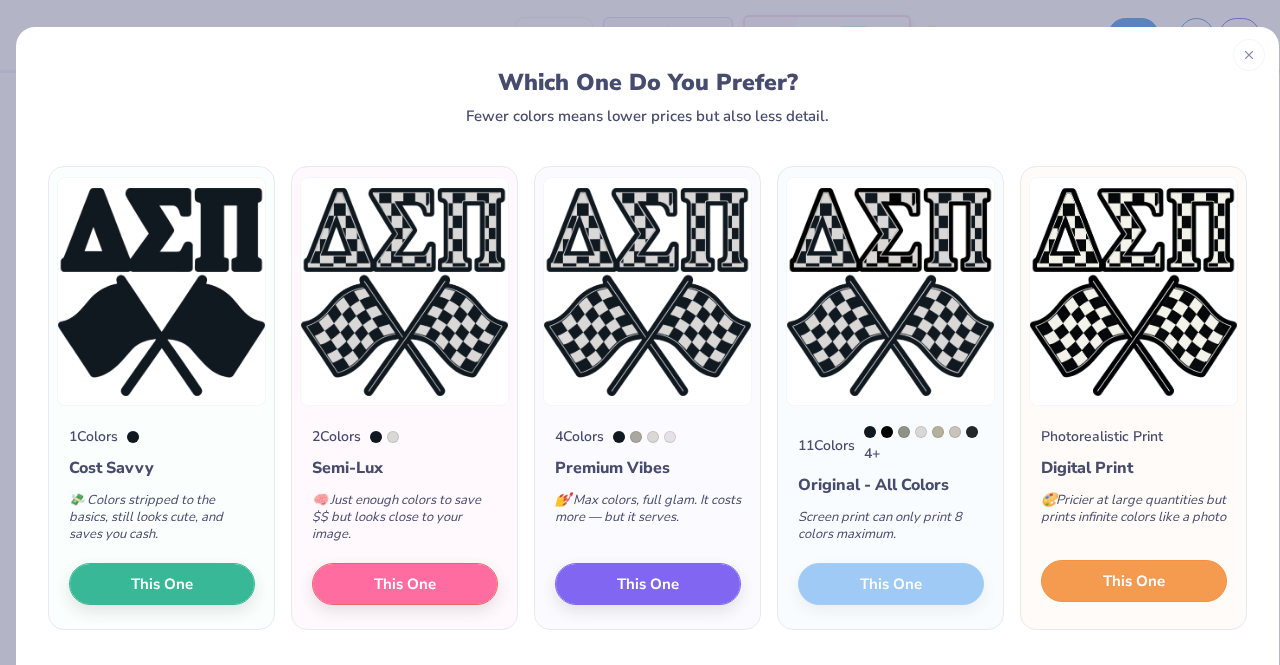 click on "This One" at bounding box center (1134, 581) 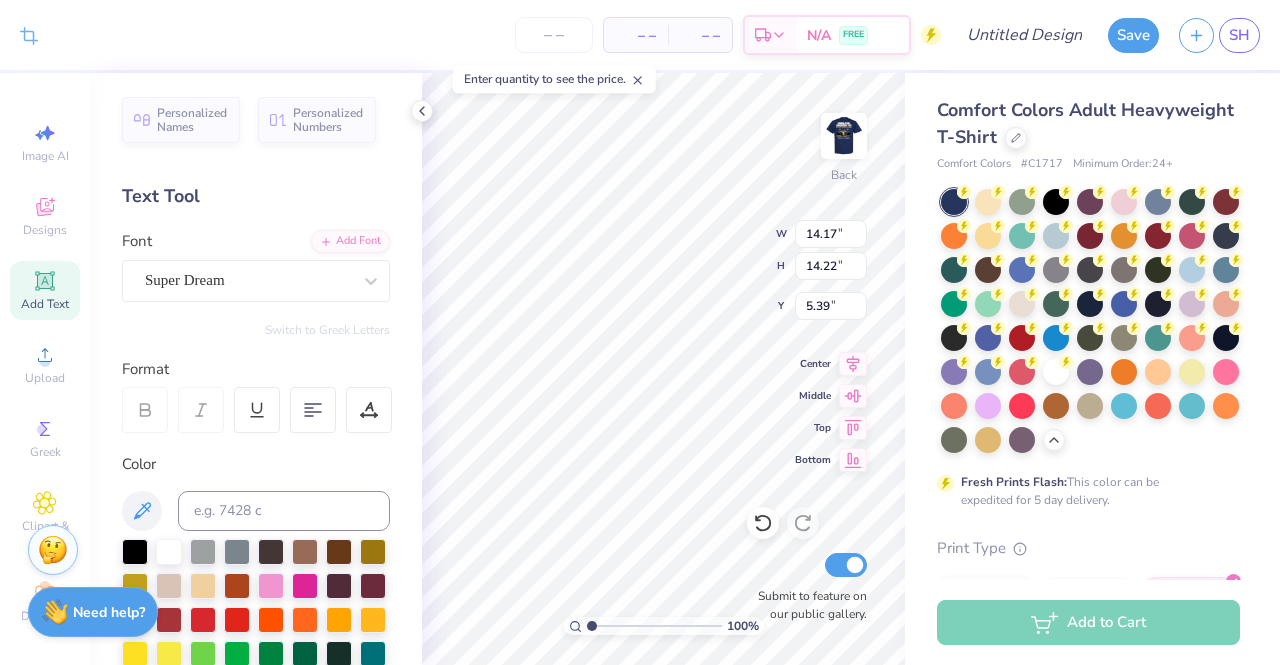 type on "14.17" 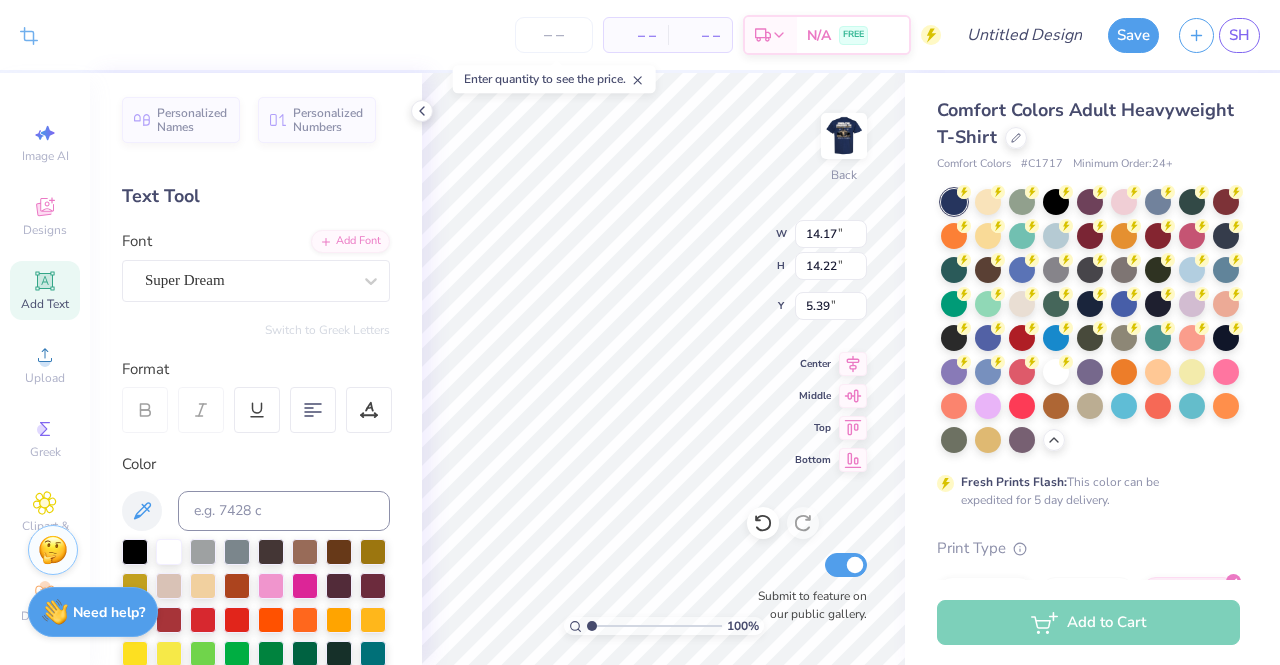 type on "14.22" 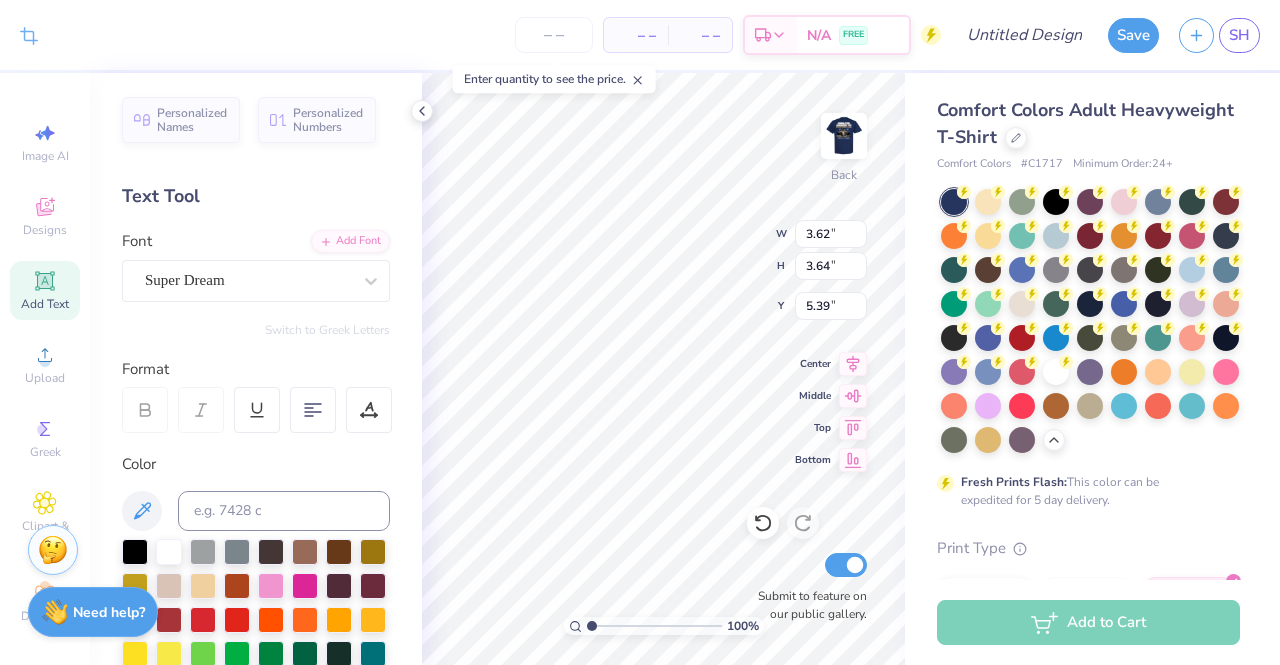 click on "Comfort Colors Adult Heavyweight T-Shirt Comfort Colors # C1717 Minimum Order: 24 + Fresh Prints Flash: This color can be expedited for 5 day delivery. Print Type Screen Print Embroidery Digital Print Applique Transfers Vinyl Foil Rhinestones Standard" at bounding box center (1092, 461) 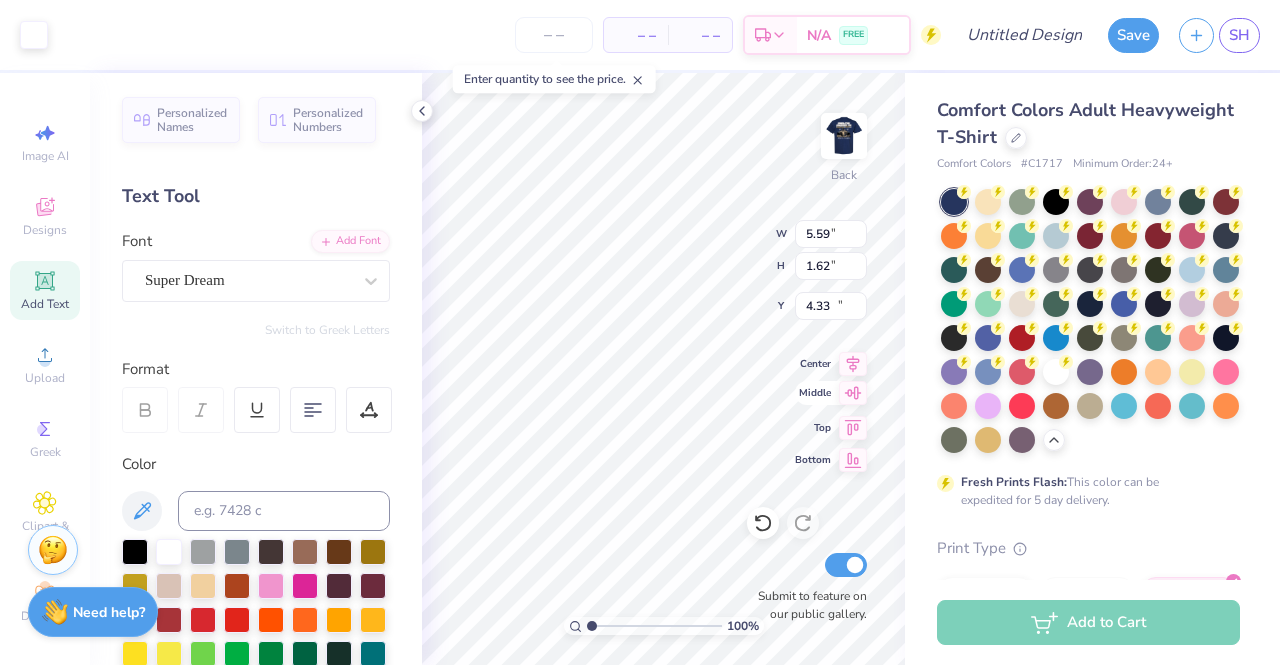 type on "5.59" 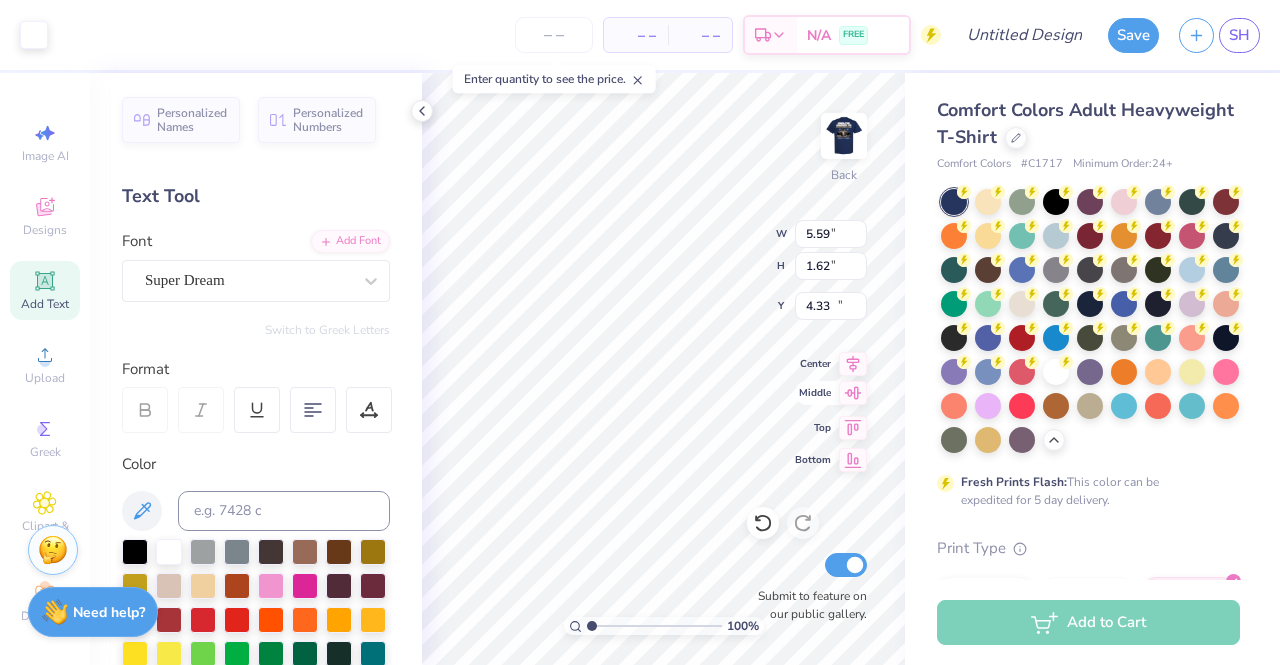 type on "1.62" 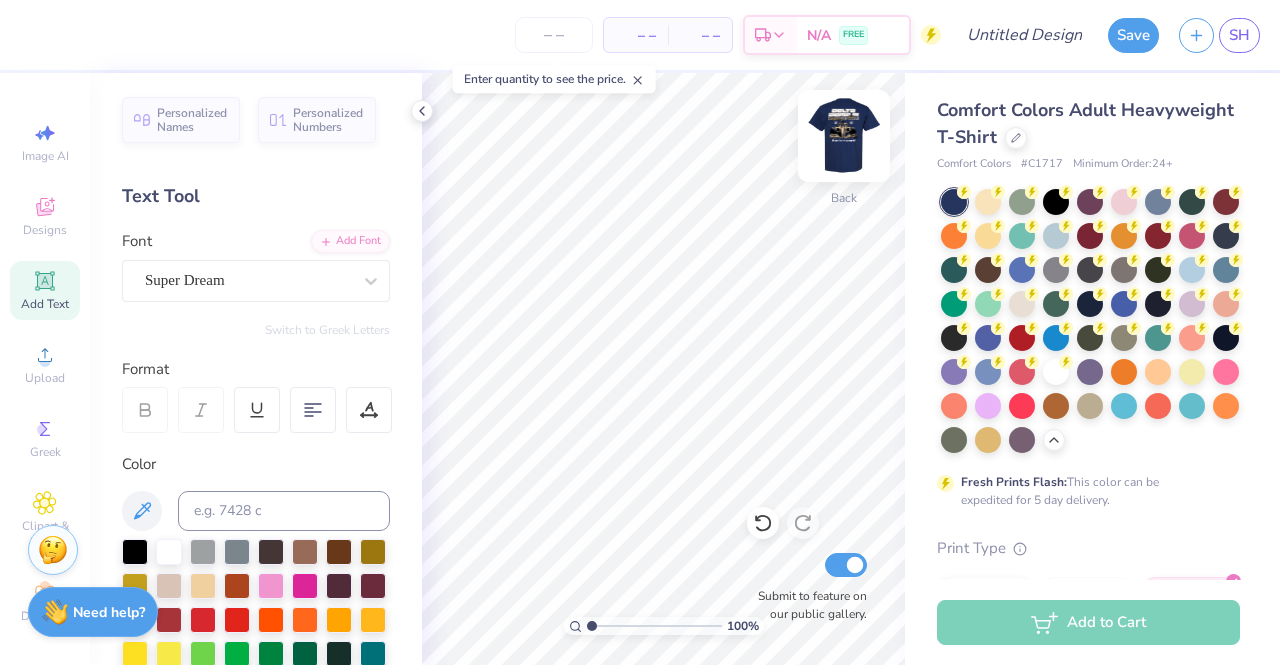 click at bounding box center (844, 136) 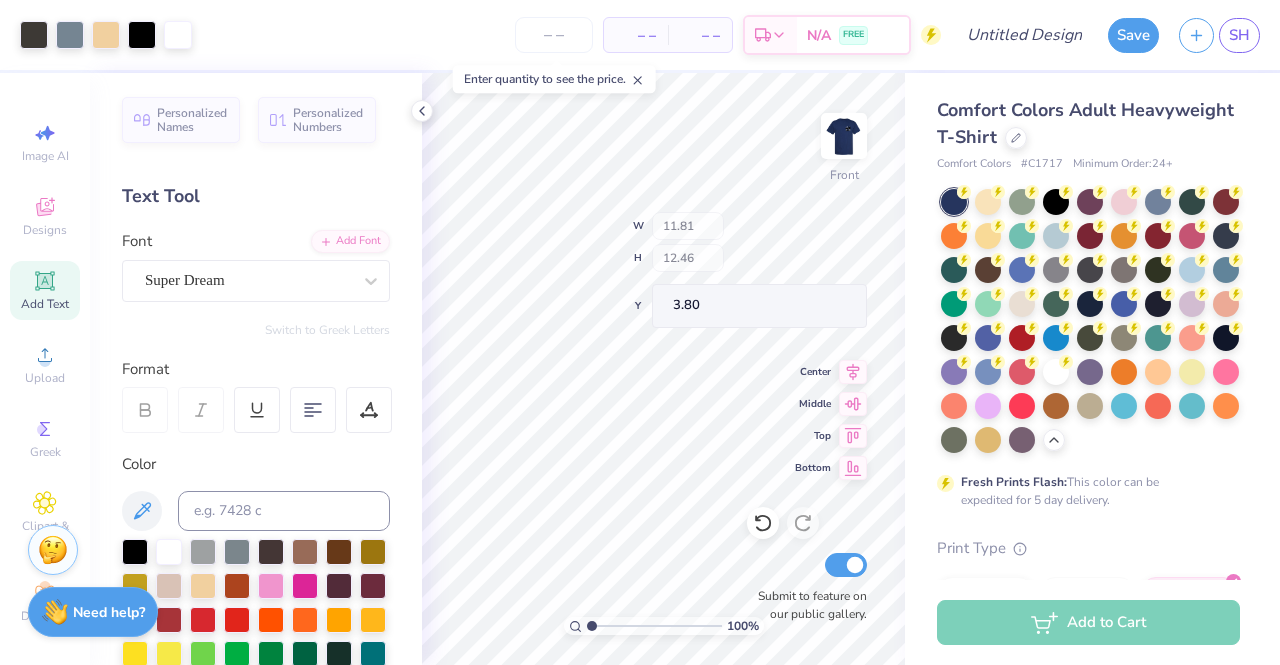 type on "3.80" 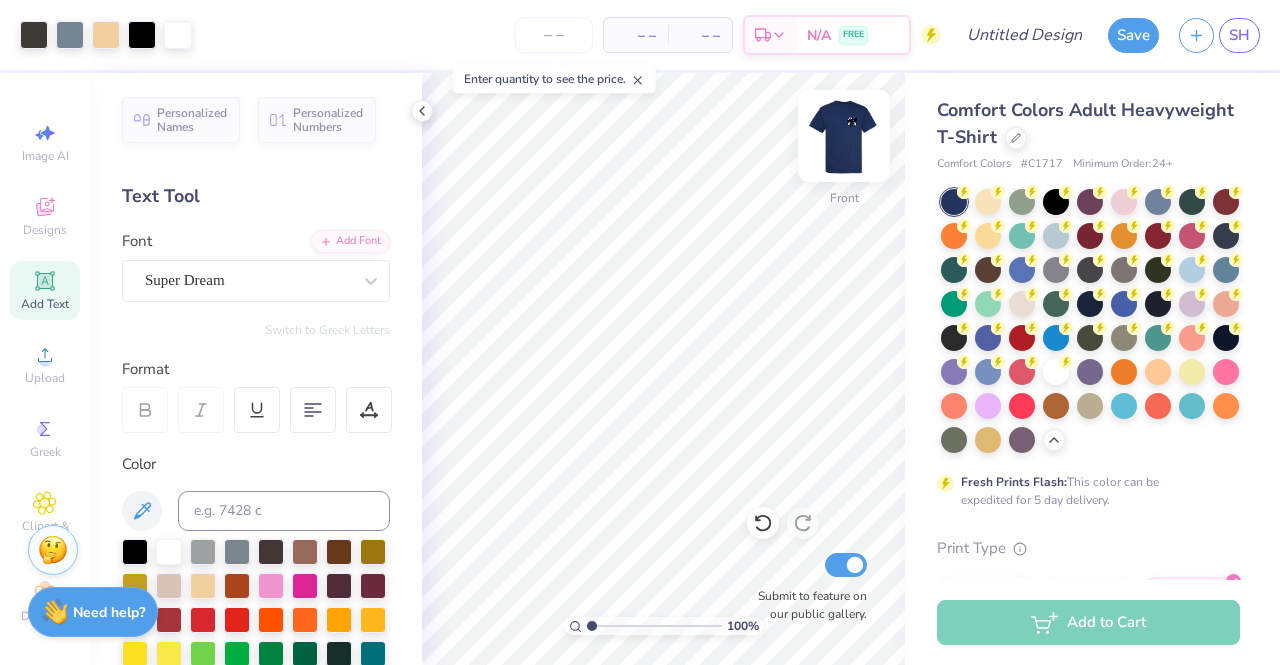 click at bounding box center (844, 136) 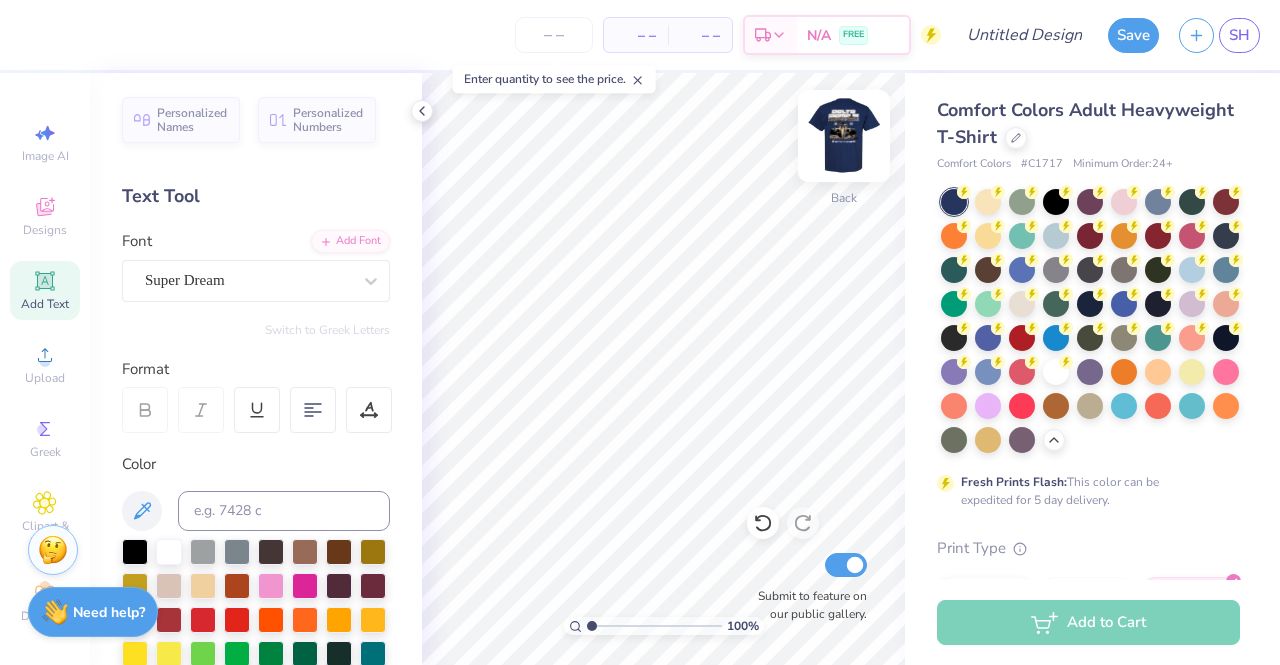 click at bounding box center (844, 136) 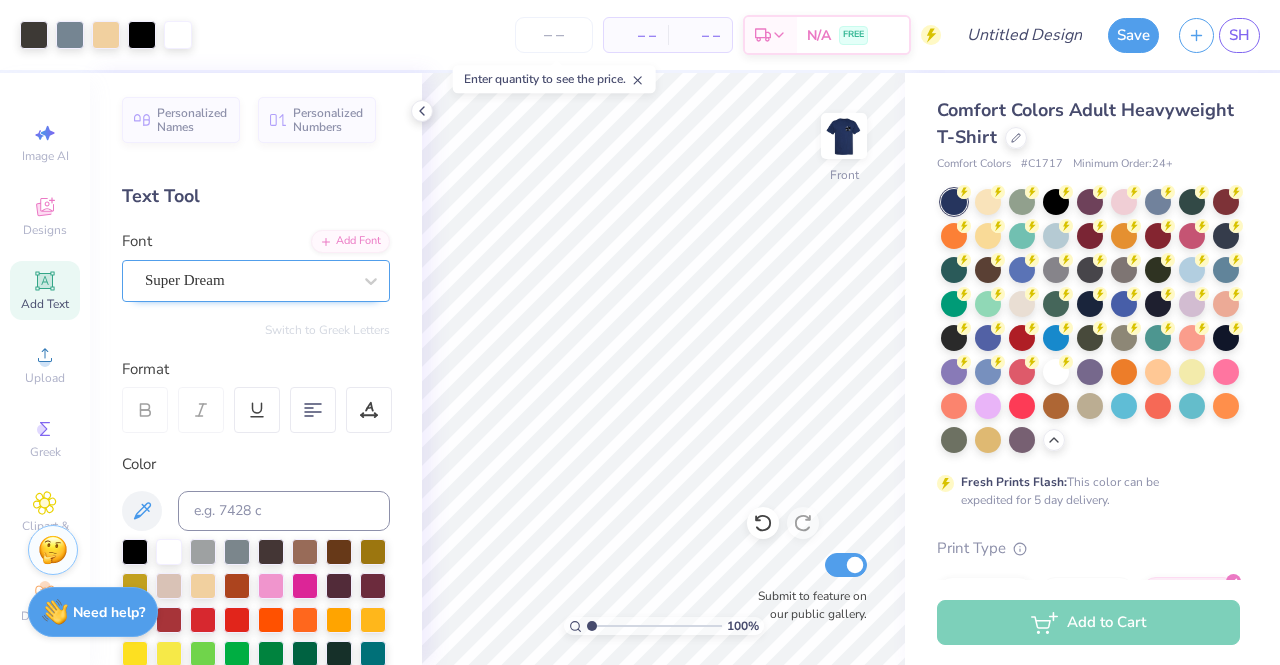 click on "Super Dream" at bounding box center [248, 280] 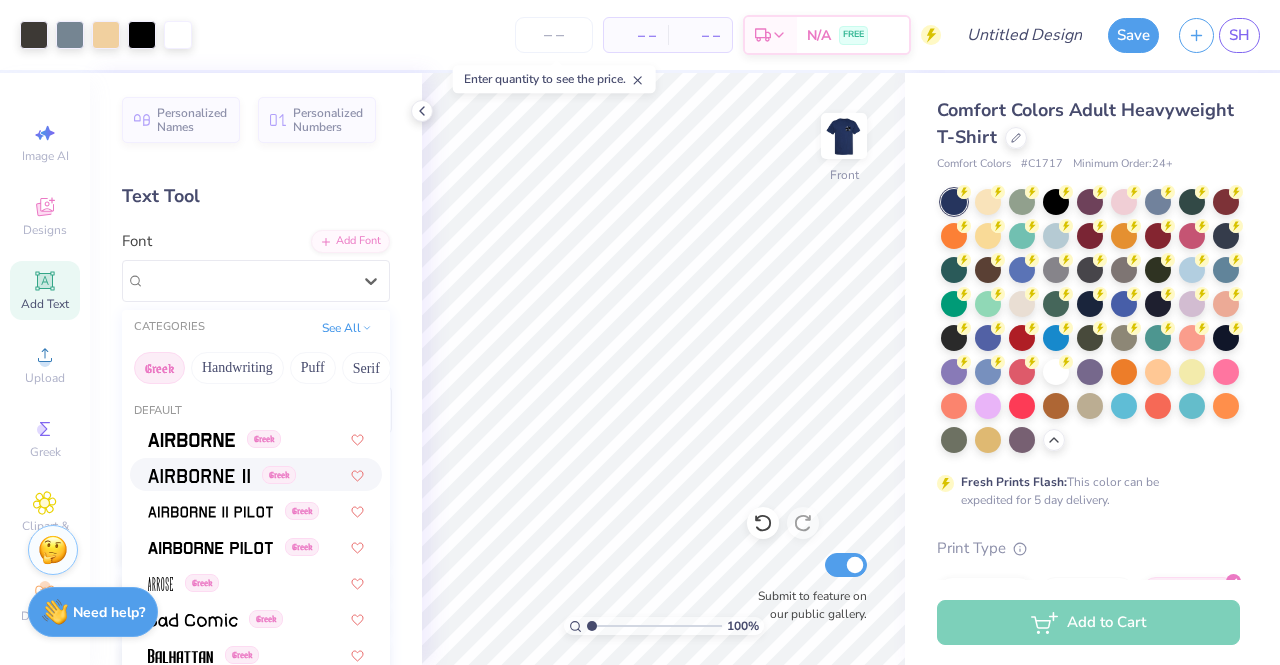 scroll, scrollTop: 10, scrollLeft: 0, axis: vertical 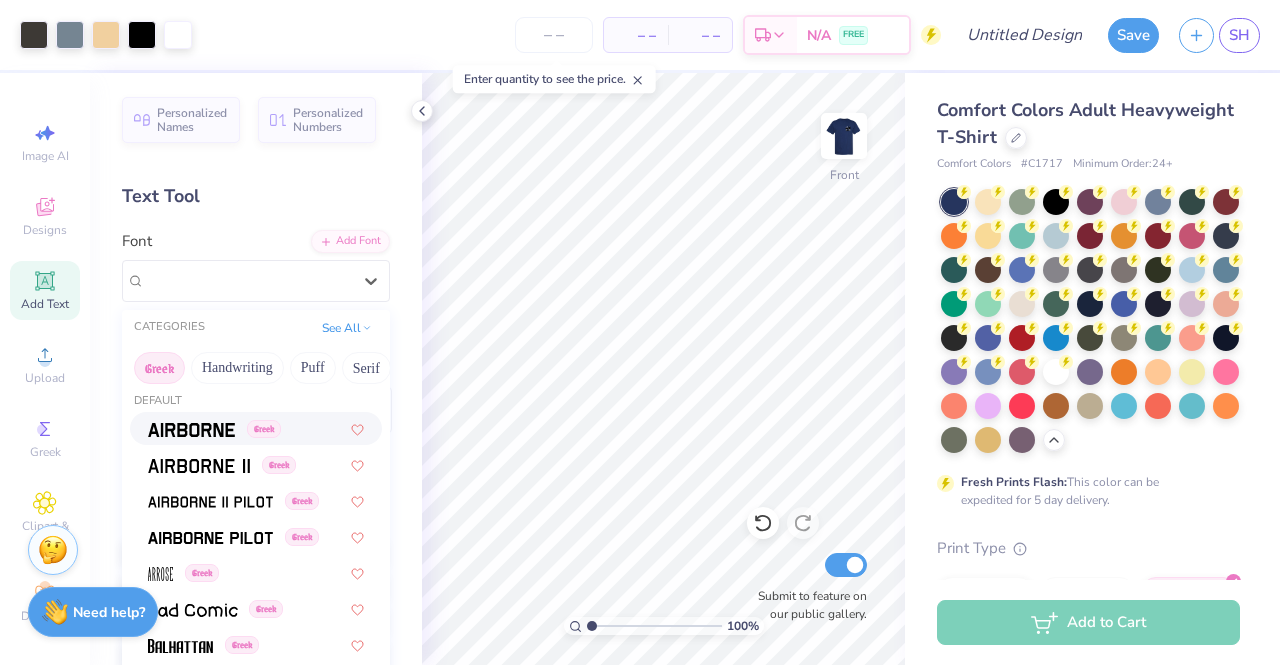 click at bounding box center (191, 430) 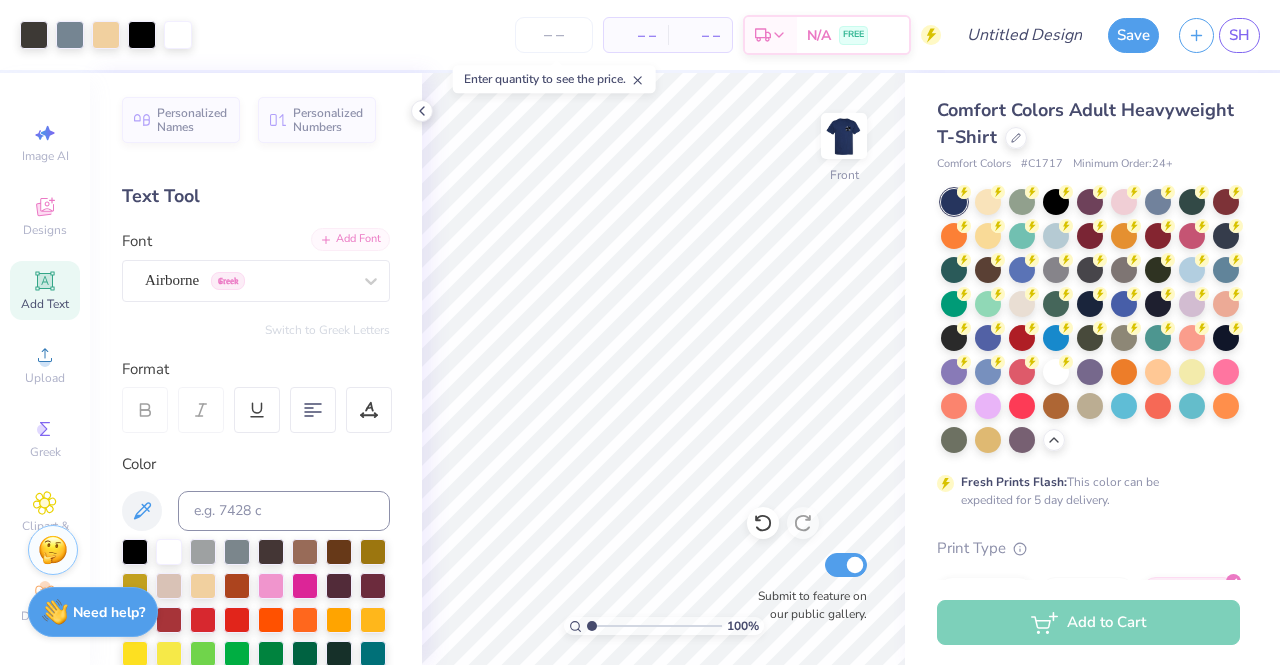 click on "Add Font" at bounding box center [350, 239] 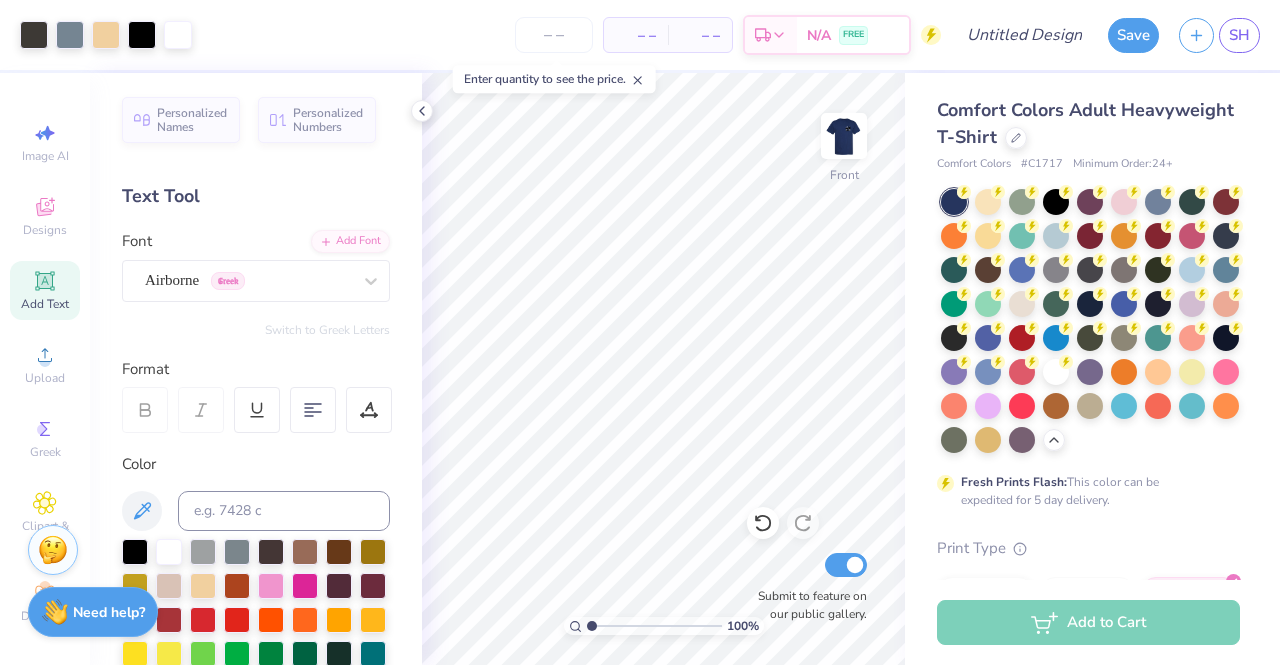 click on "Add Text" at bounding box center (45, 290) 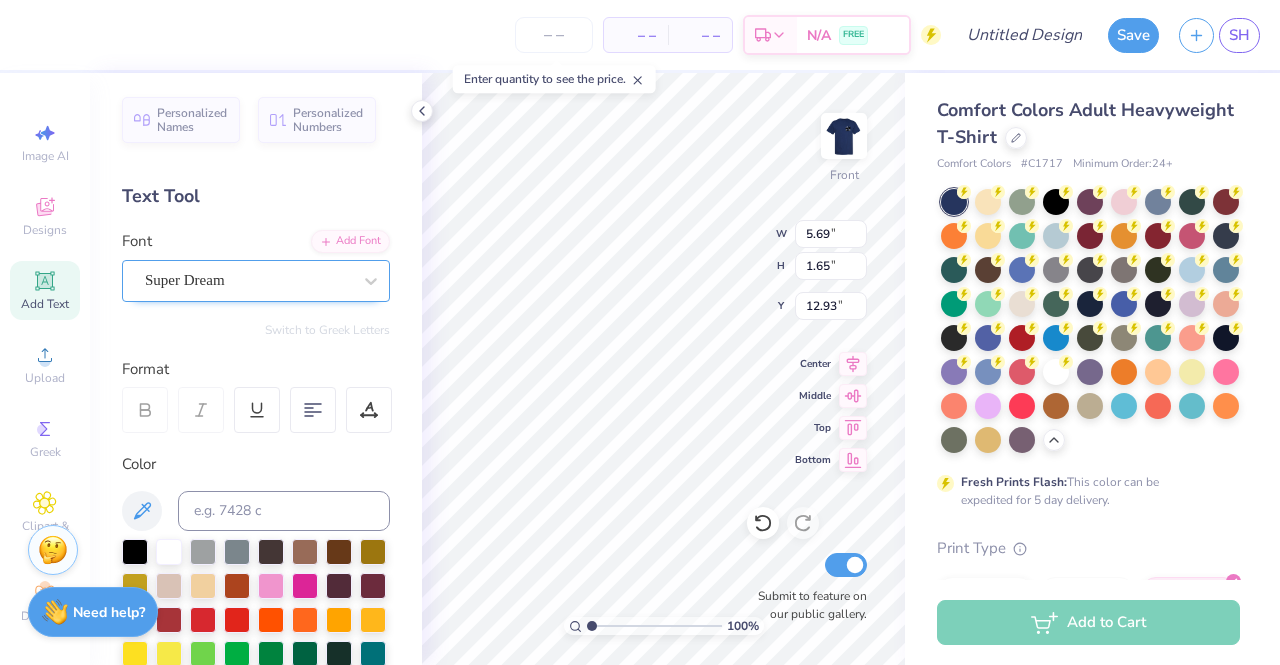 click on "Super Dream" at bounding box center (248, 280) 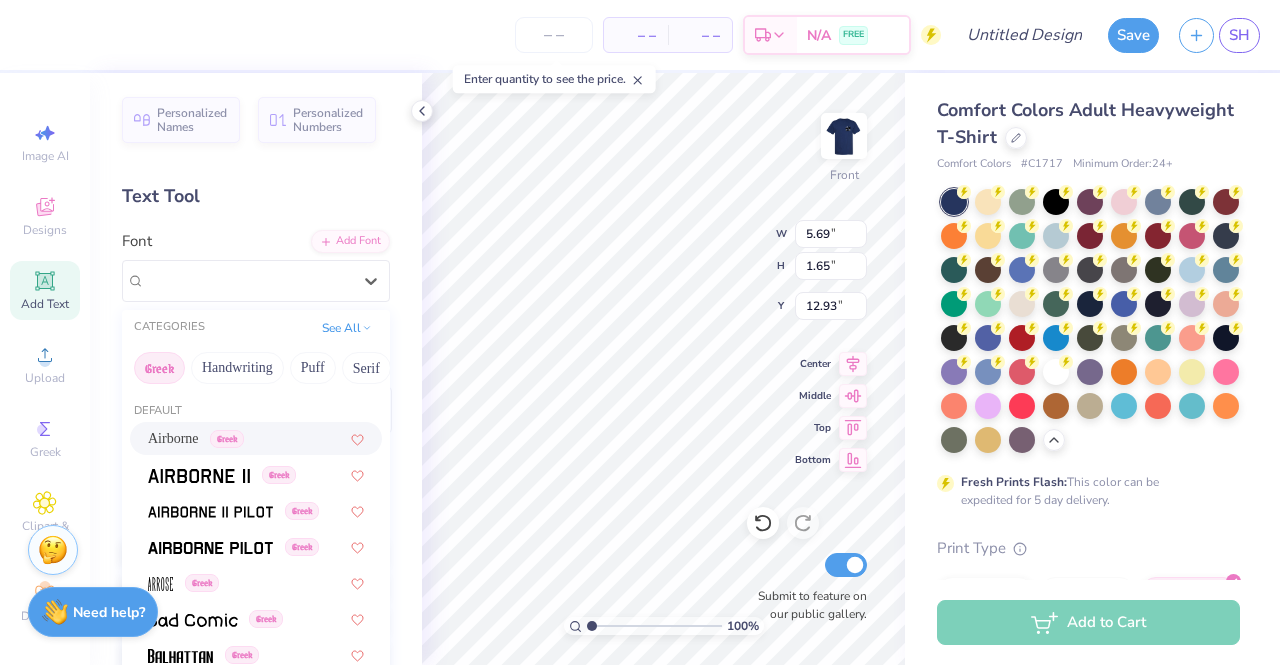 click on "Airborne" at bounding box center [173, 438] 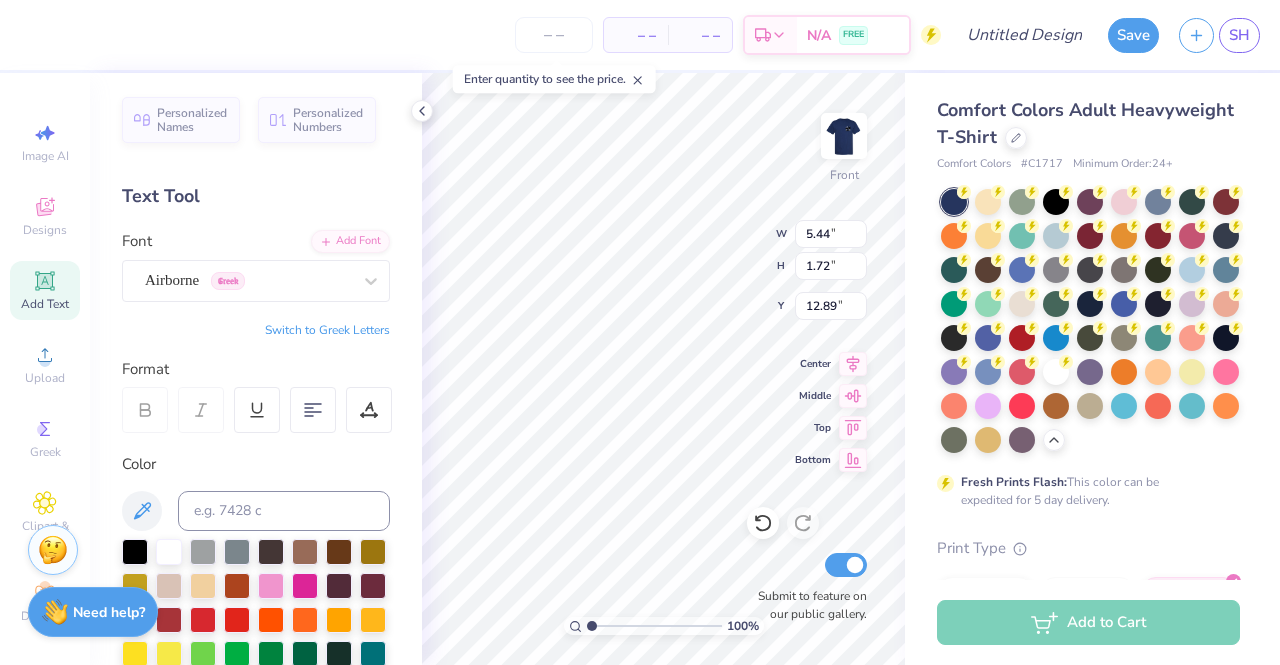type on "5.44" 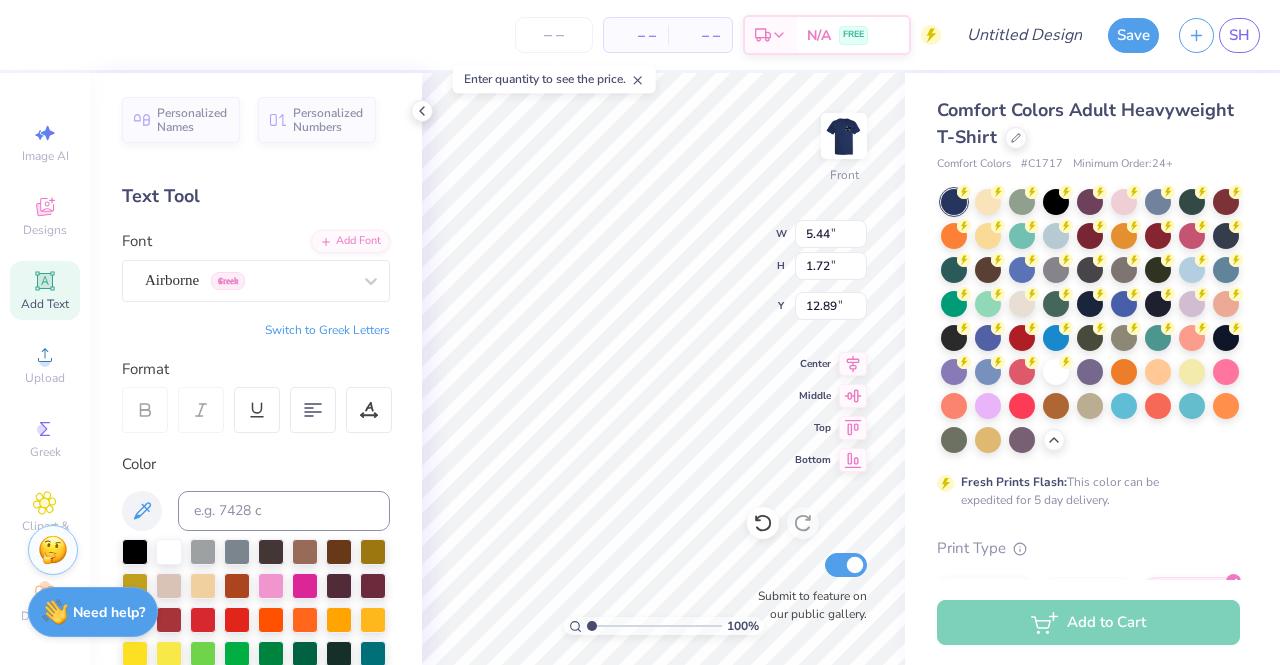 type on "1.72" 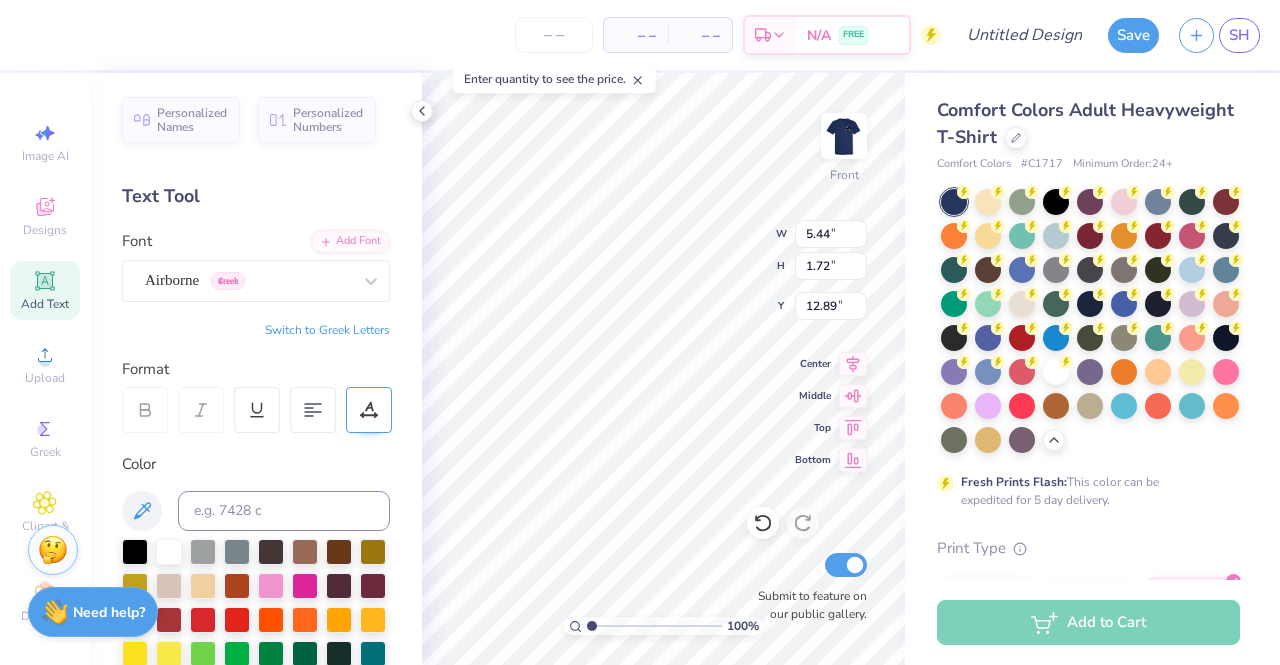 scroll, scrollTop: 16, scrollLeft: 2, axis: both 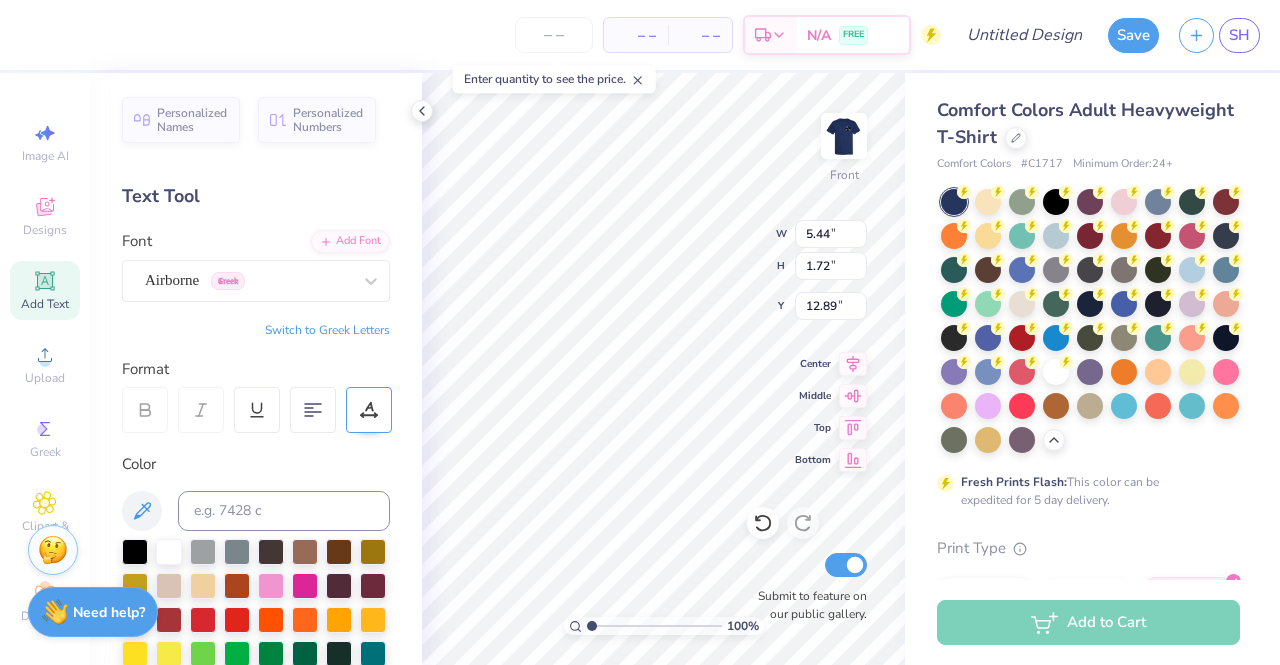 type on "E" 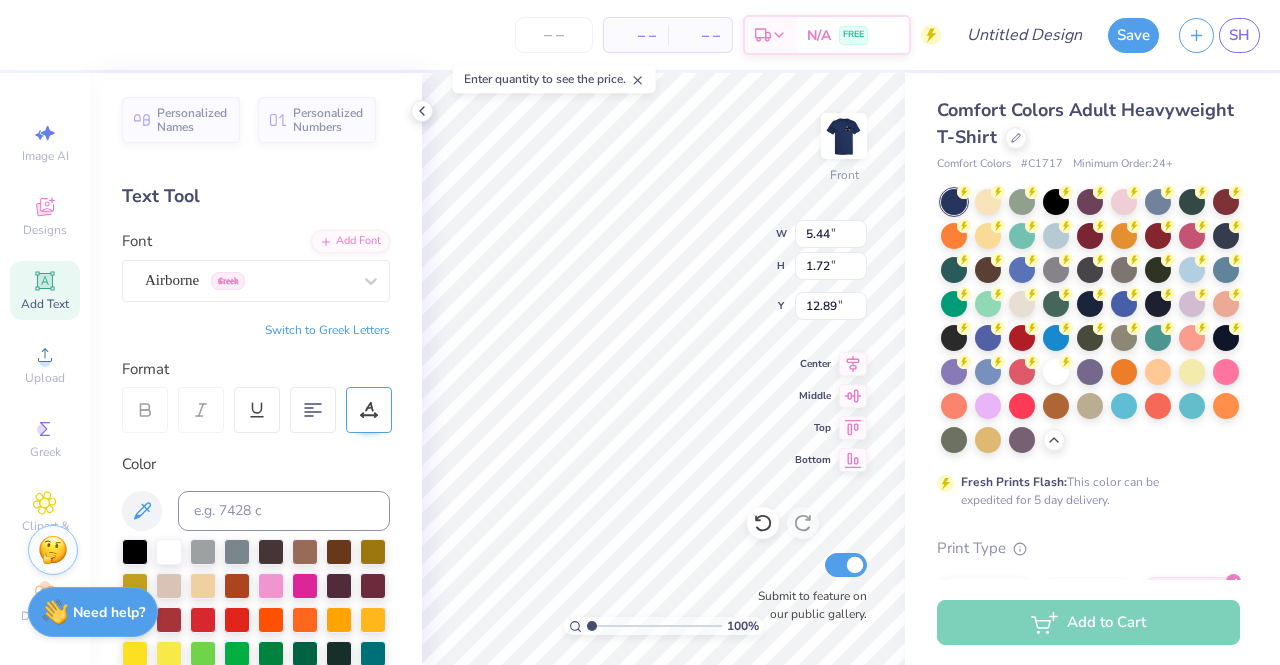 scroll, scrollTop: 16, scrollLeft: 11, axis: both 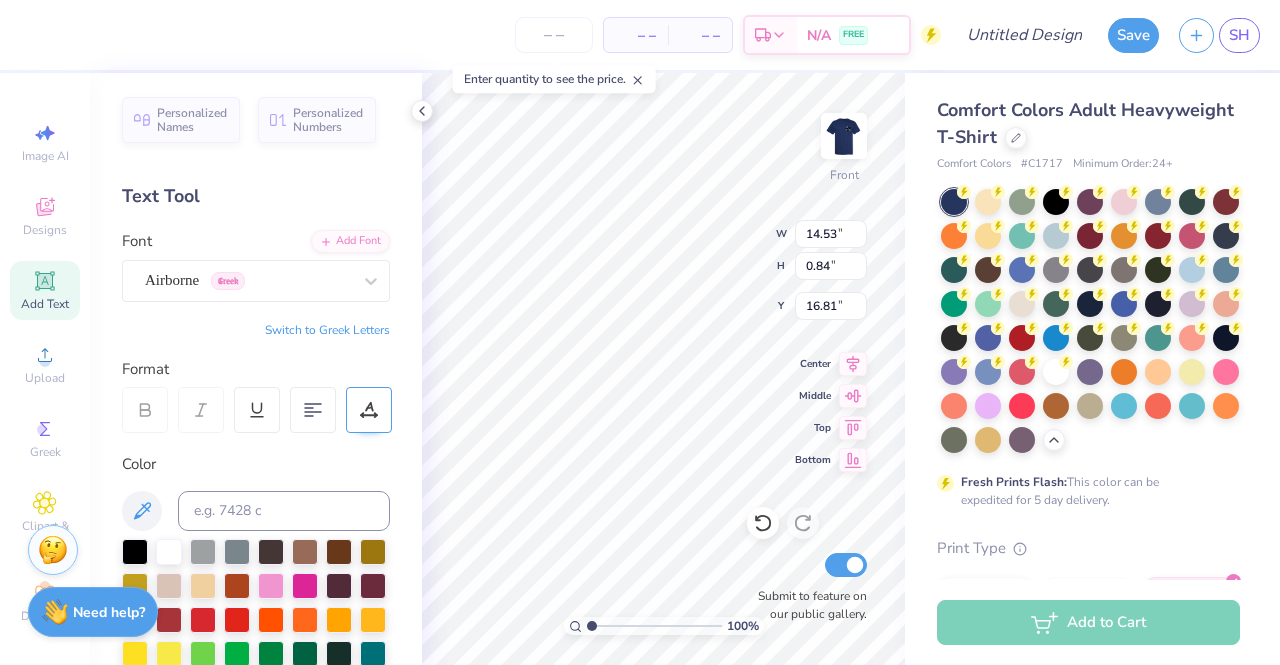 type on "16.81" 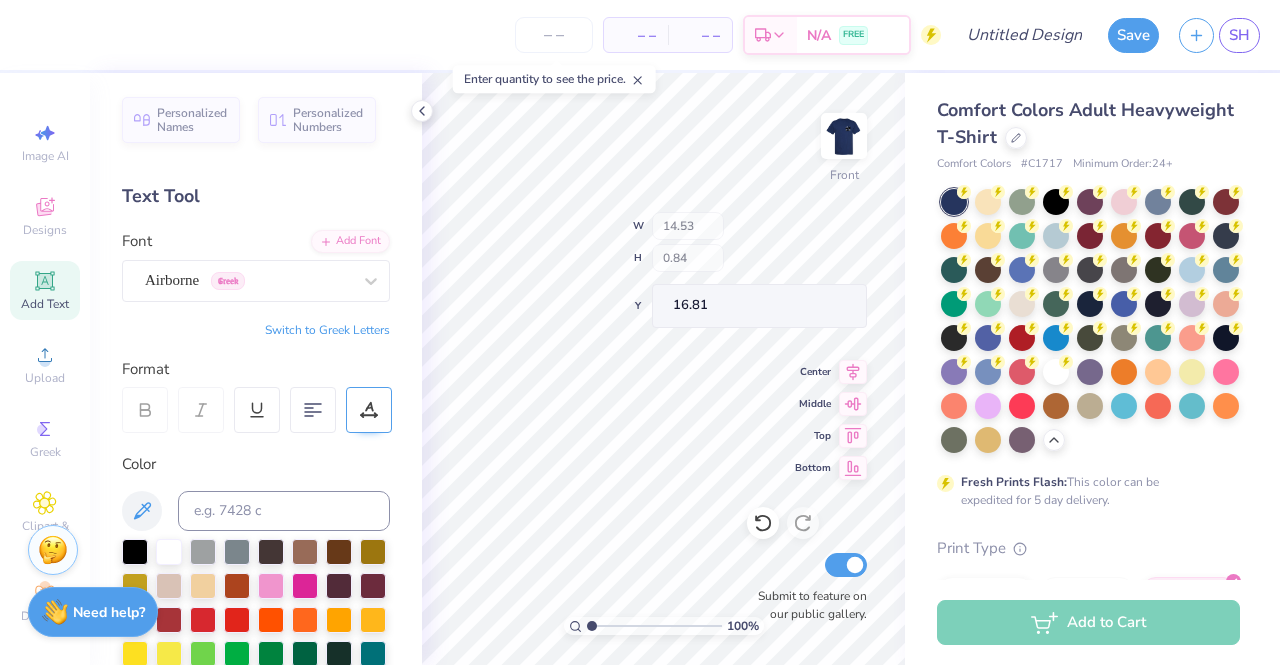 type on "10.56" 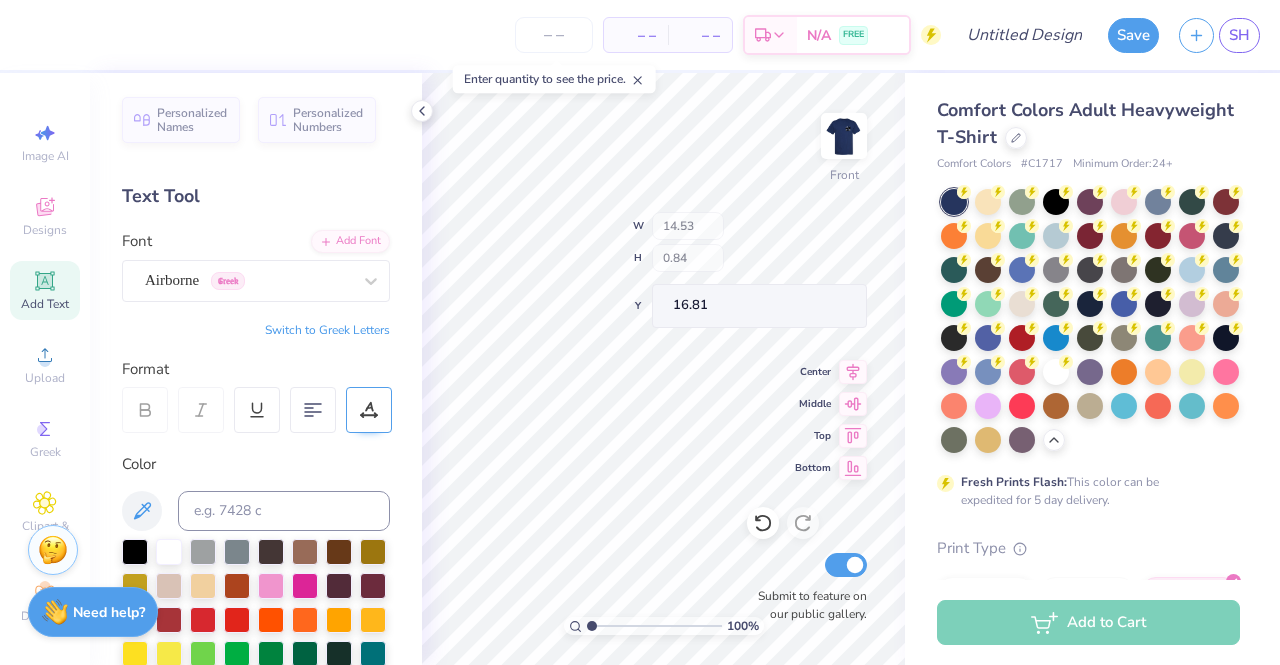 type on "0.61" 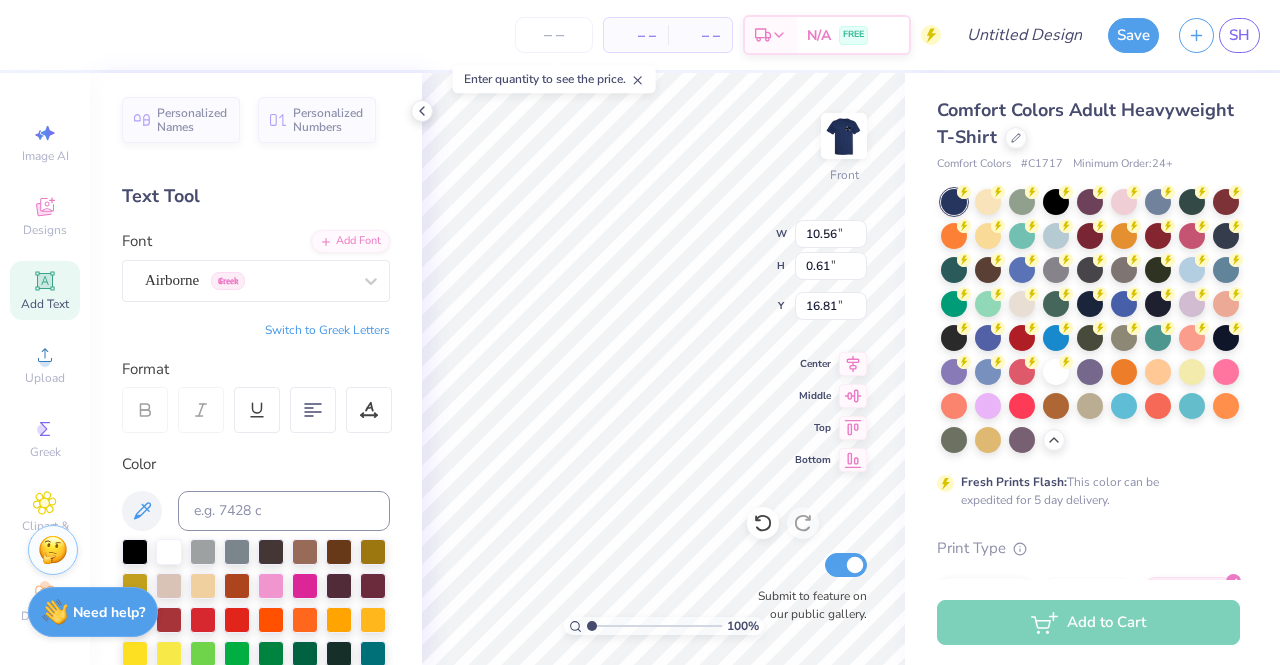 click on "Personalized Names Personalized Numbers Text Tool Add Font Font Airborne Greek Switch to Greek Letters Format Color Styles Text Shape" at bounding box center [256, 369] 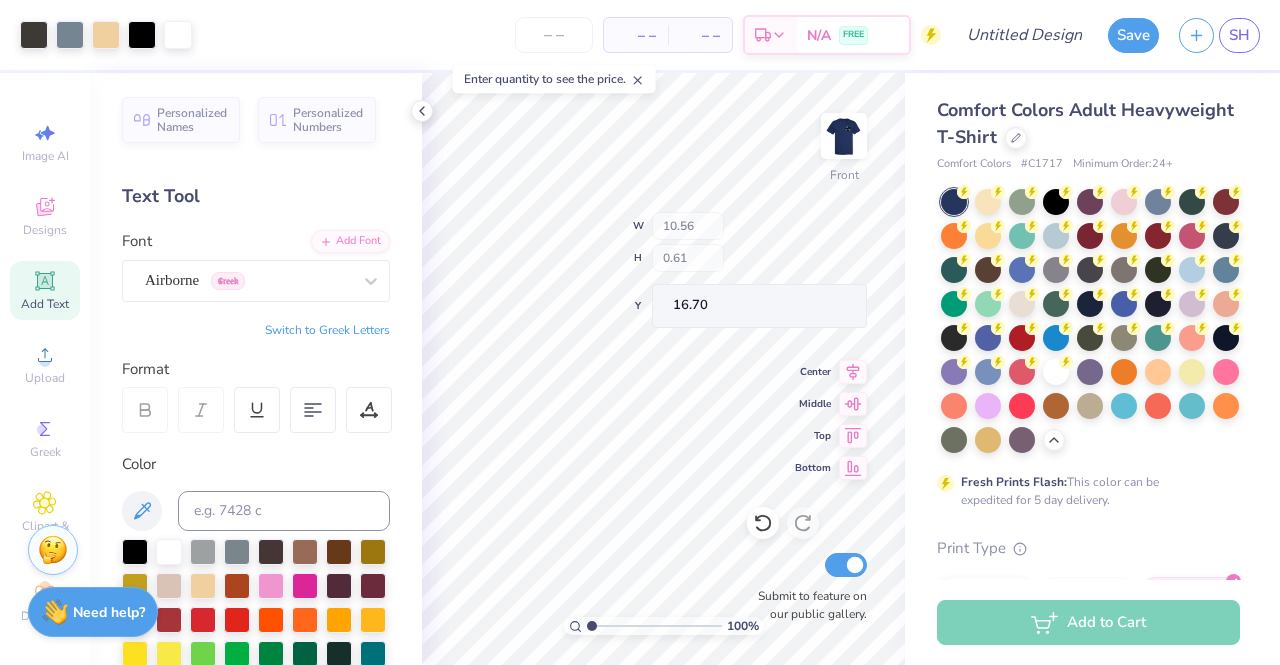 type on "16.70" 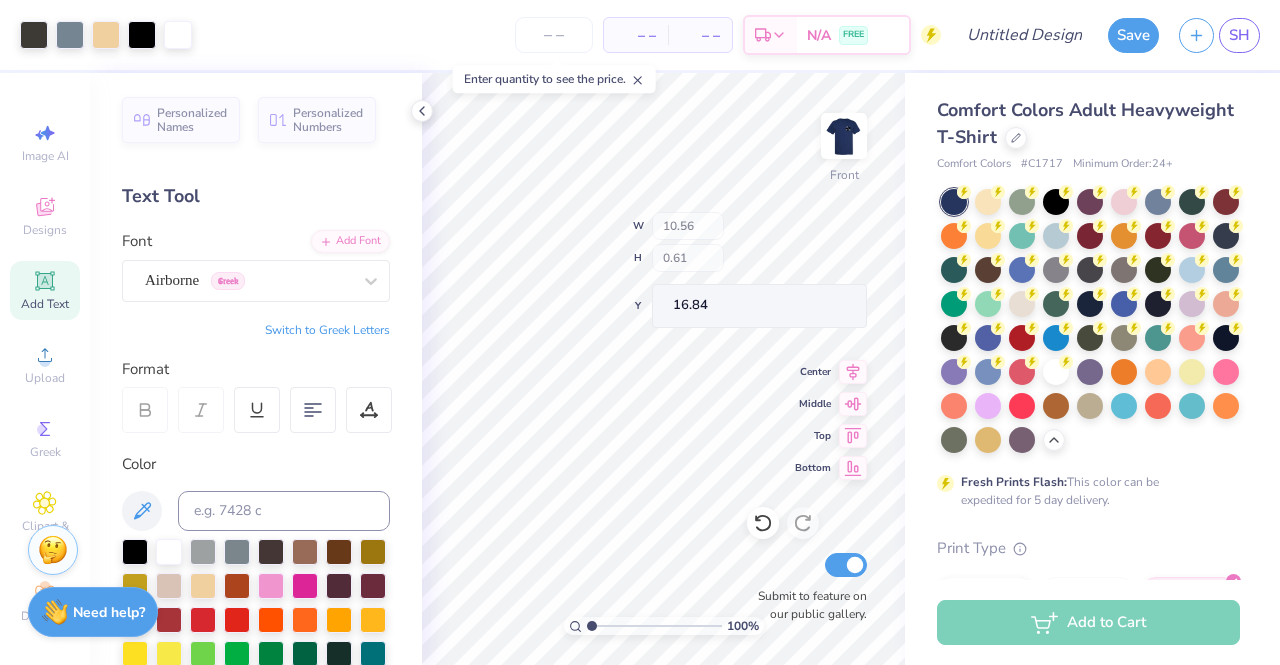 type on "16.84" 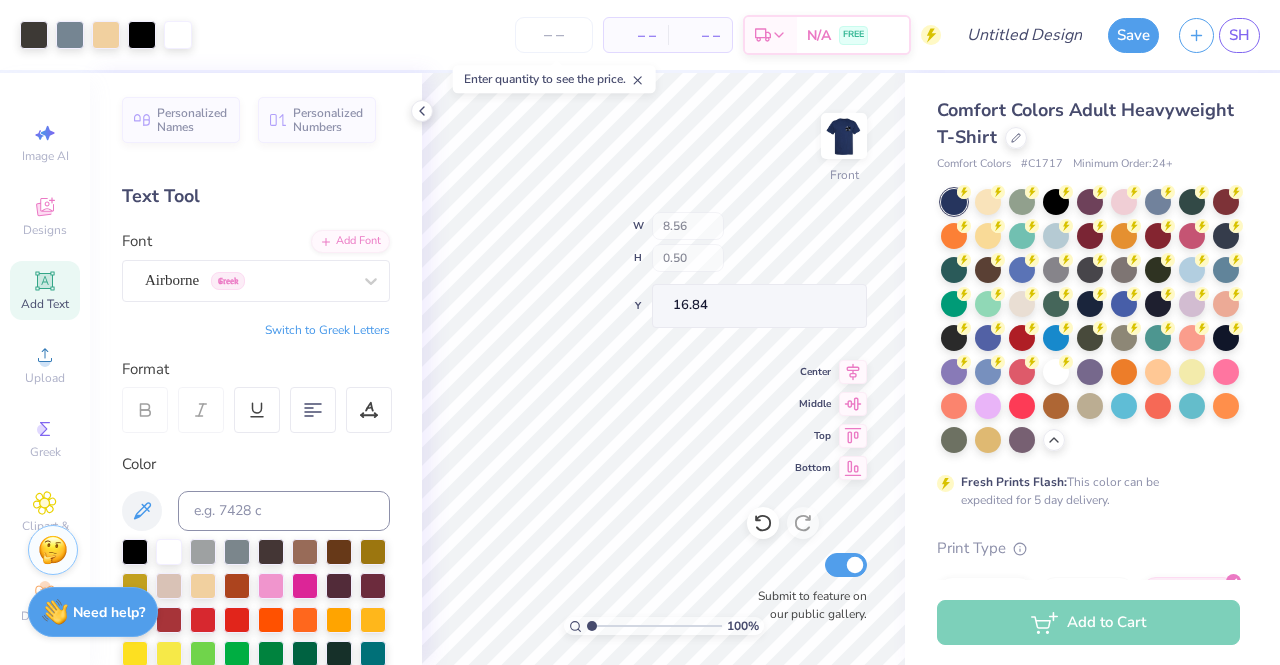 type on "8.56" 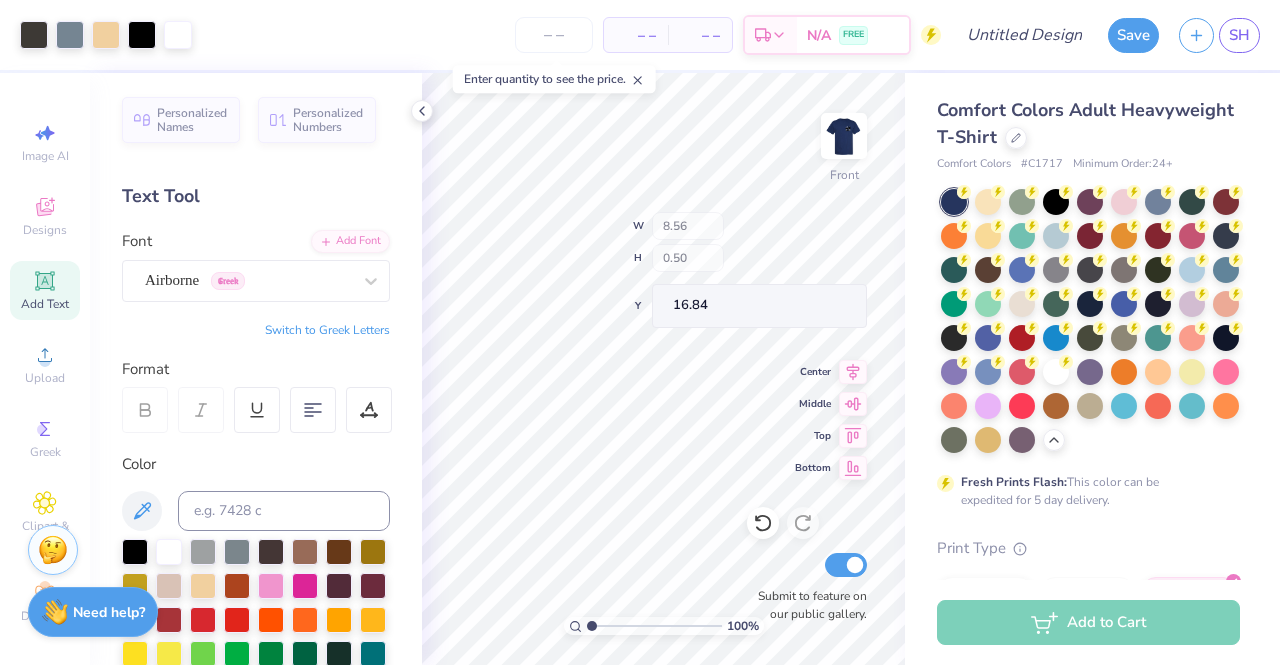 type on "0.50" 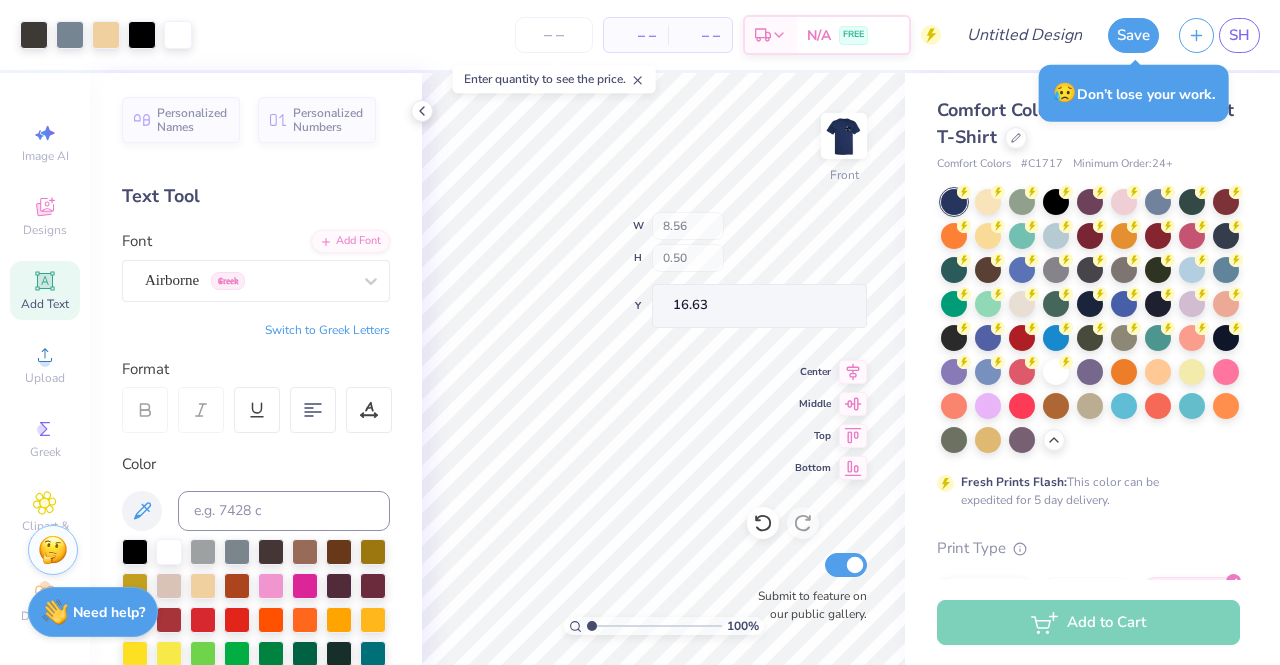 type on "16.63" 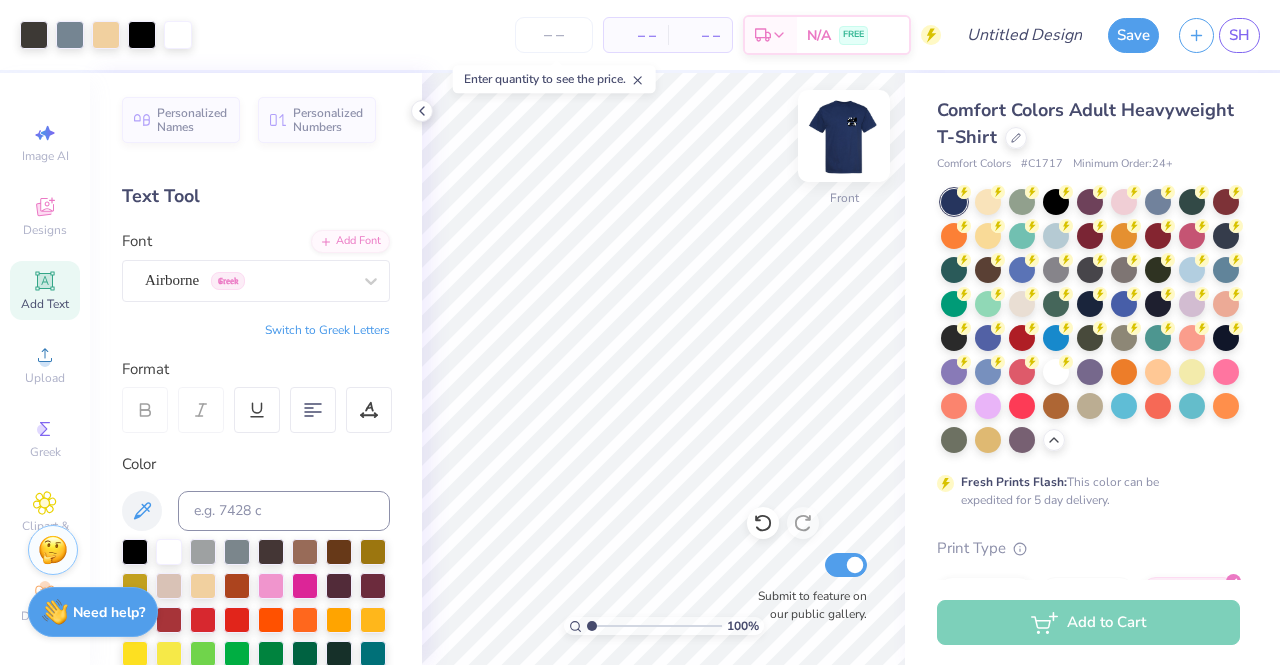 click at bounding box center (844, 136) 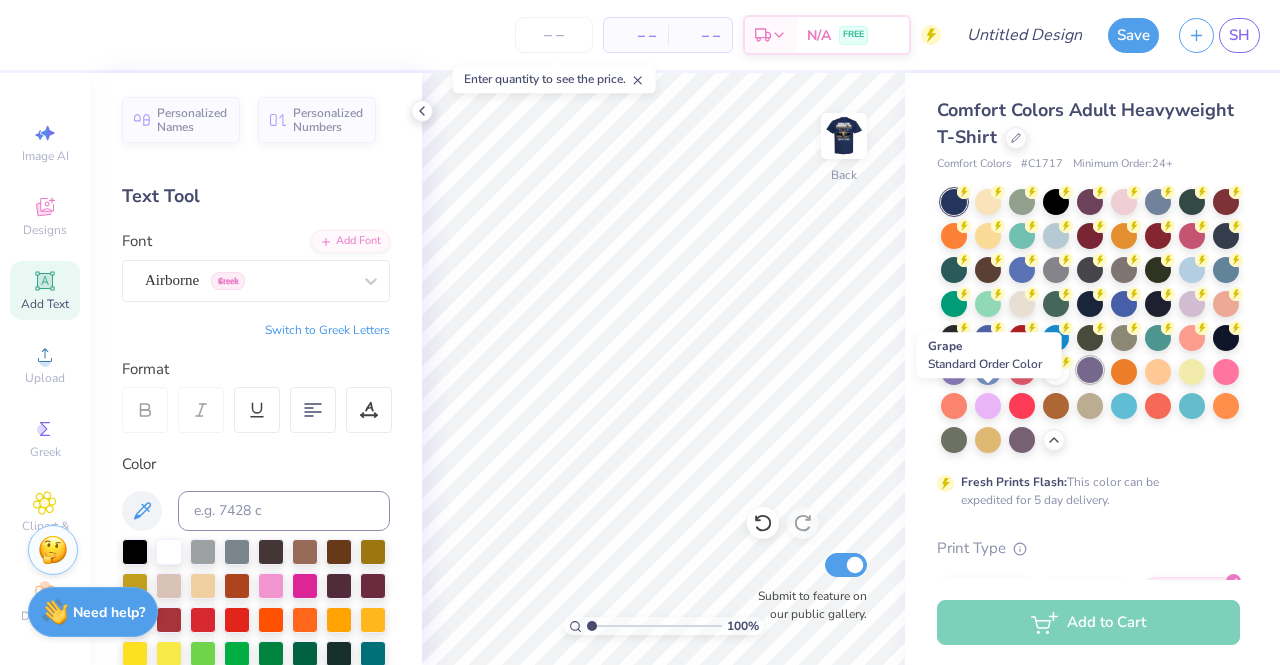 click at bounding box center [1090, 370] 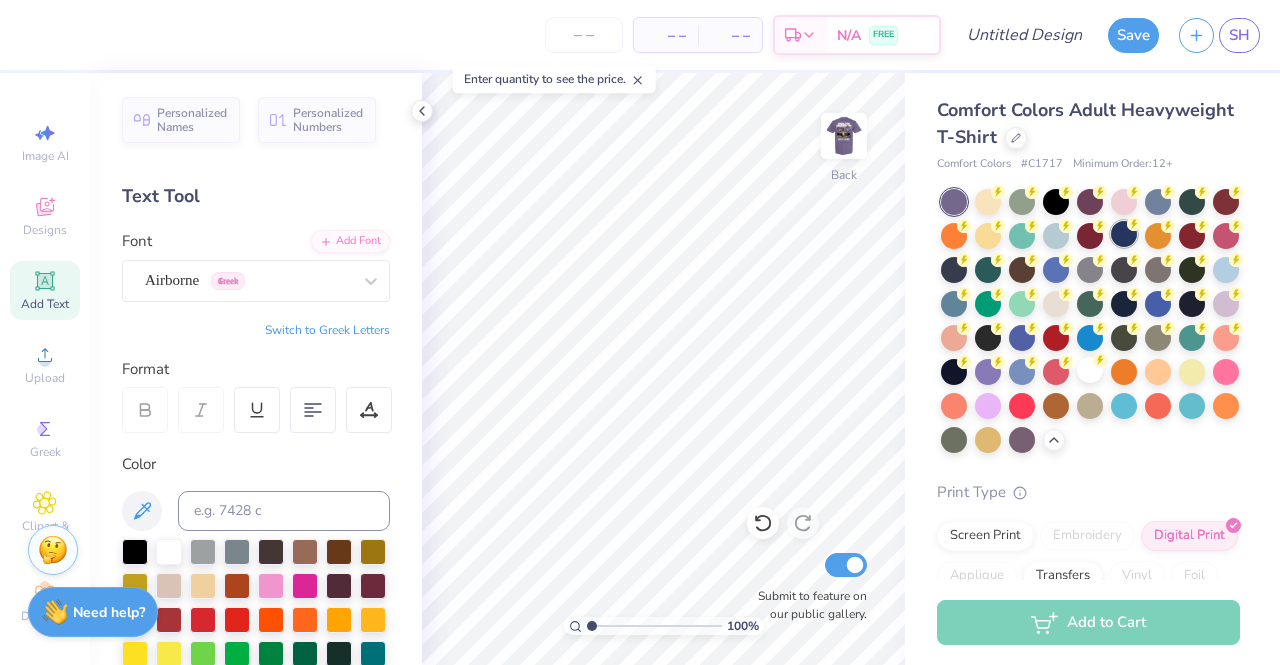 click at bounding box center [1124, 234] 